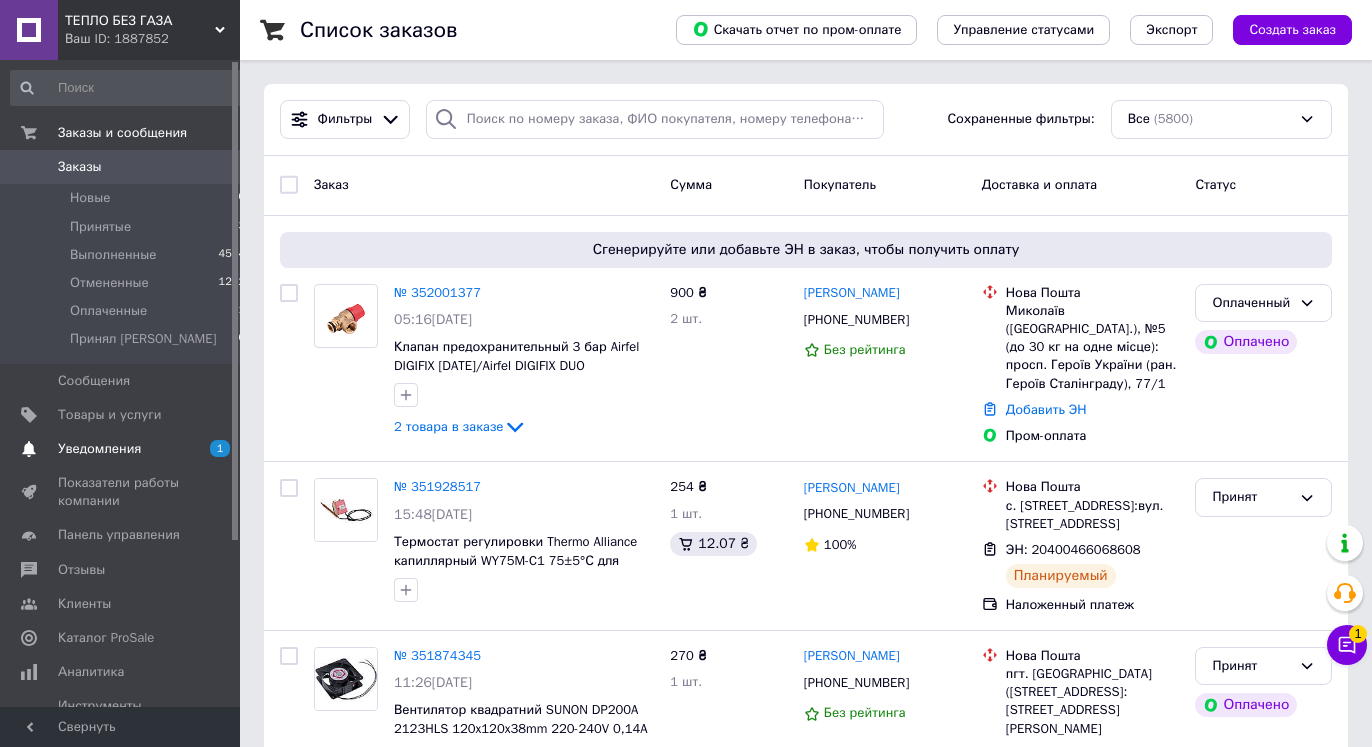 scroll, scrollTop: 0, scrollLeft: 0, axis: both 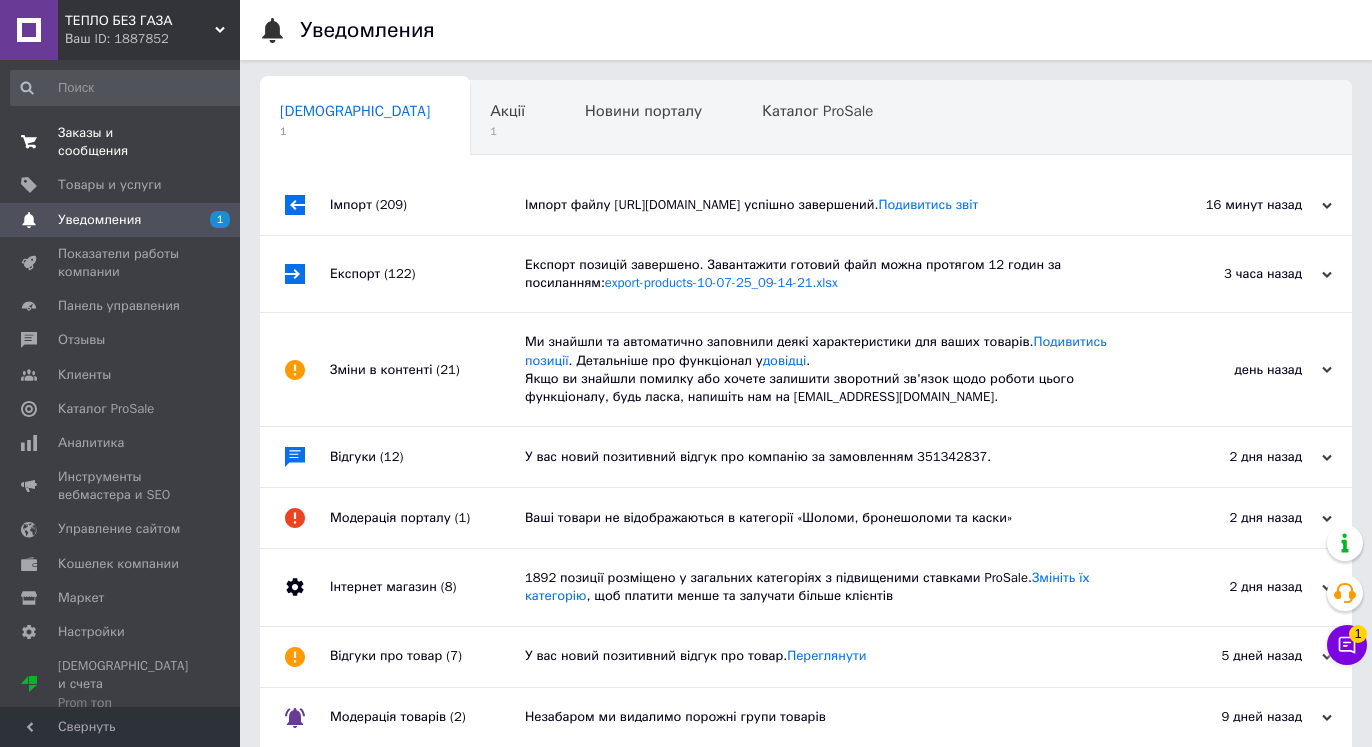 click on "Заказы и сообщения" at bounding box center (121, 142) 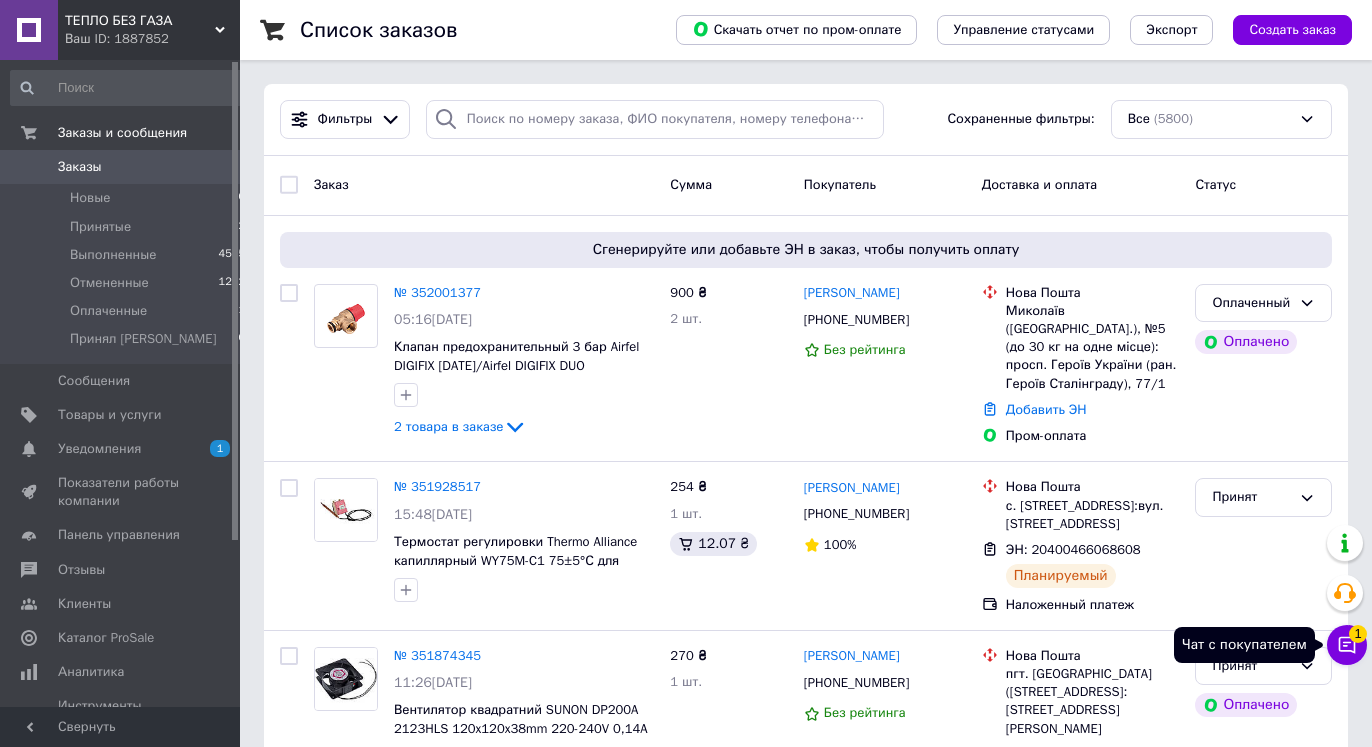 click 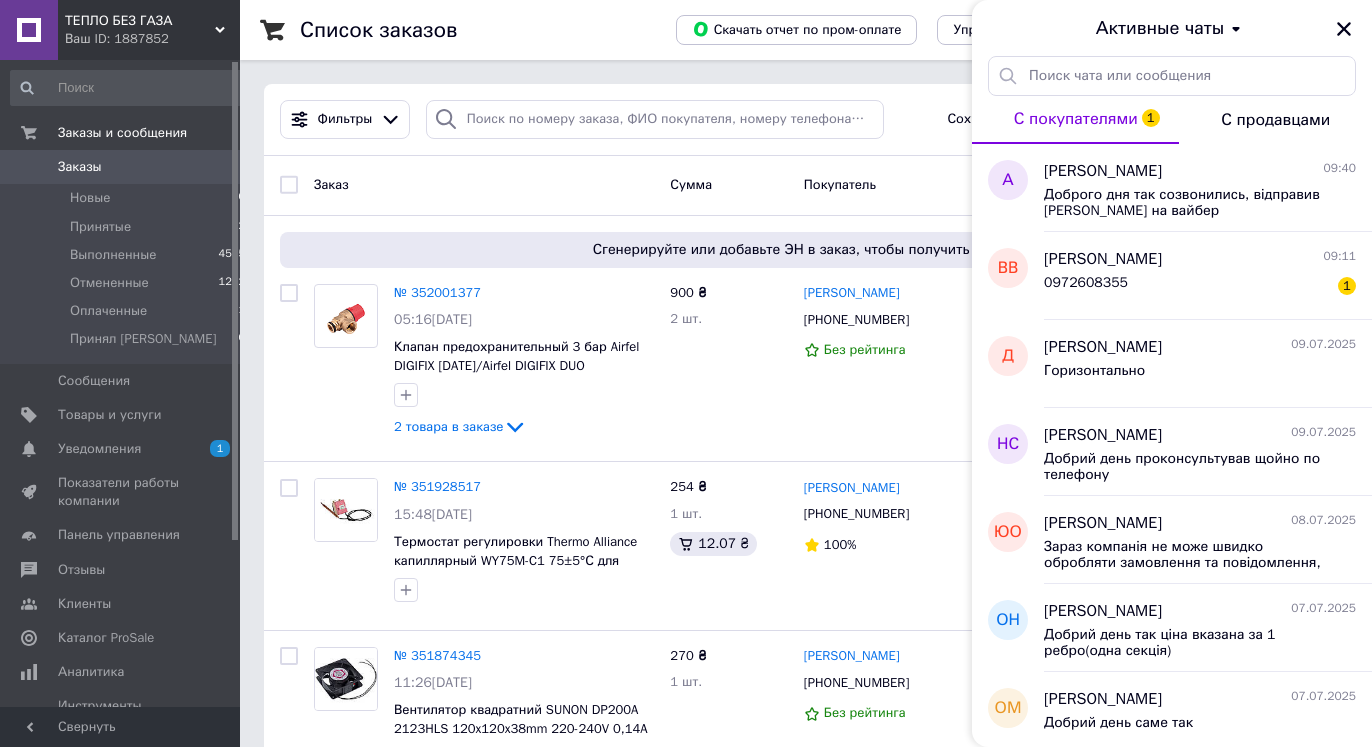 click on "Заказы" at bounding box center [80, 167] 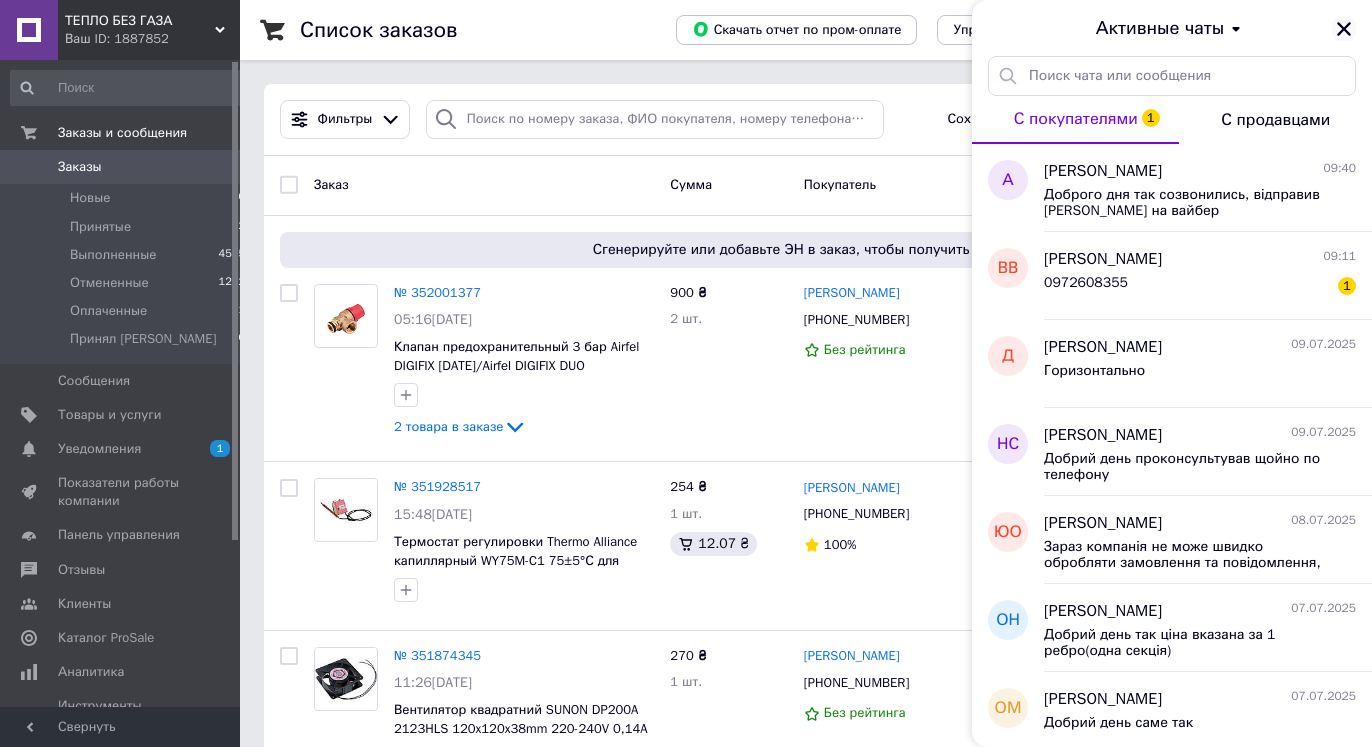 click 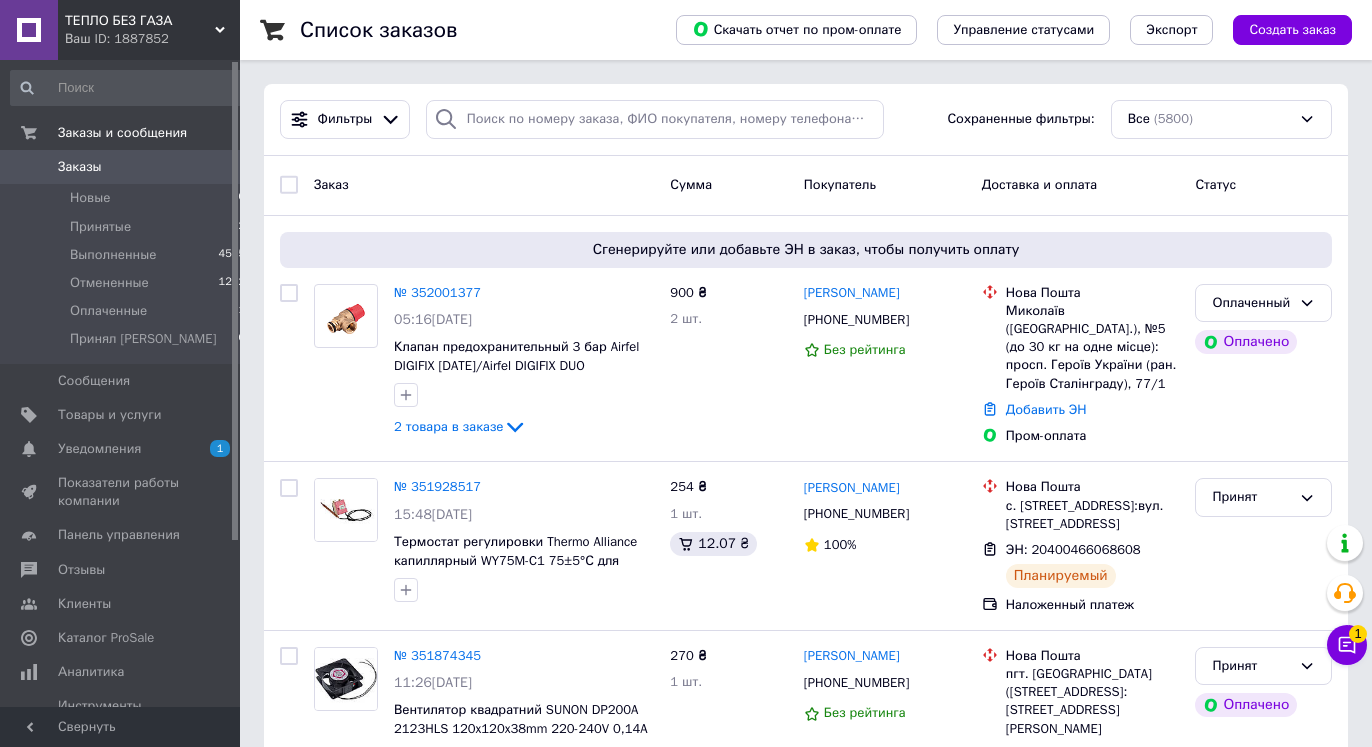 click on "Ваш ID: 1887852" at bounding box center (152, 39) 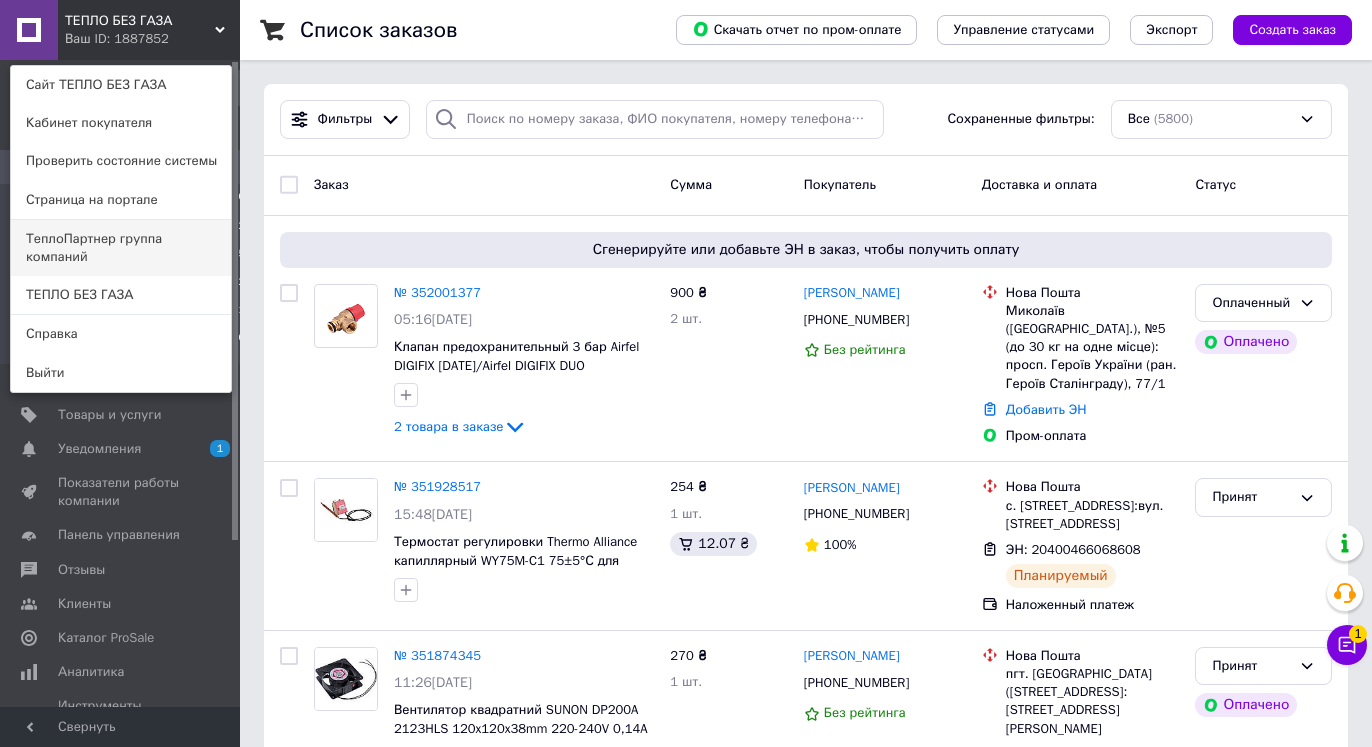 click on "ТеплоПартнер группа компаний" at bounding box center [121, 248] 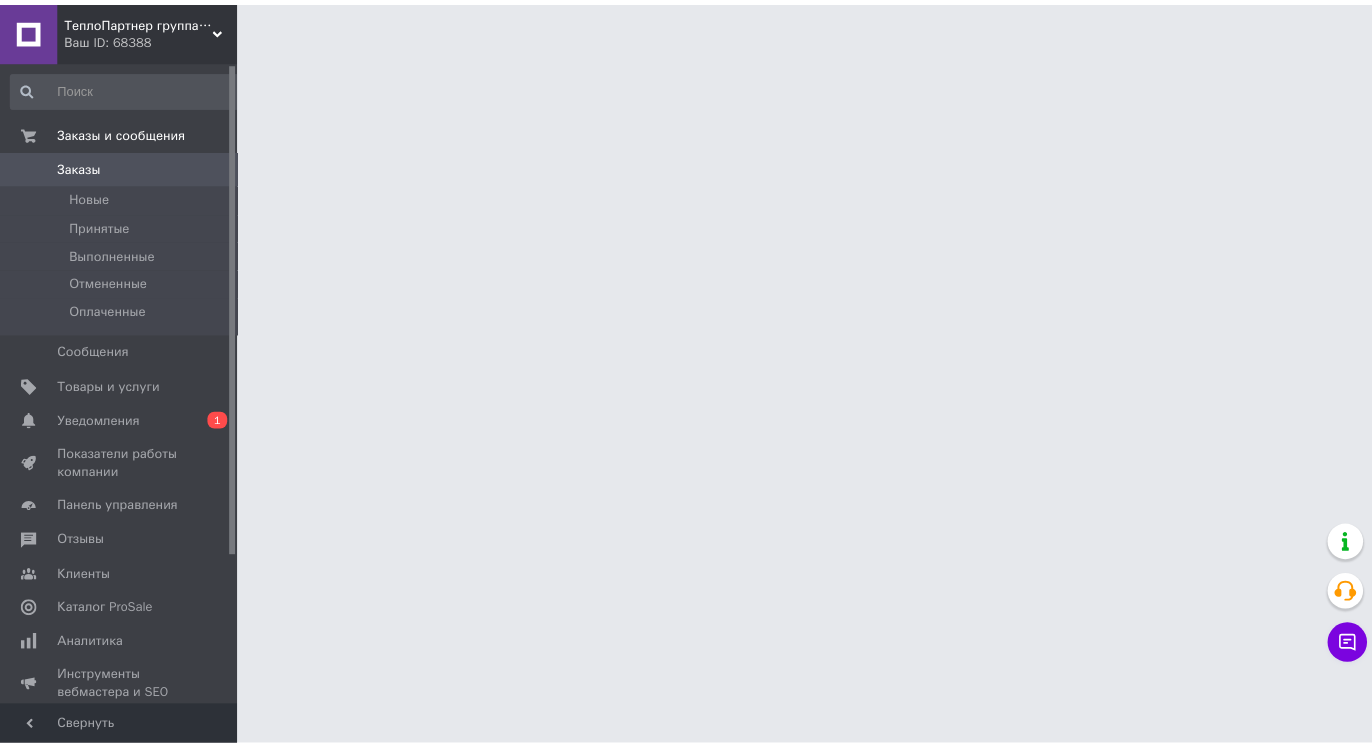 scroll, scrollTop: 0, scrollLeft: 0, axis: both 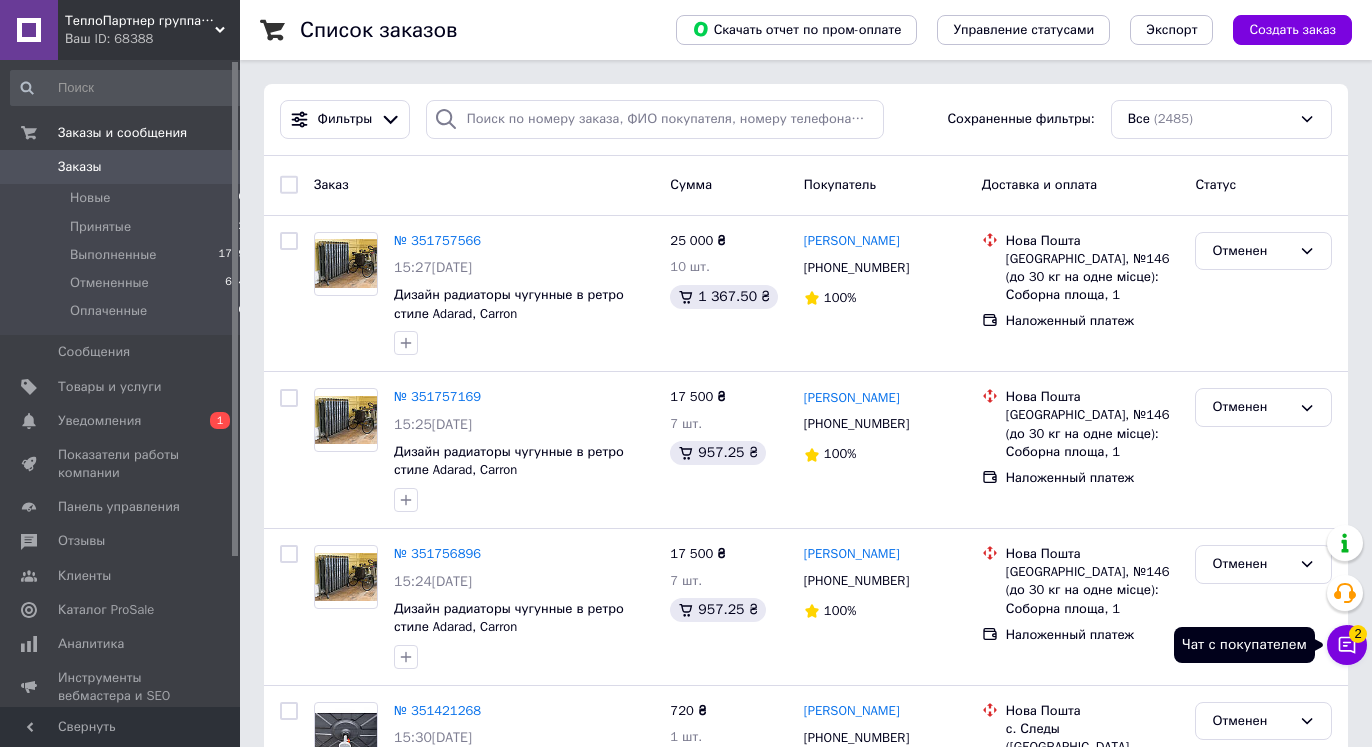 click on "Чат с покупателем 2" at bounding box center [1347, 645] 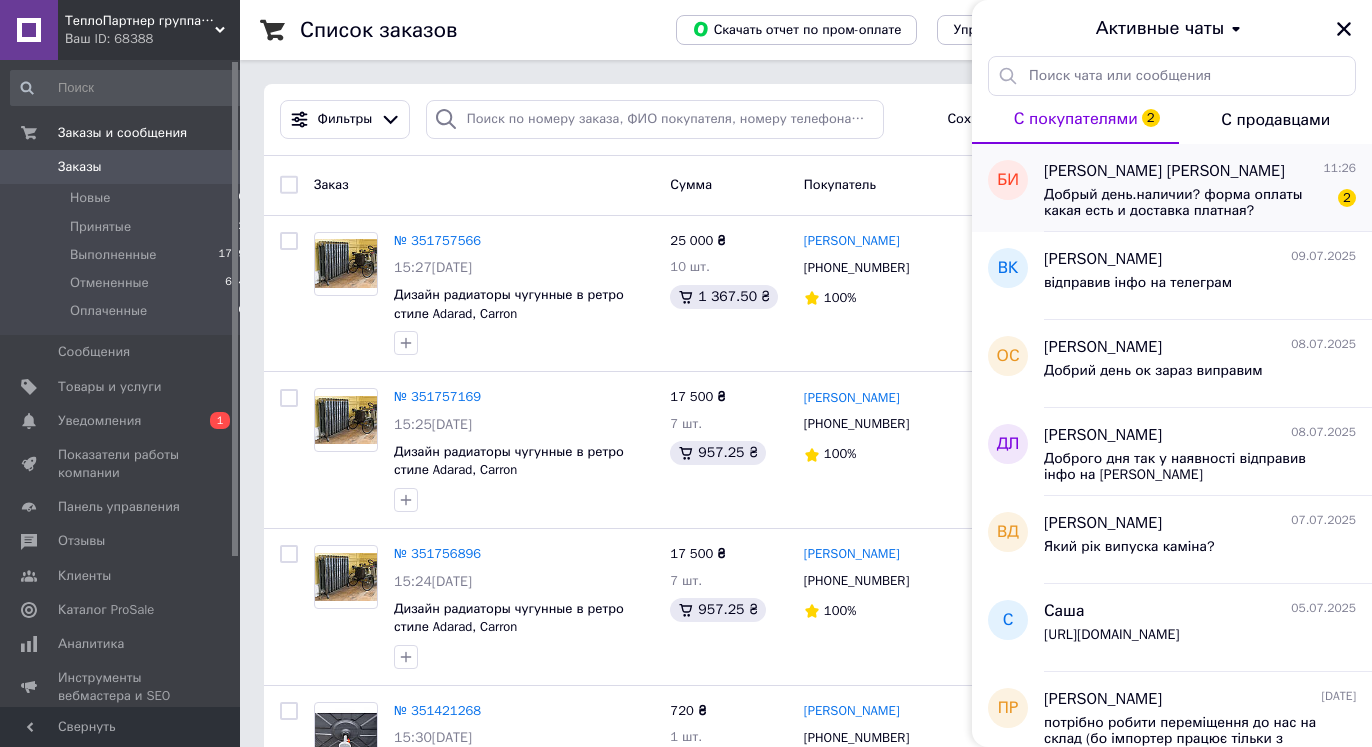 click on "Добрый день.наличии? форма оплаты какая есть и доставка платная?" at bounding box center (1186, 203) 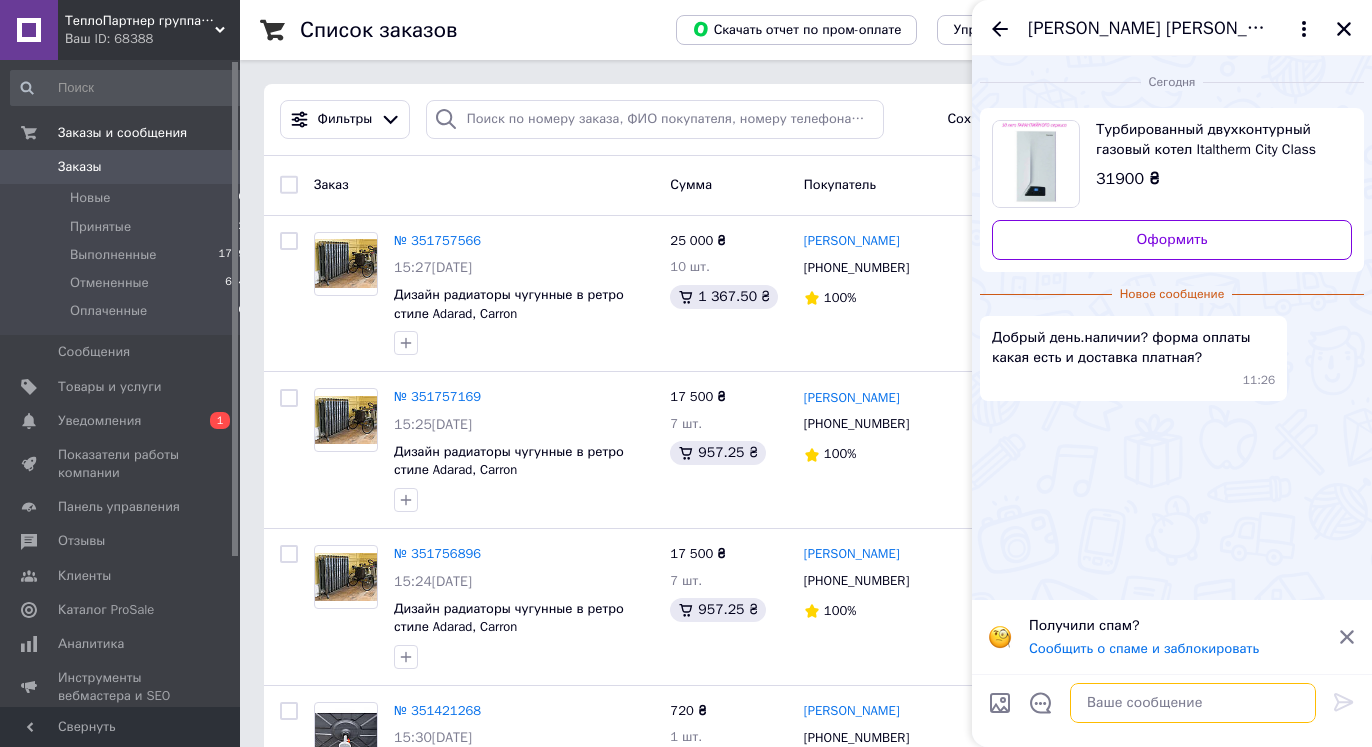 click at bounding box center [1193, 703] 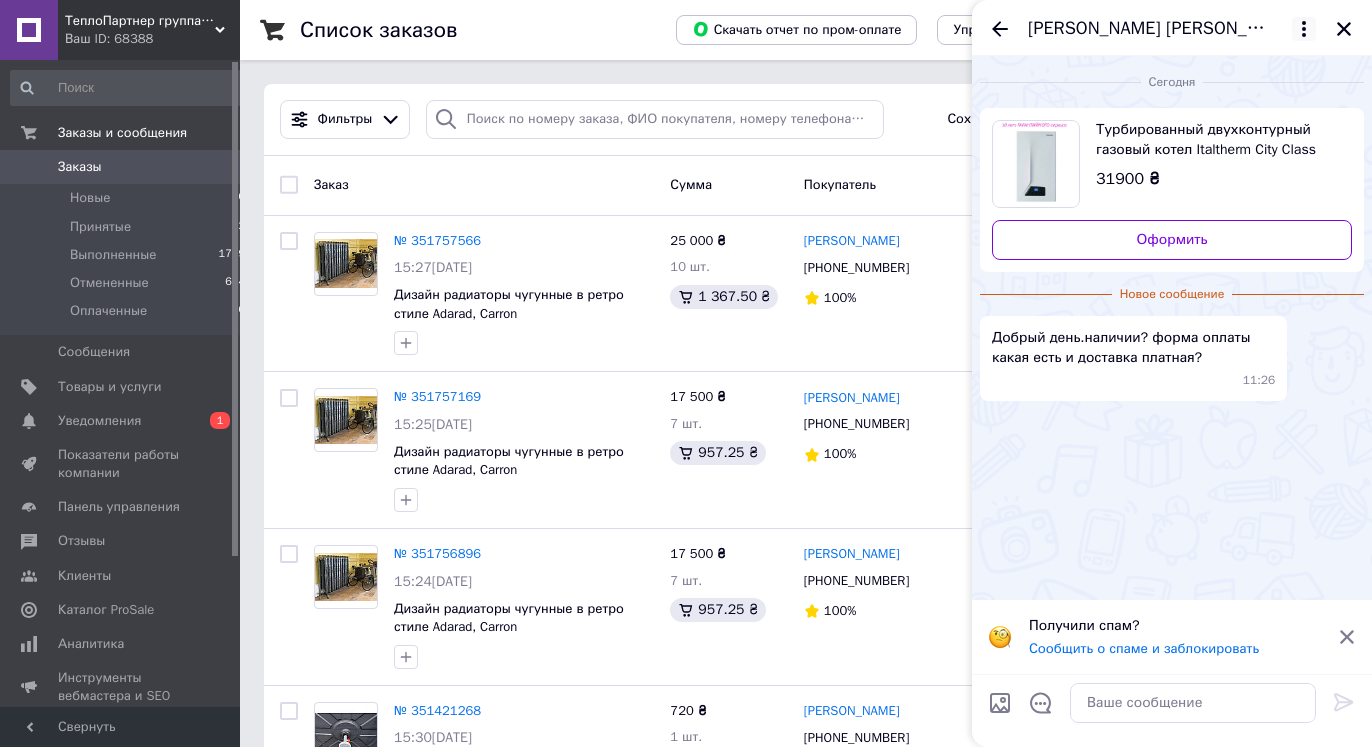 click 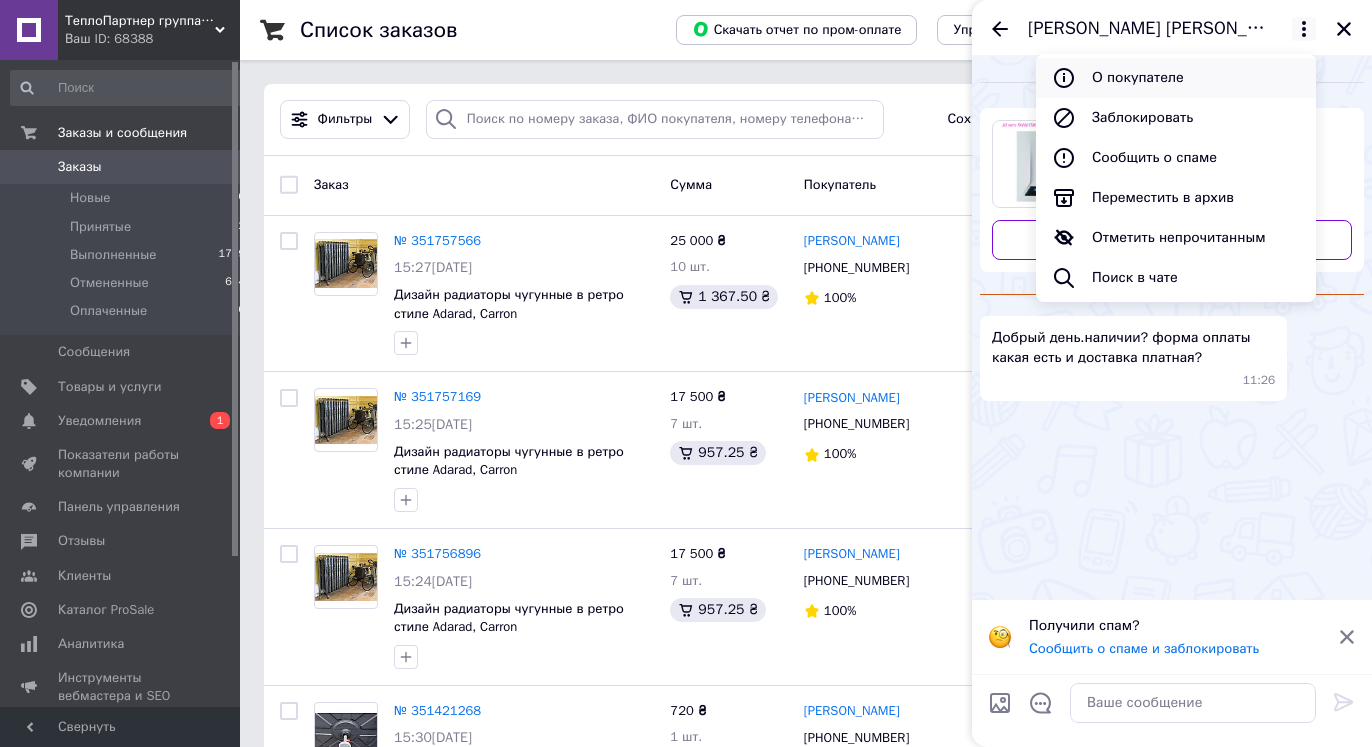 click on "О покупателе" at bounding box center [1176, 78] 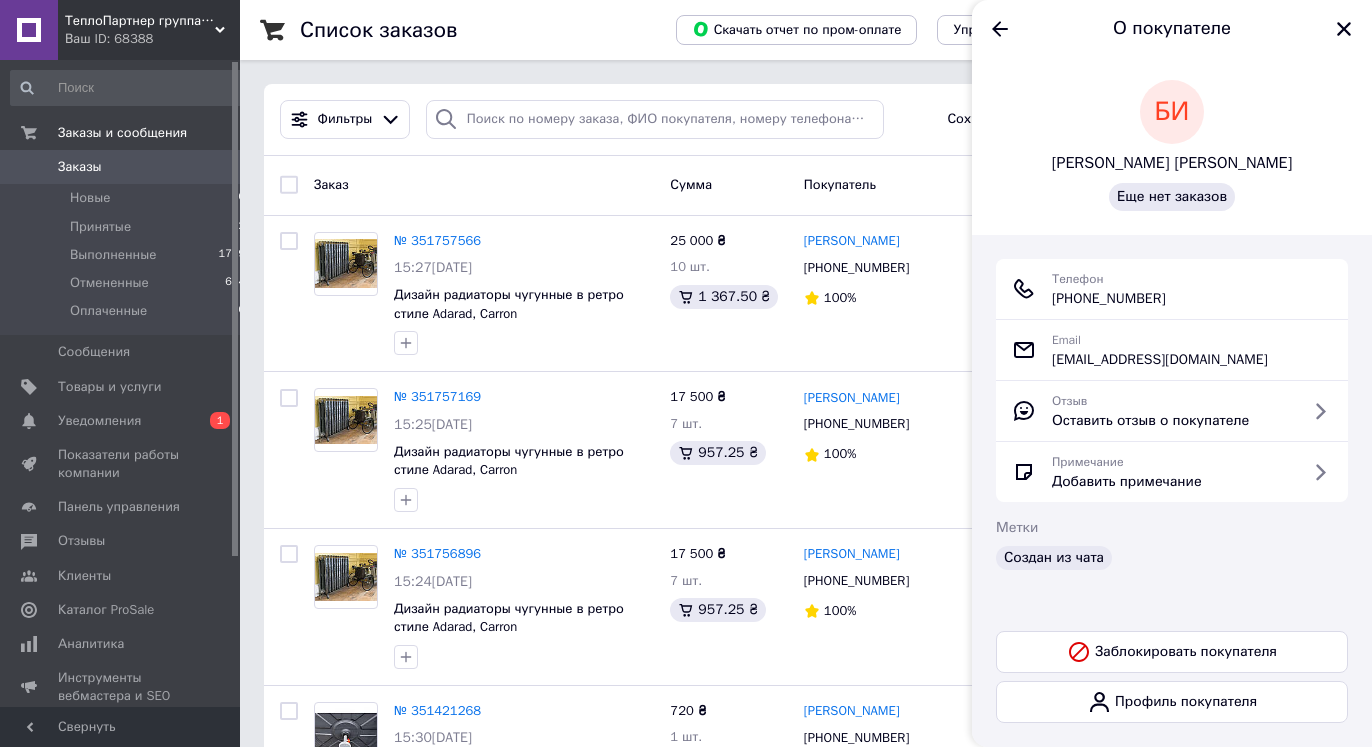 drag, startPoint x: 1184, startPoint y: 296, endPoint x: 1046, endPoint y: 293, distance: 138.03261 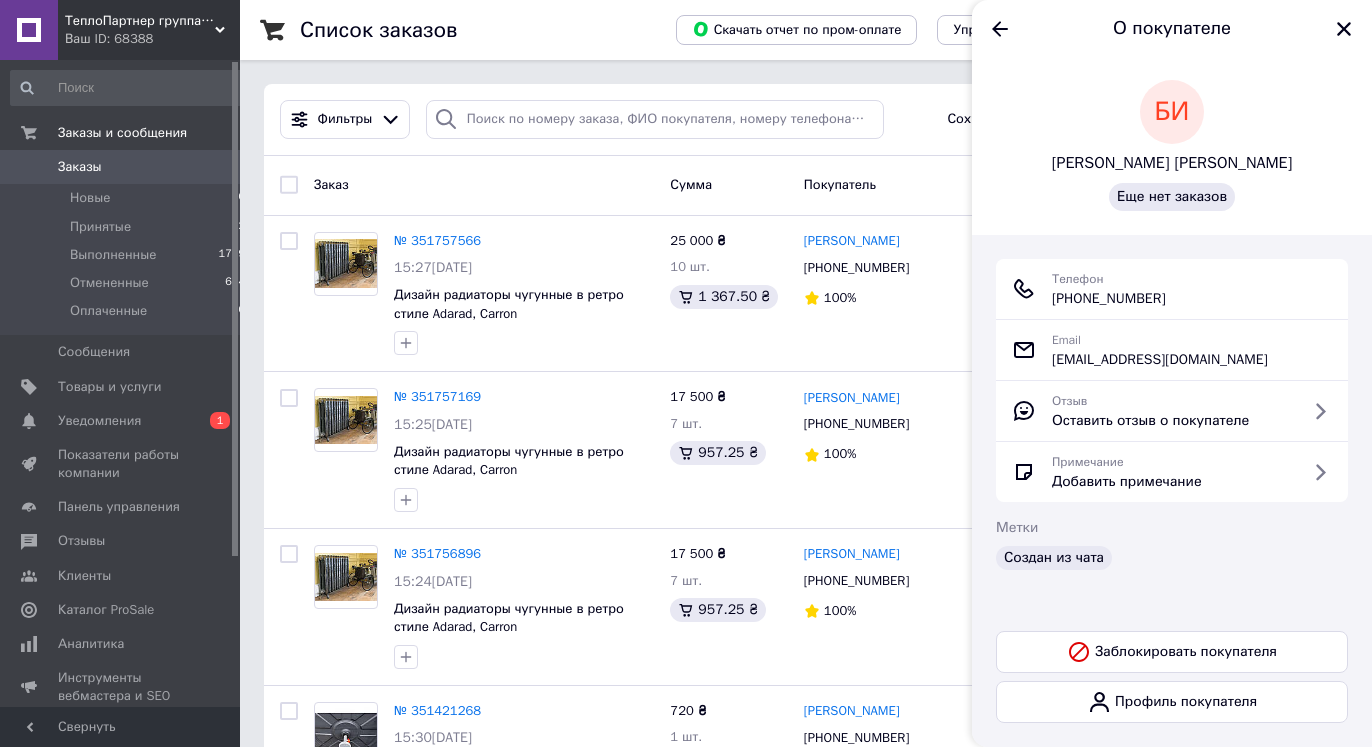 copy on "+380 (63) 600-70-86" 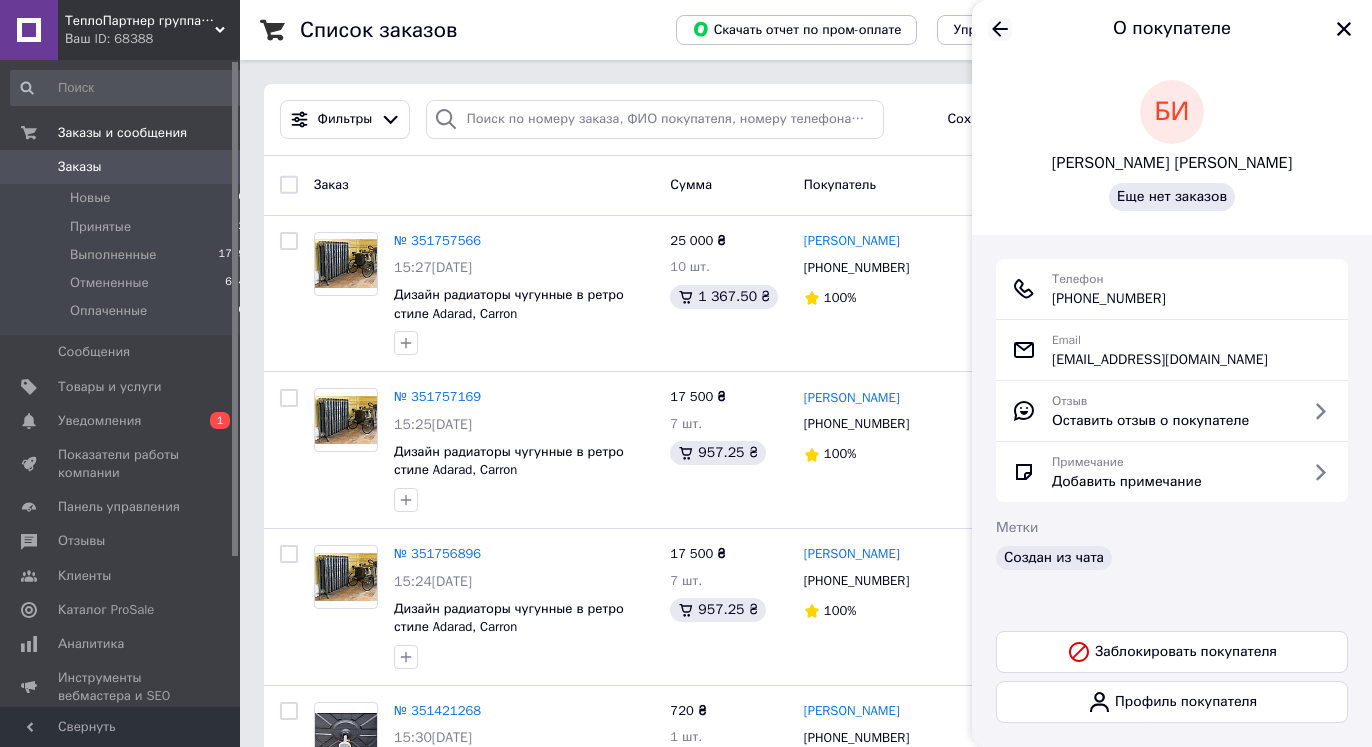 click 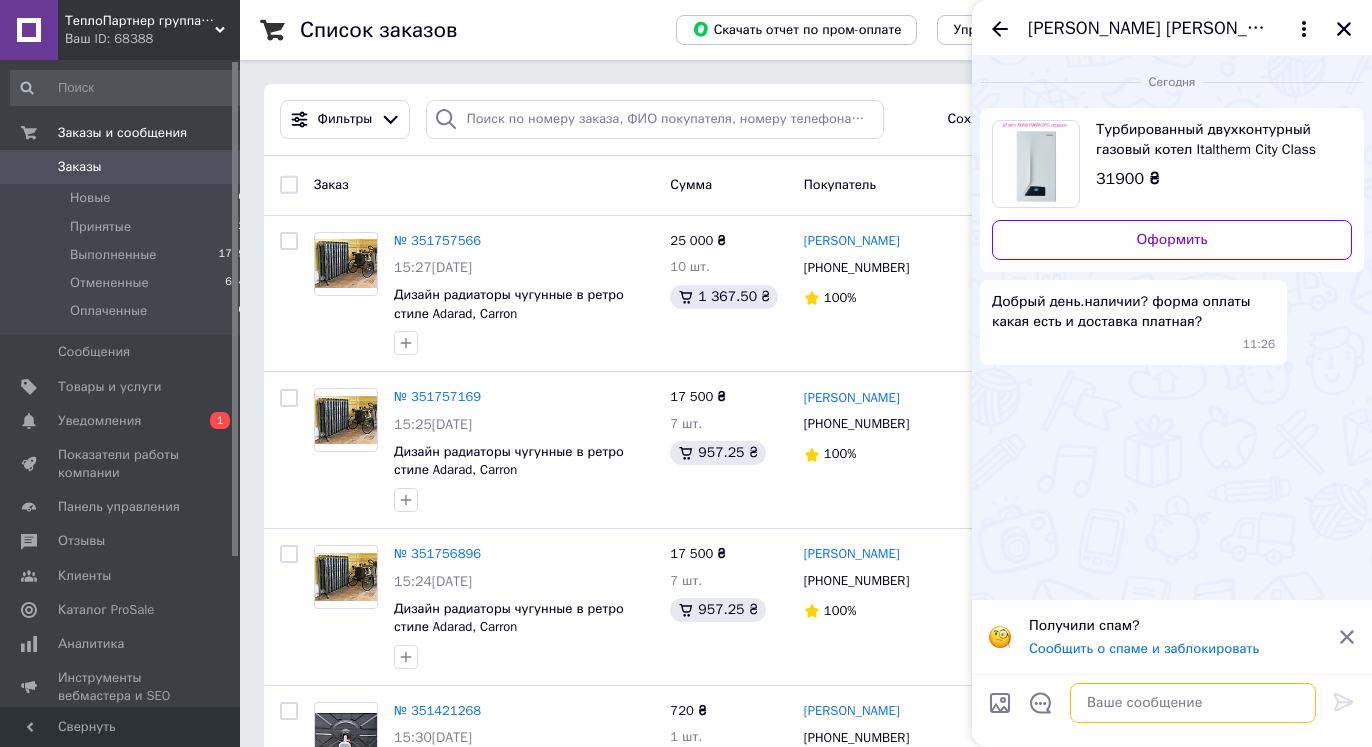 click at bounding box center (1193, 703) 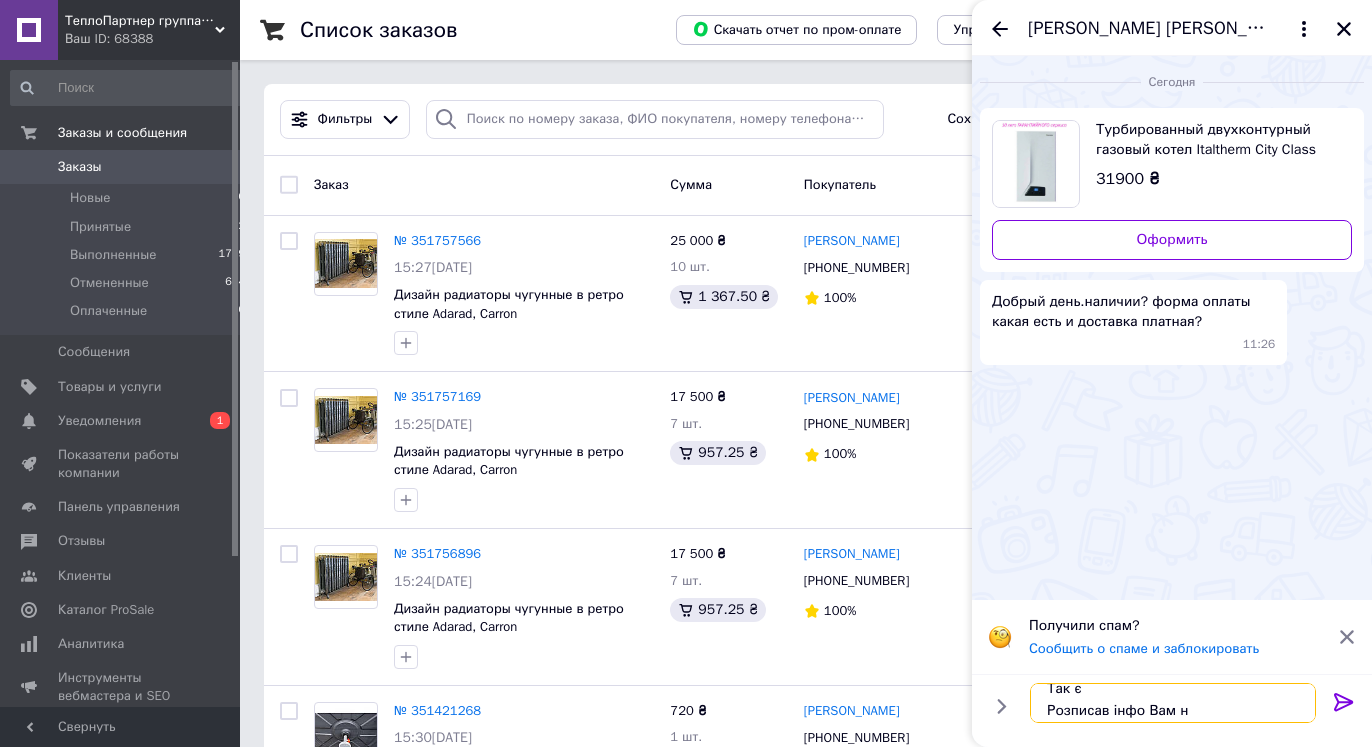scroll, scrollTop: 24, scrollLeft: 0, axis: vertical 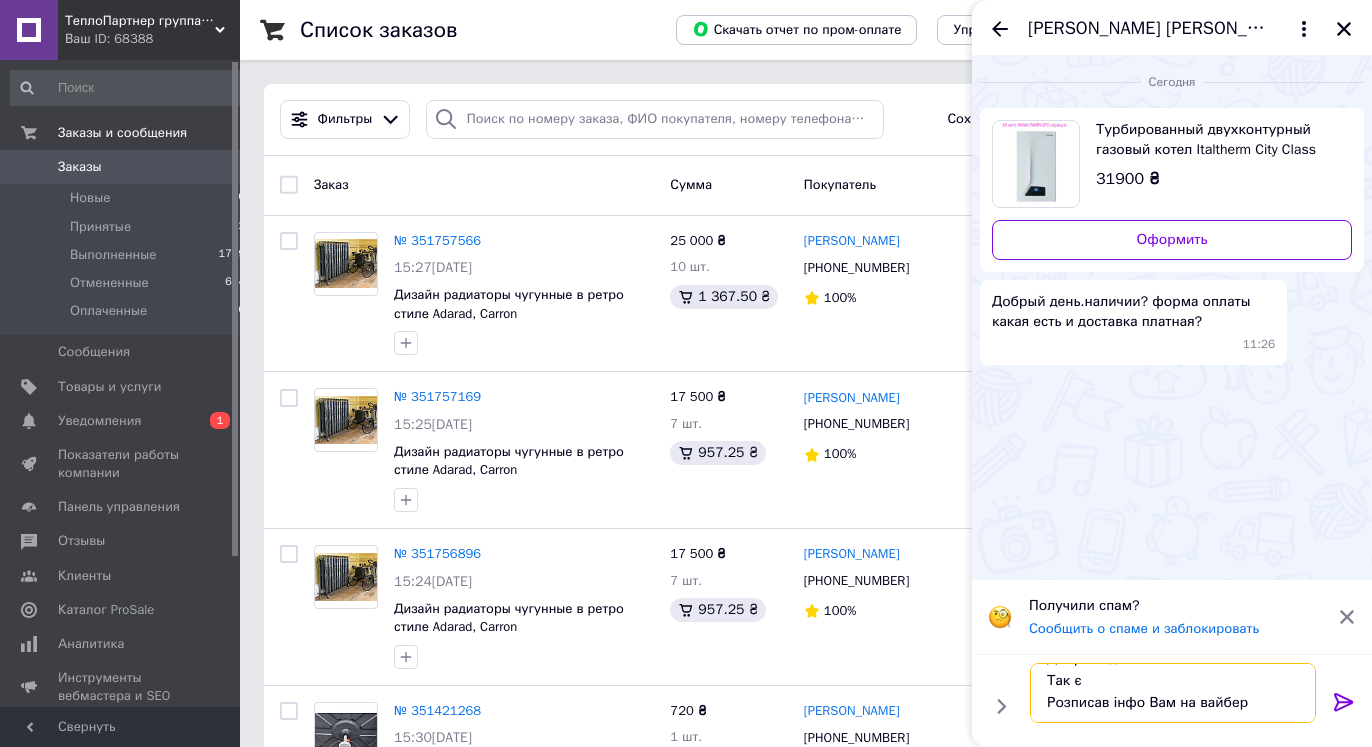 type on "Доброго дня
Так є
Розписав інфо Вам на вайбер" 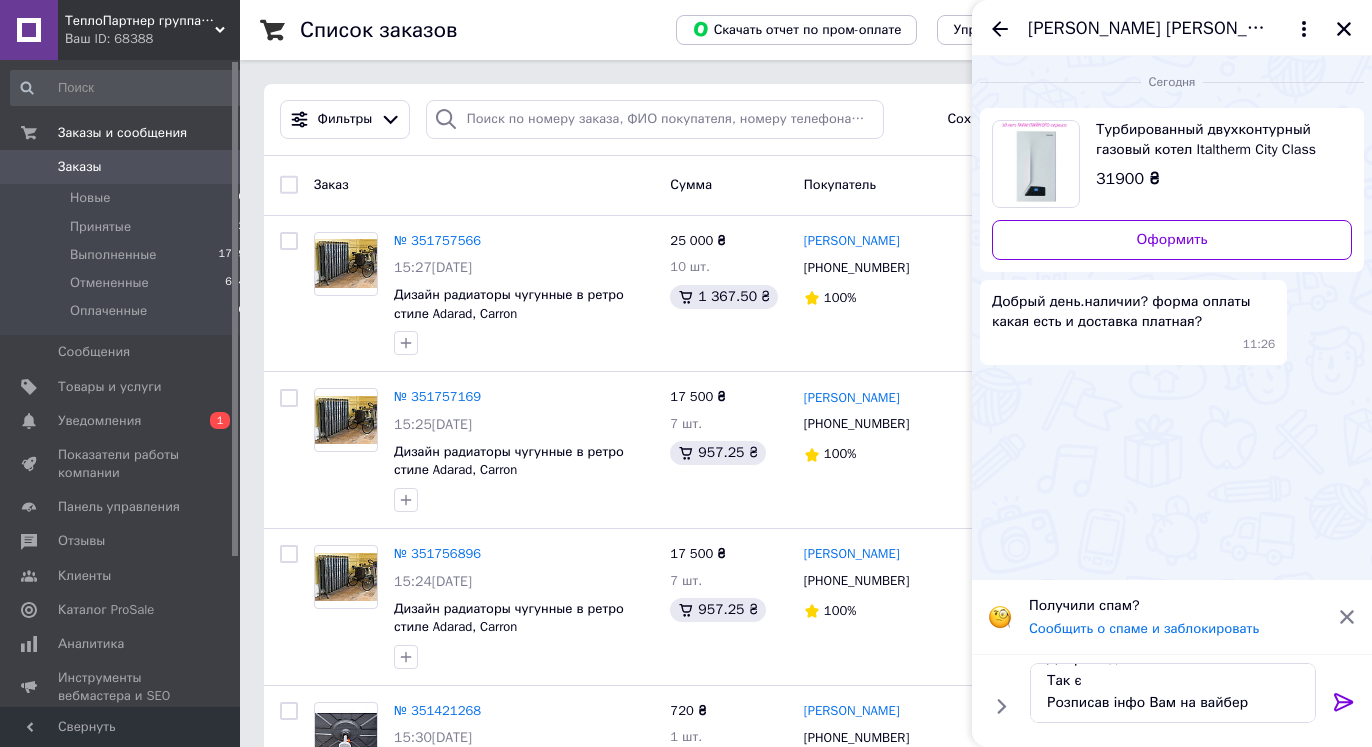 click 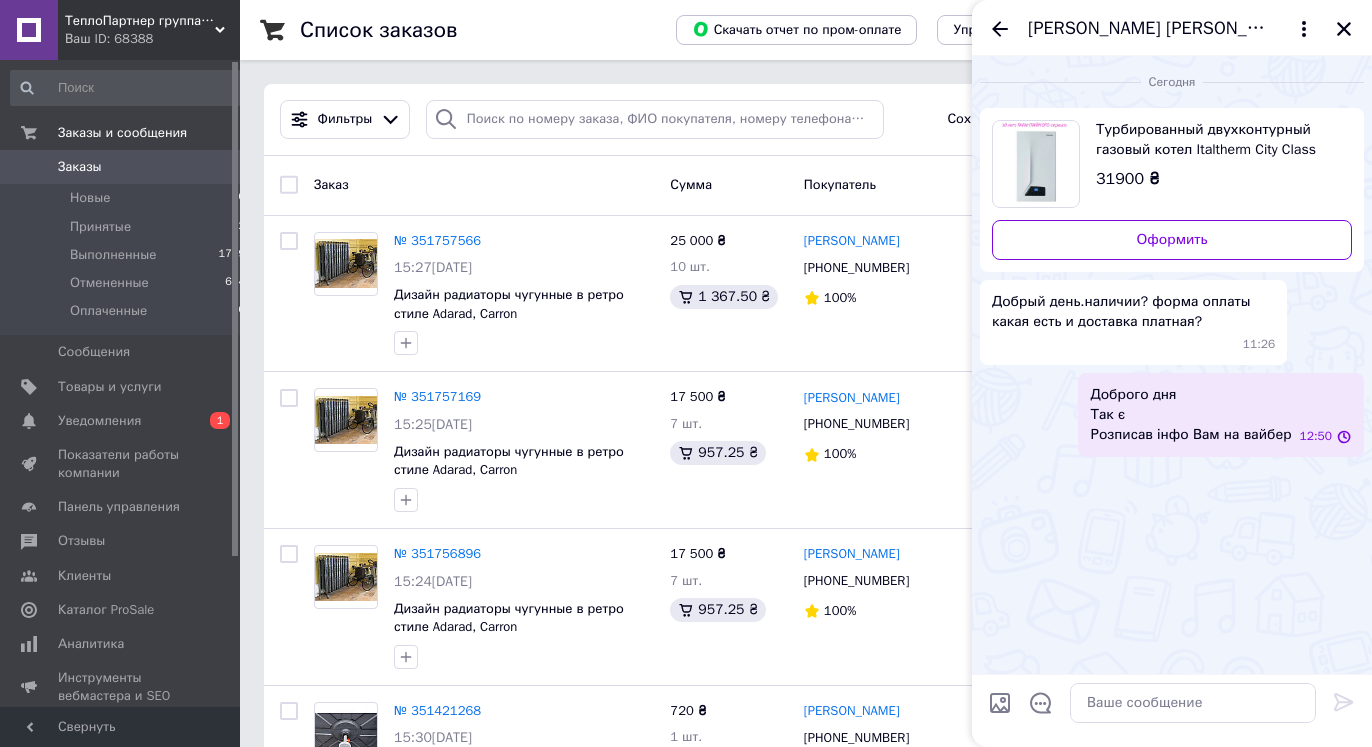 scroll, scrollTop: 0, scrollLeft: 0, axis: both 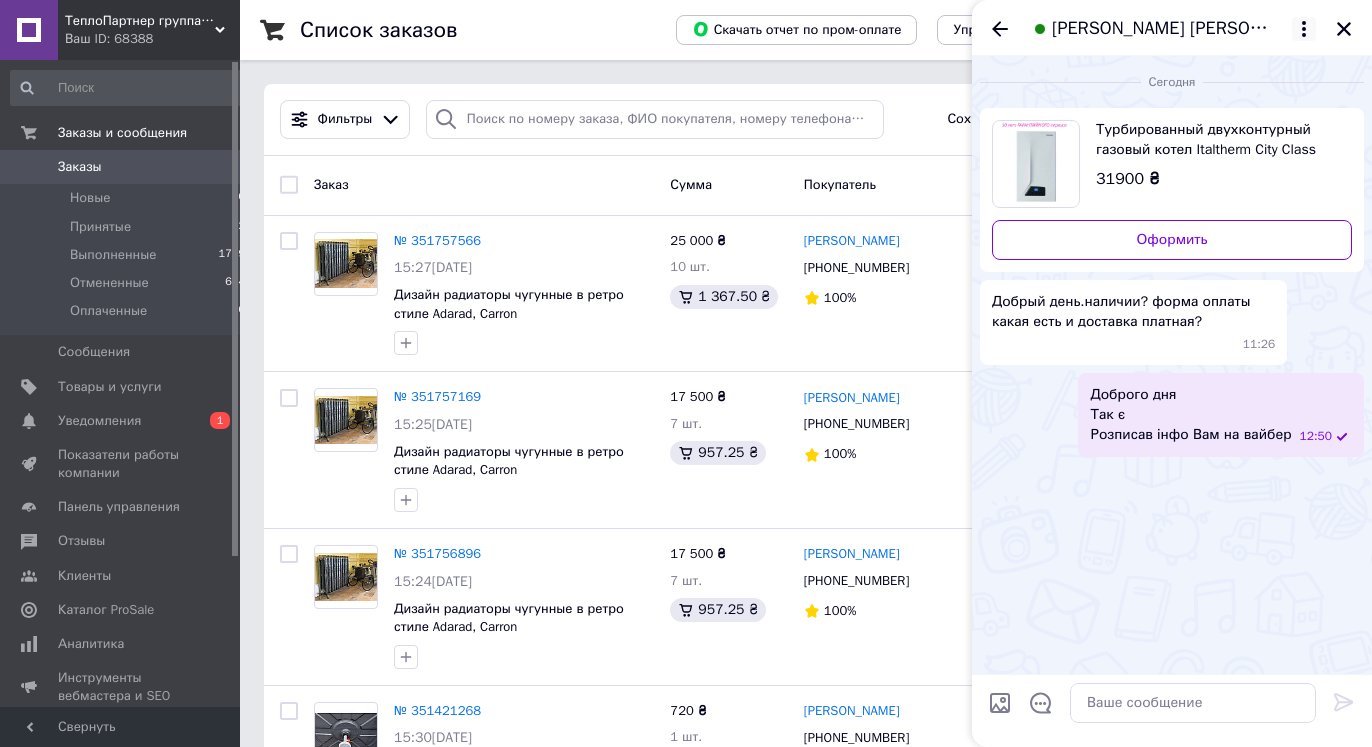 click 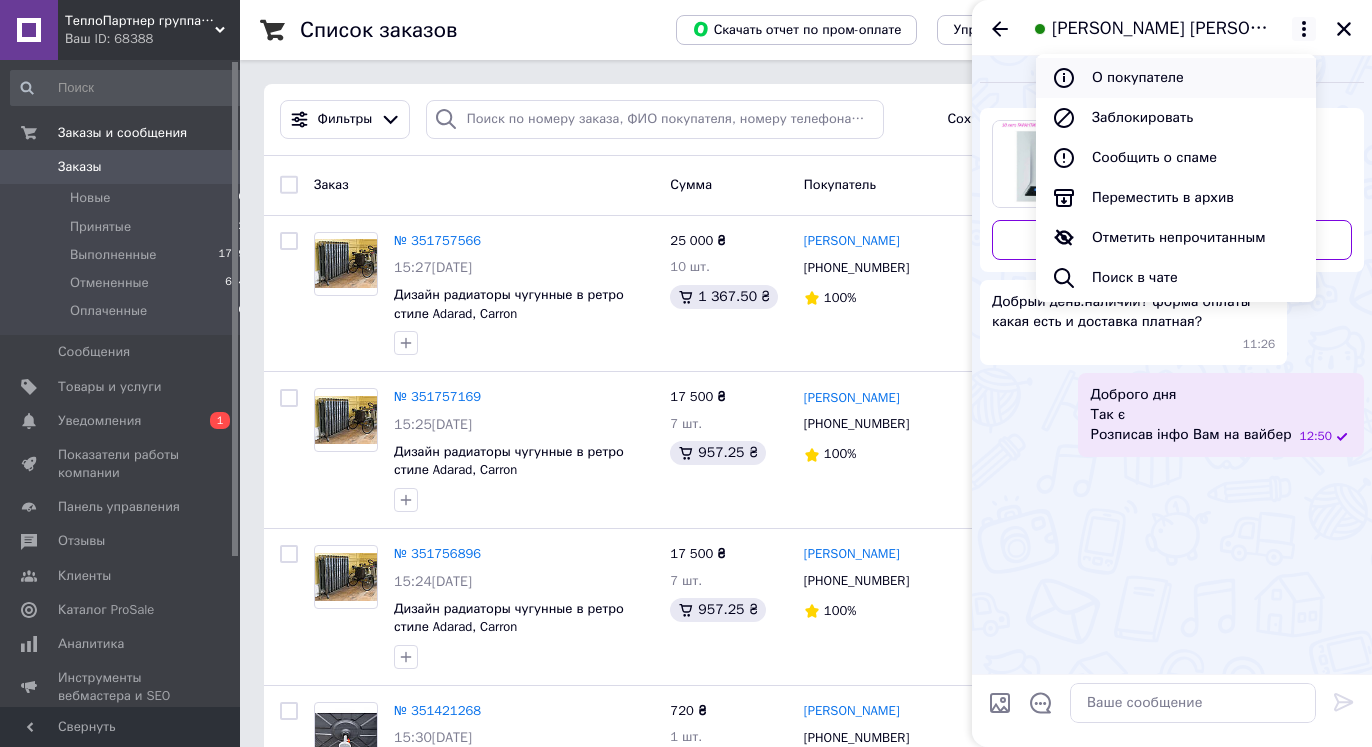 click on "О покупателе" at bounding box center (1176, 78) 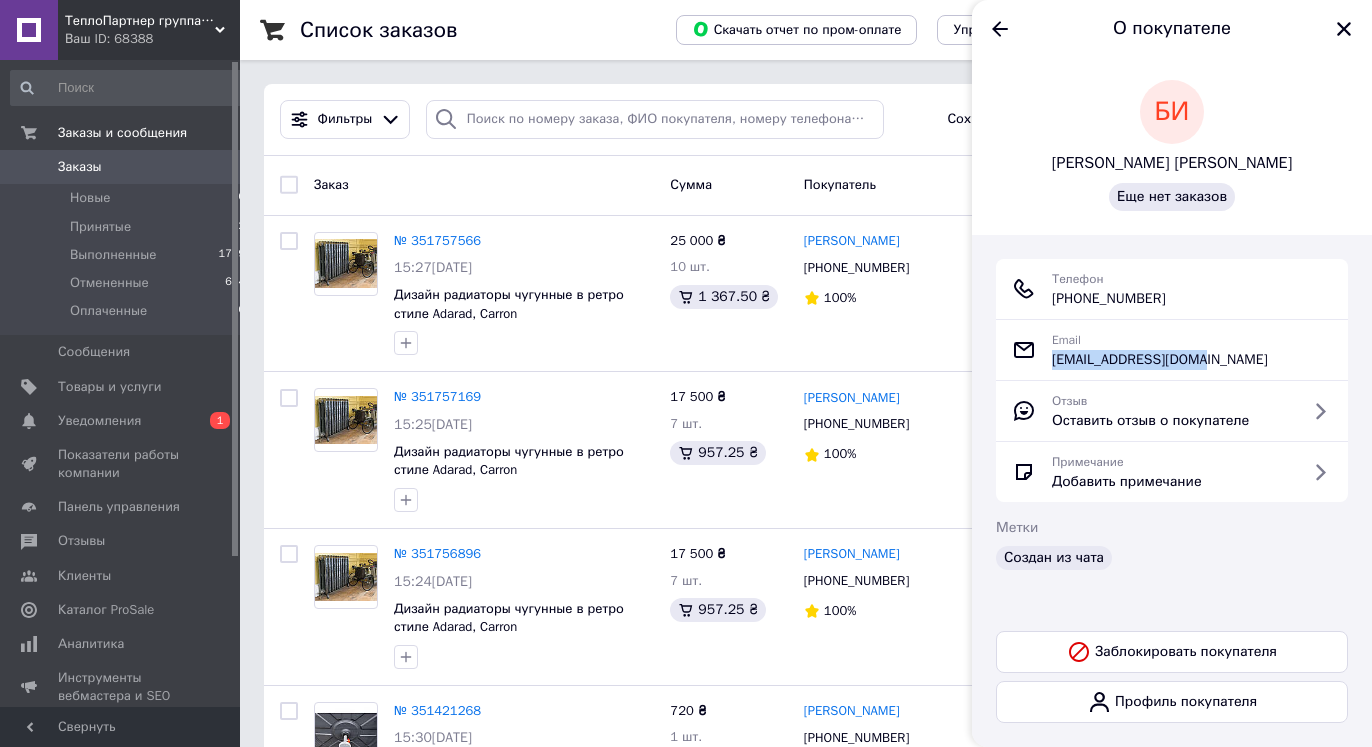 drag, startPoint x: 1208, startPoint y: 362, endPoint x: 1052, endPoint y: 362, distance: 156 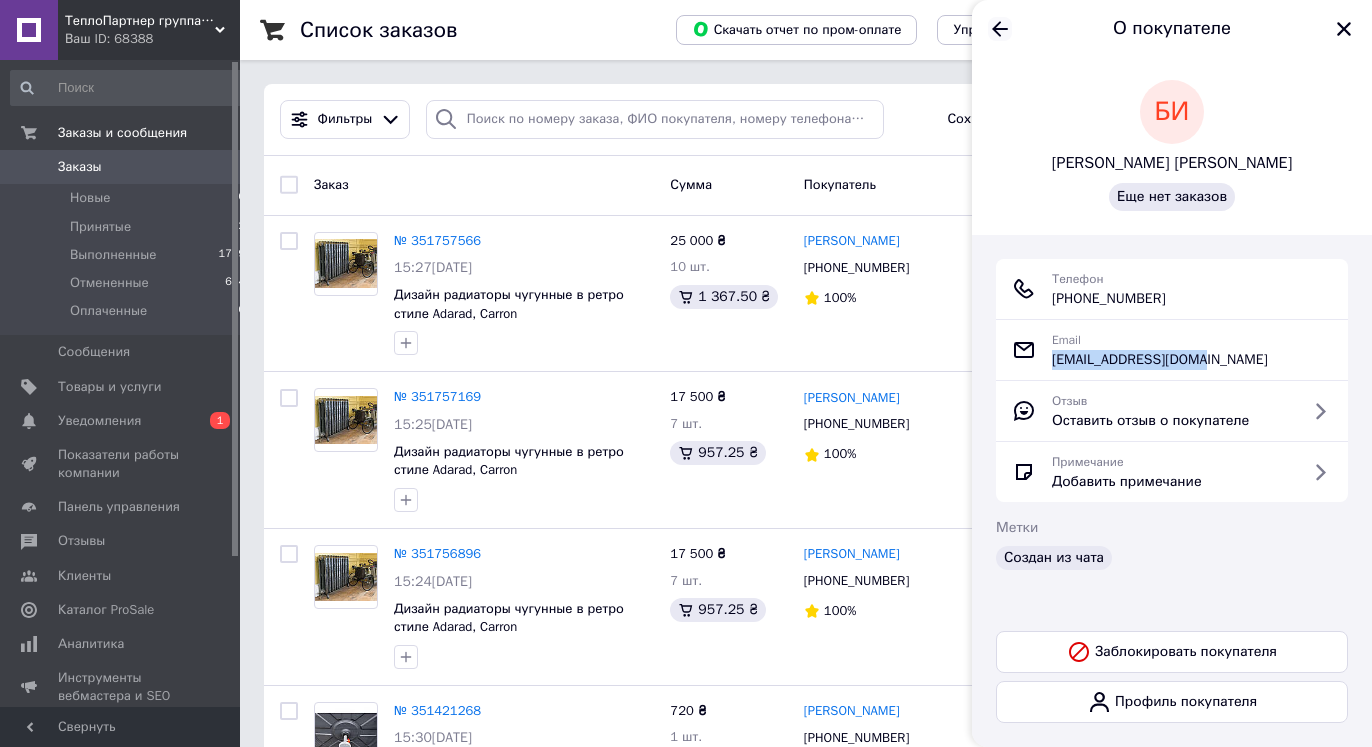 click 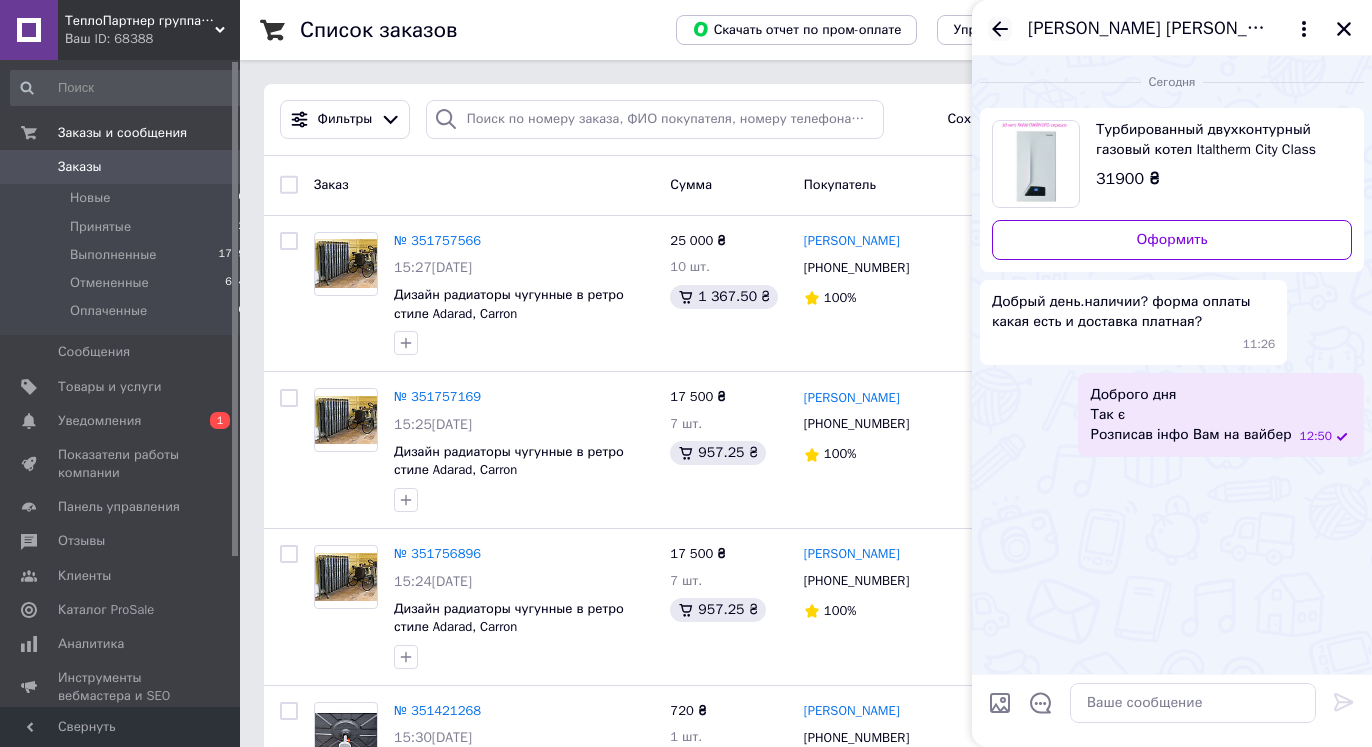 click 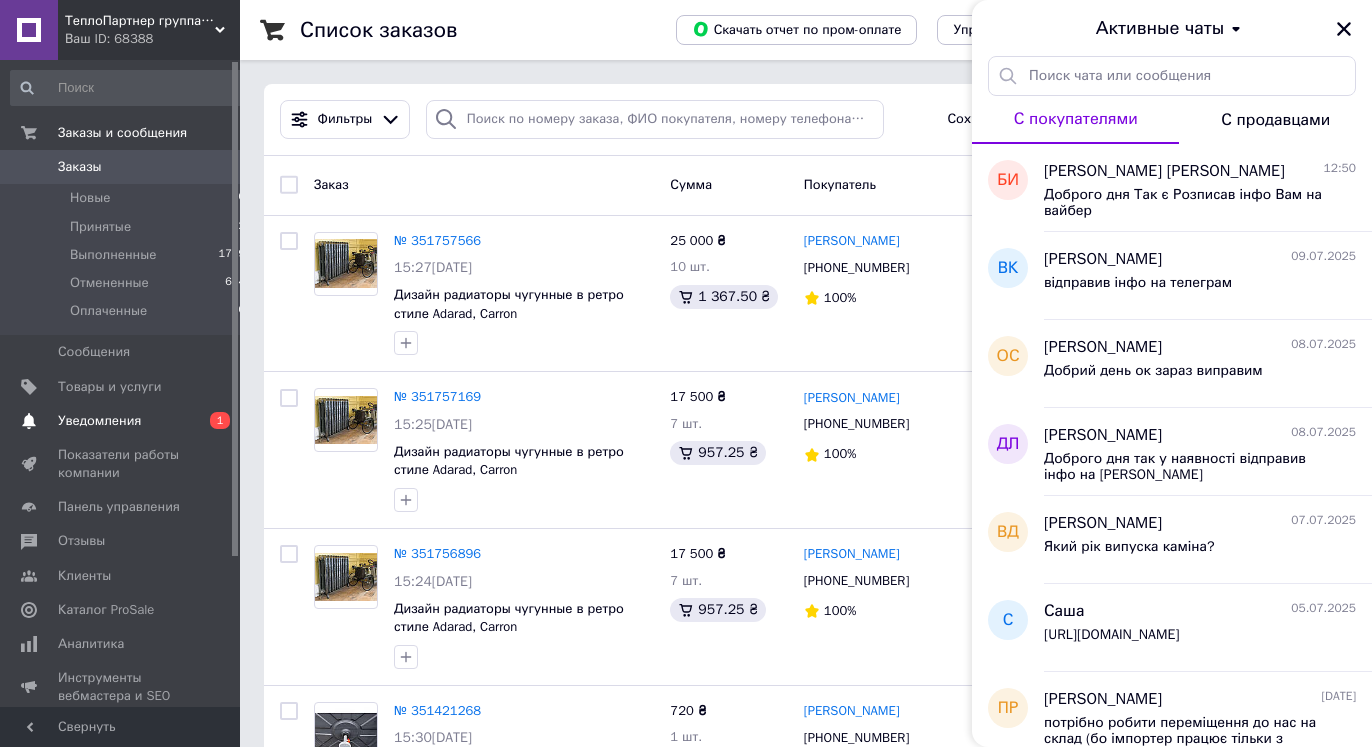 click on "Уведомления" at bounding box center (99, 421) 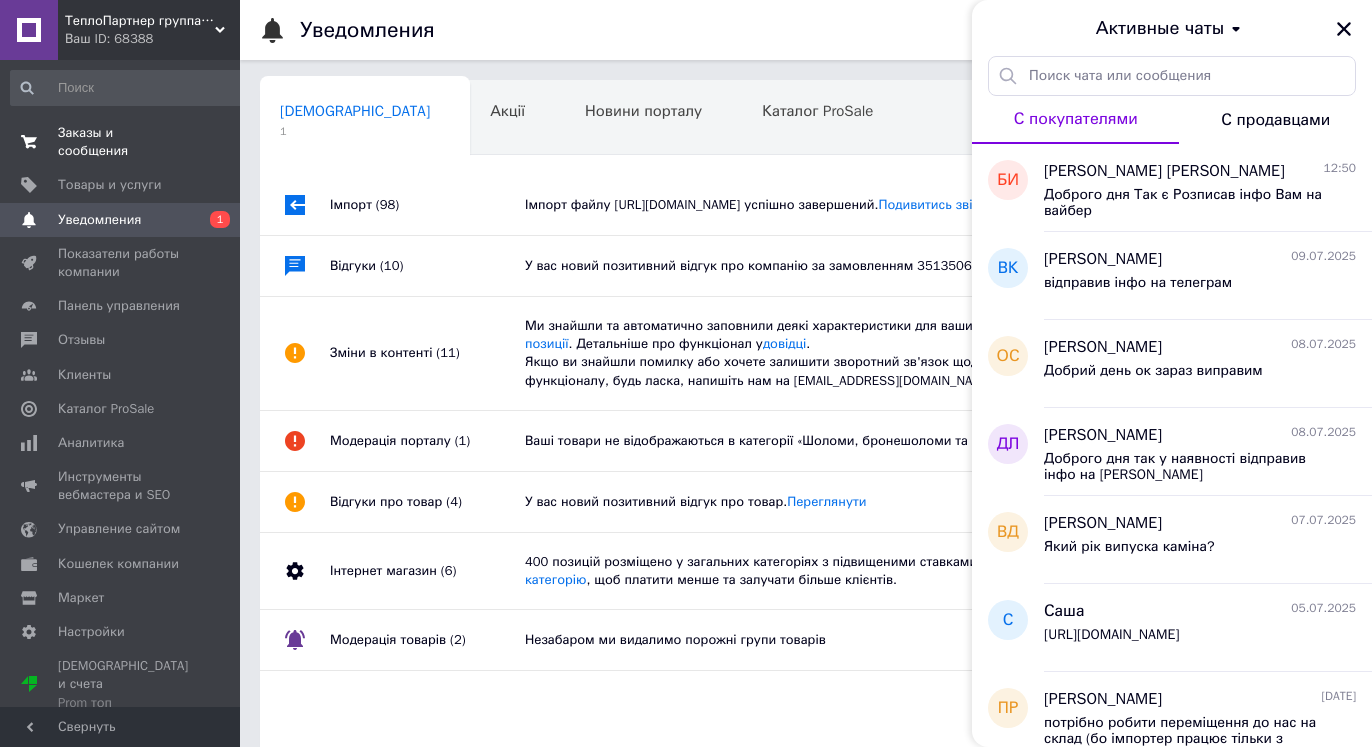 click on "Заказы и сообщения 0 0" at bounding box center [128, 142] 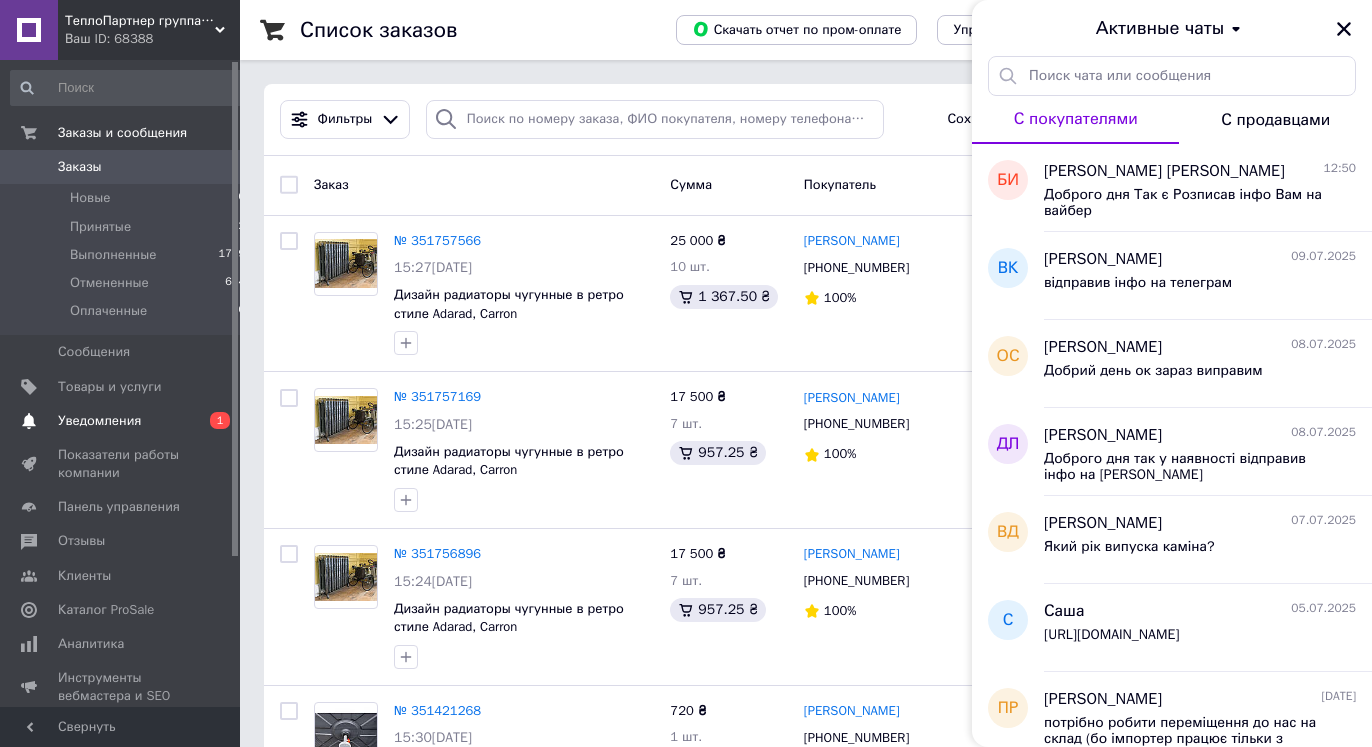 click on "Уведомления" at bounding box center (121, 421) 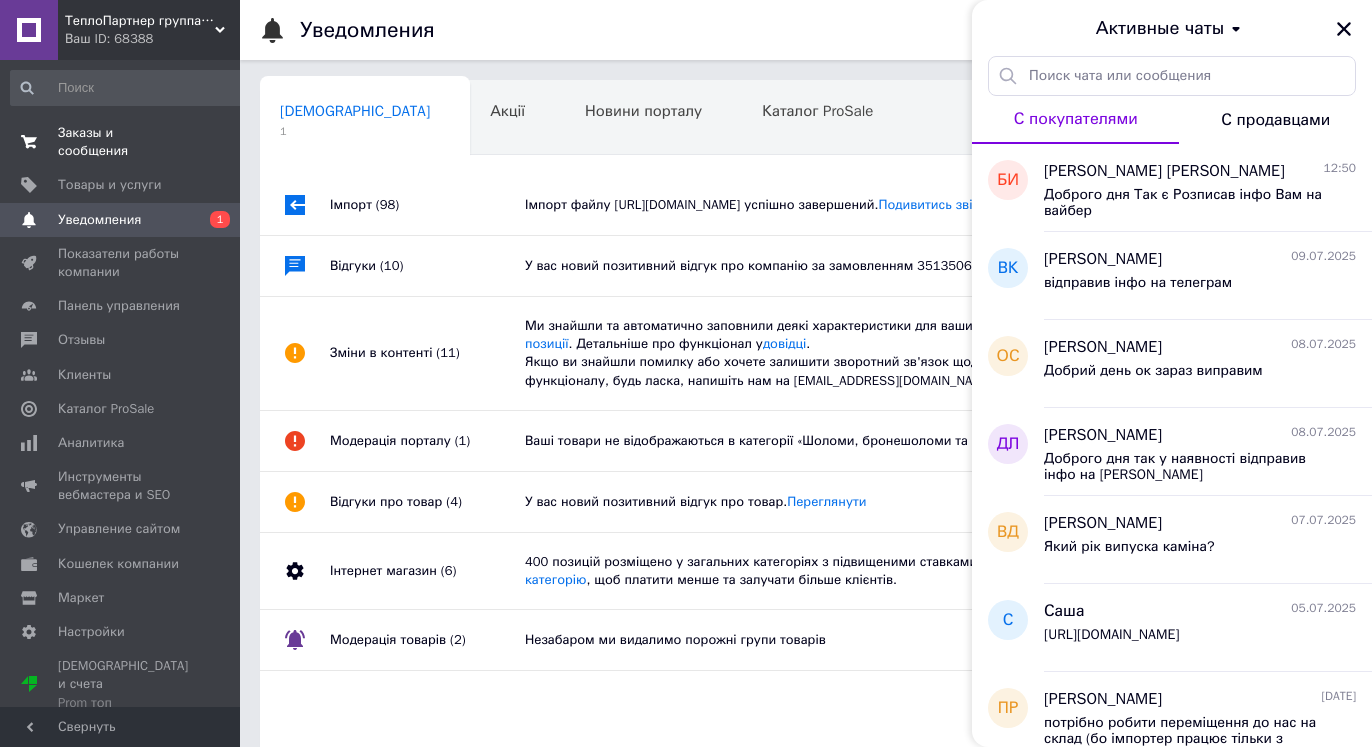 click on "Заказы и сообщения" at bounding box center (121, 142) 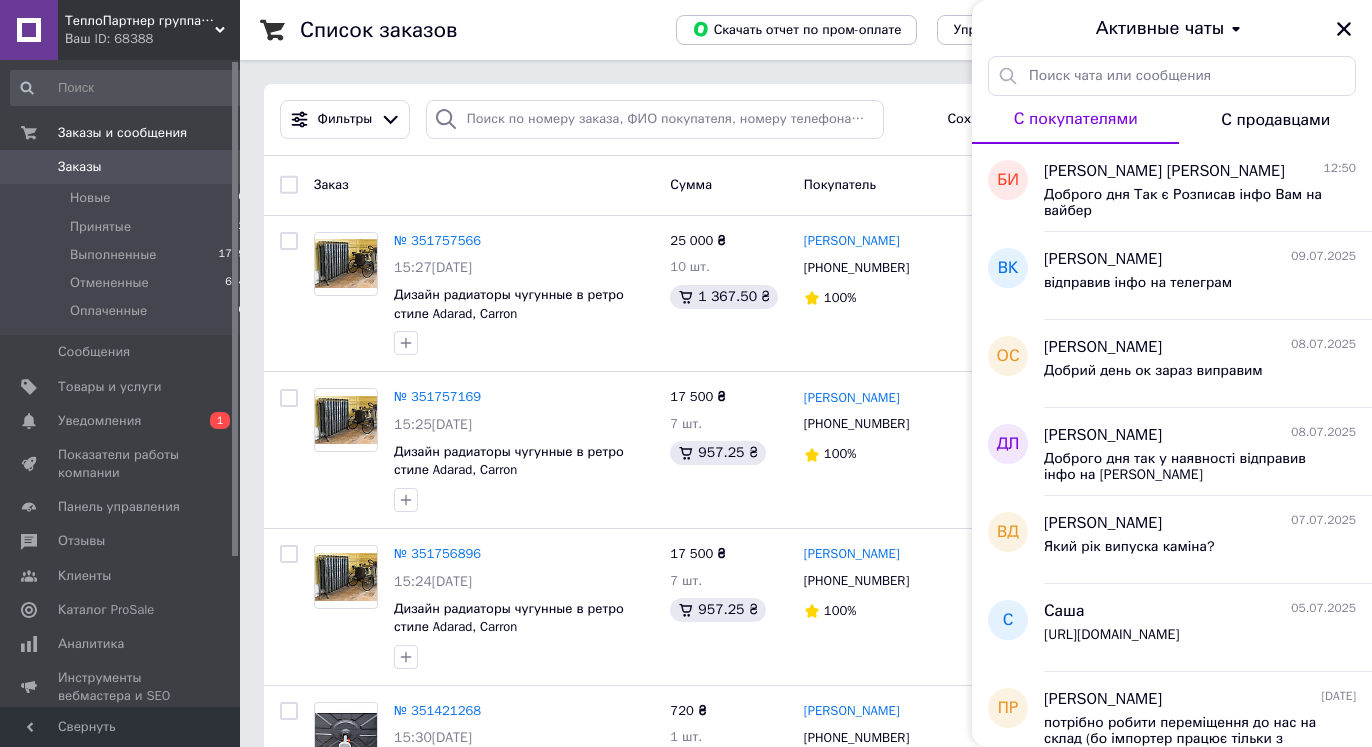 click on "Ваш ID: 68388" at bounding box center [152, 39] 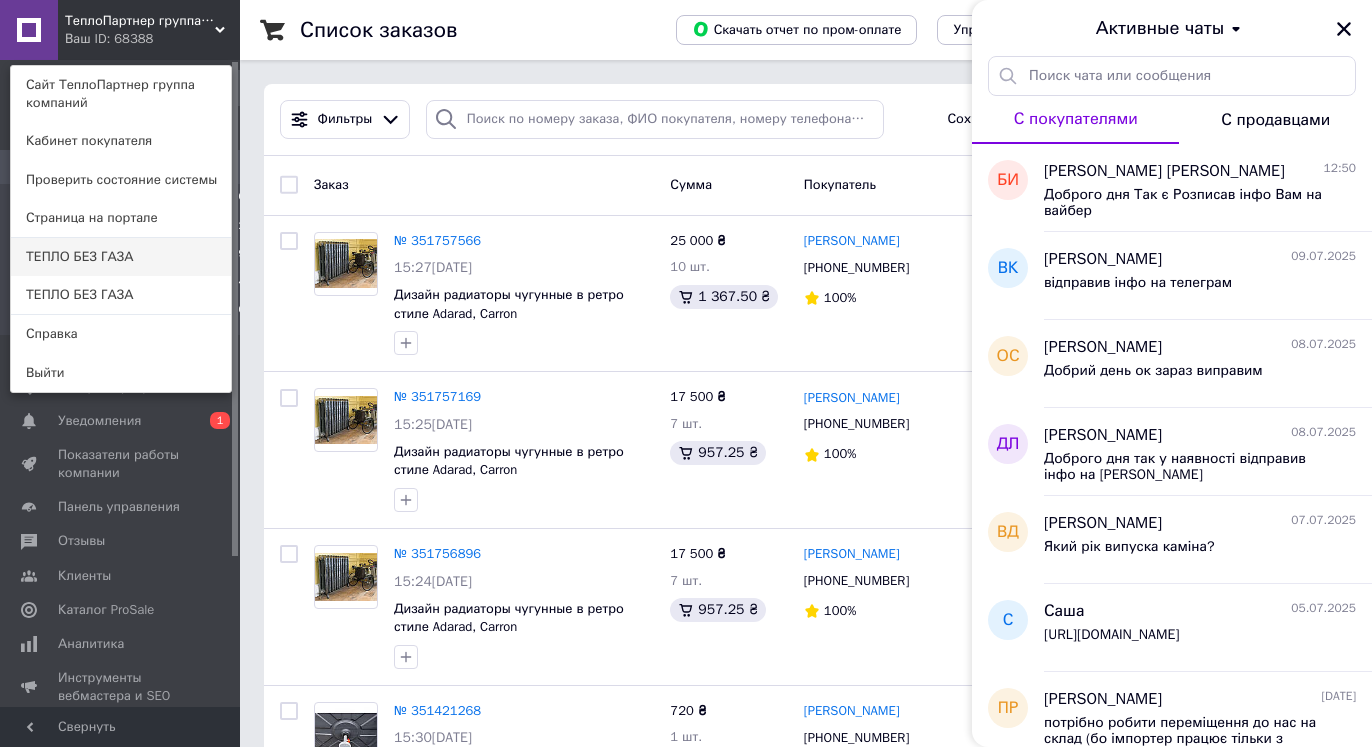 click on "ТЕПЛО БЕЗ ГАЗА" at bounding box center [121, 257] 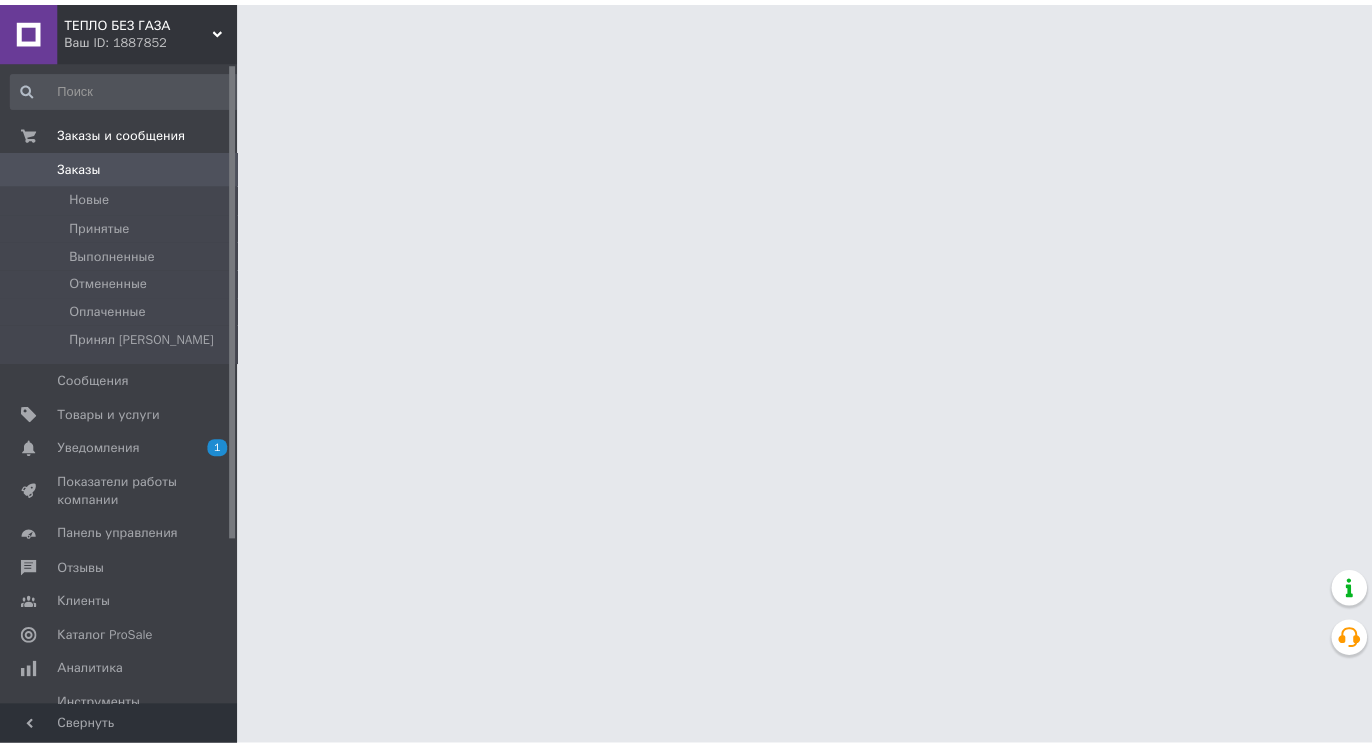 scroll, scrollTop: 0, scrollLeft: 0, axis: both 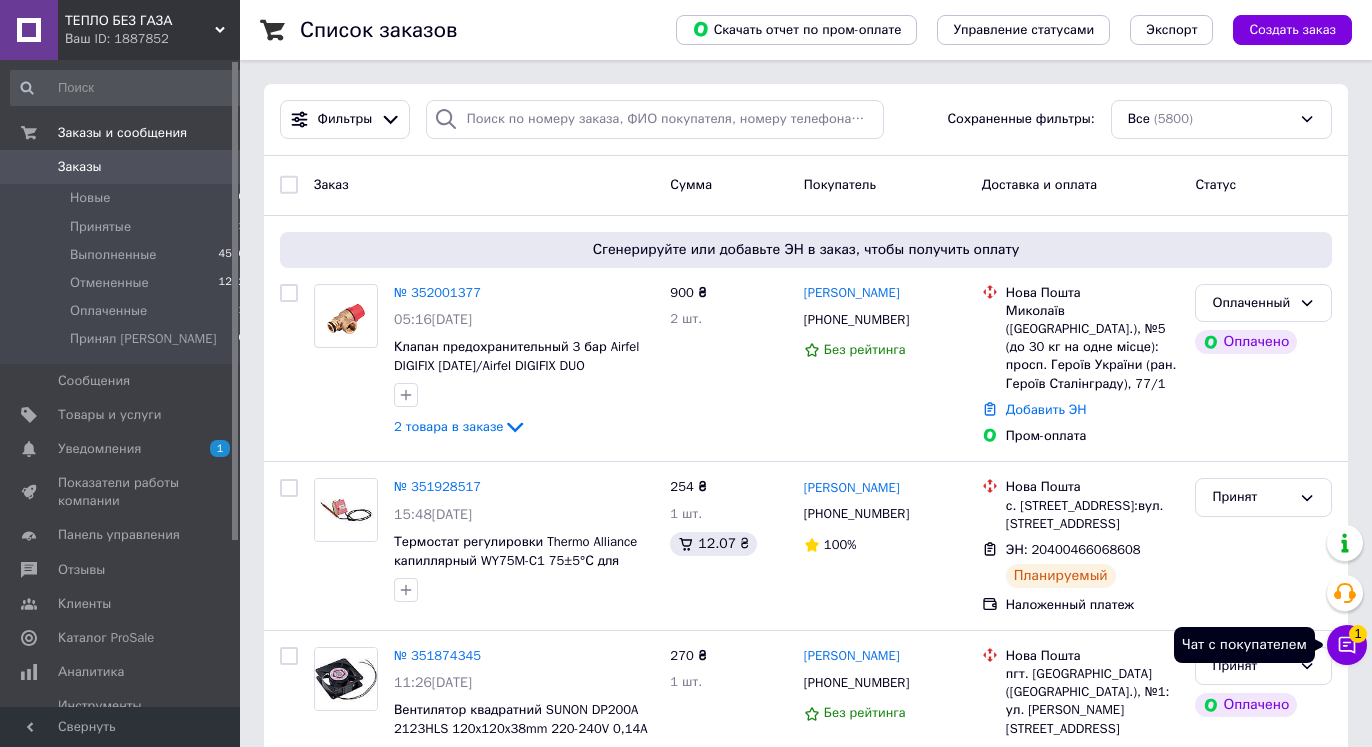 click 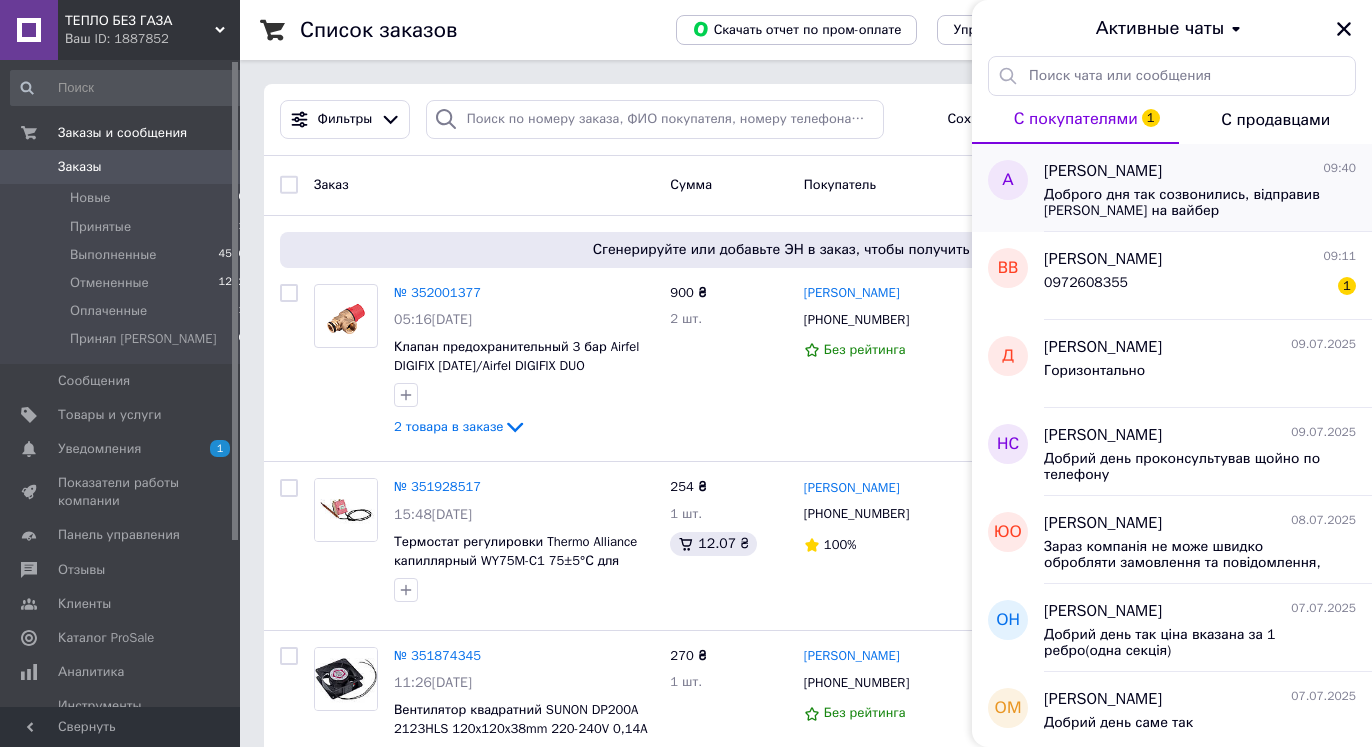 click on "Доброго дня
так
созвонились, відправив [PERSON_NAME] на вайбер" at bounding box center [1186, 203] 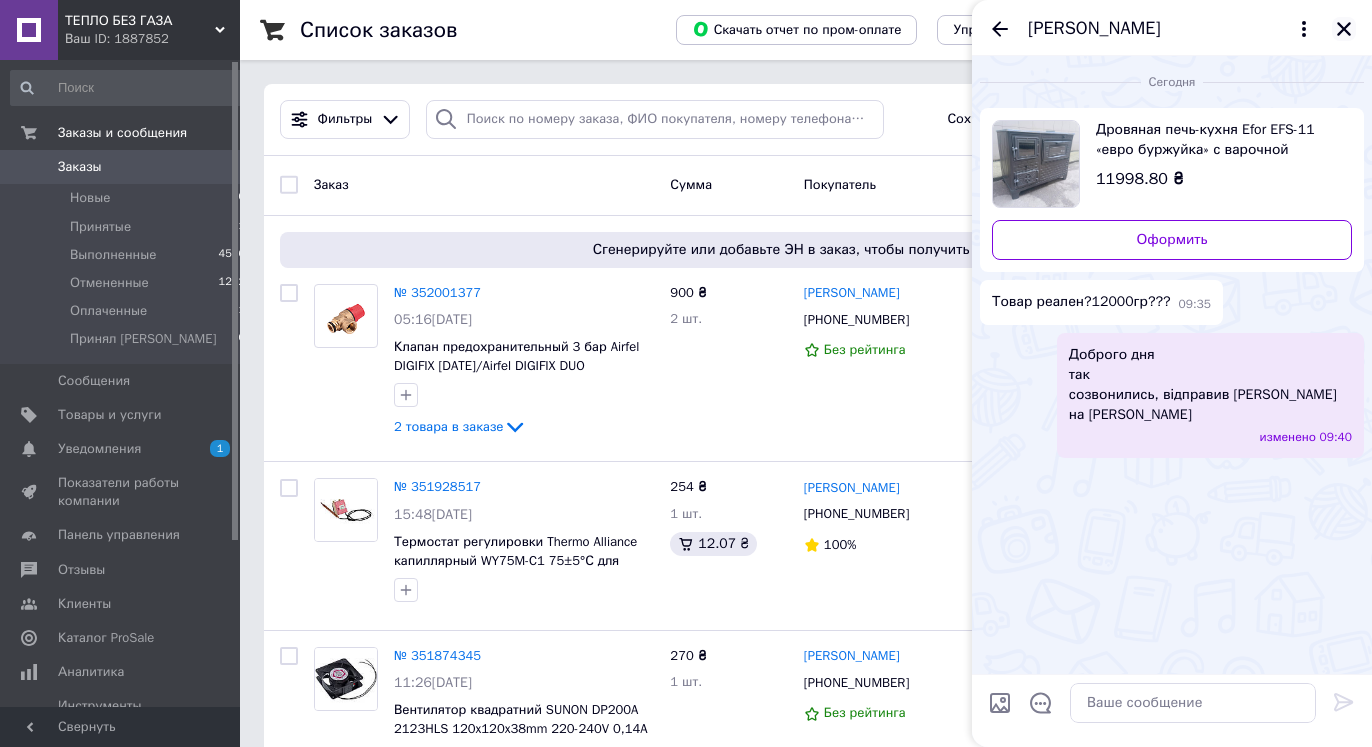 click 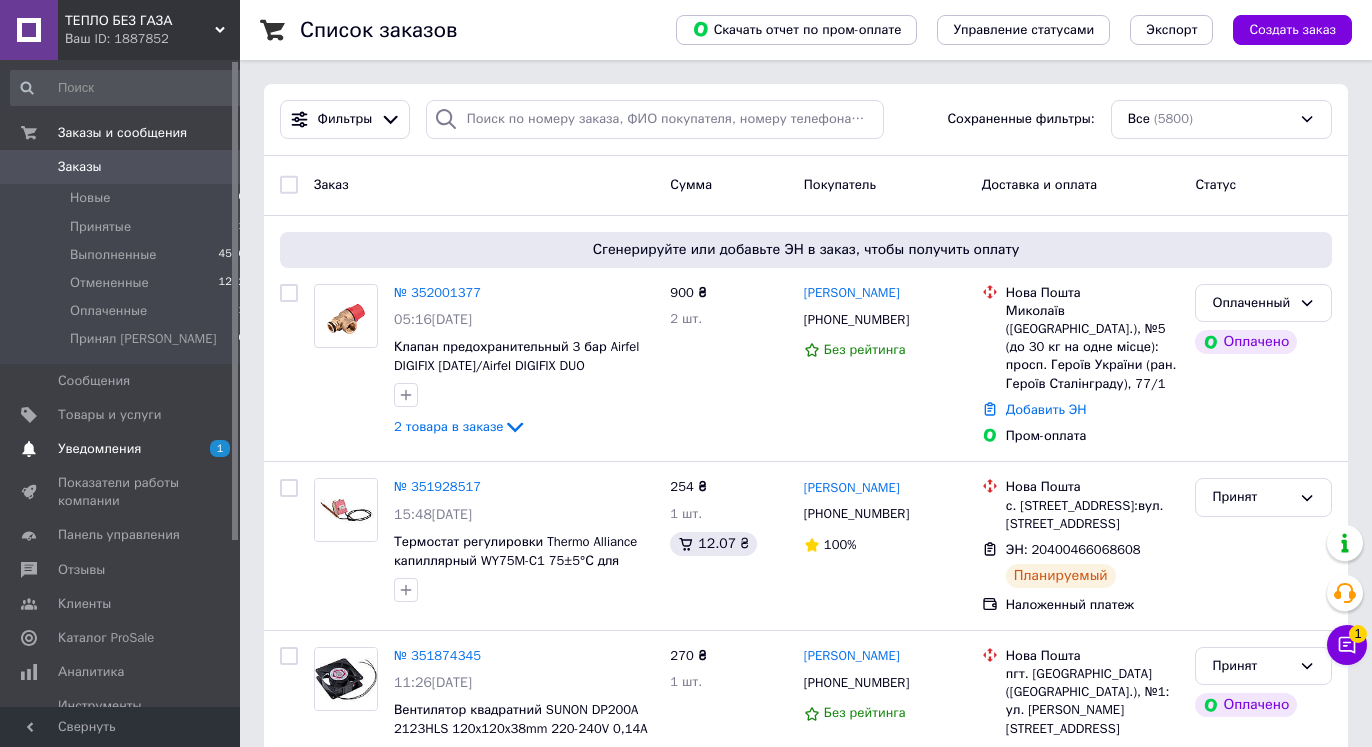 click on "Уведомления 1 0" at bounding box center (128, 449) 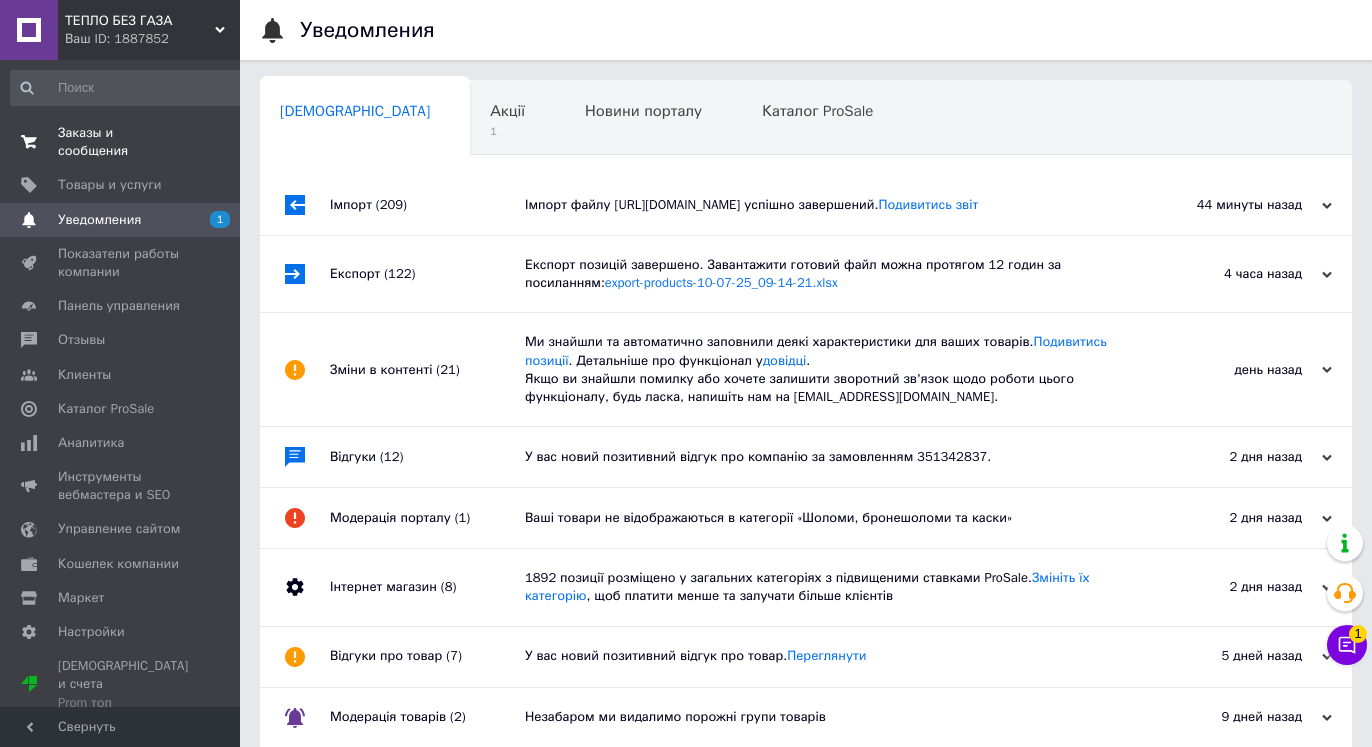 click on "Заказы и сообщения" at bounding box center (121, 142) 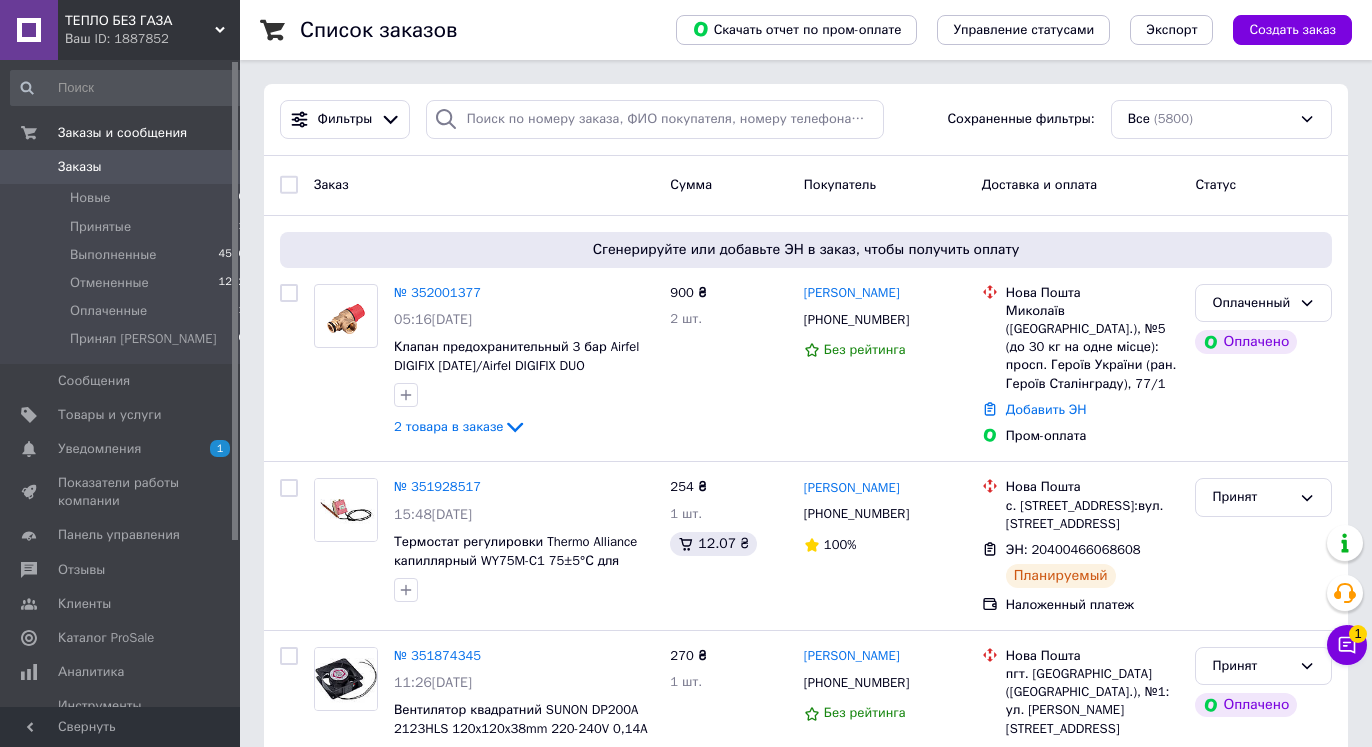 click on "Заказы" at bounding box center (80, 167) 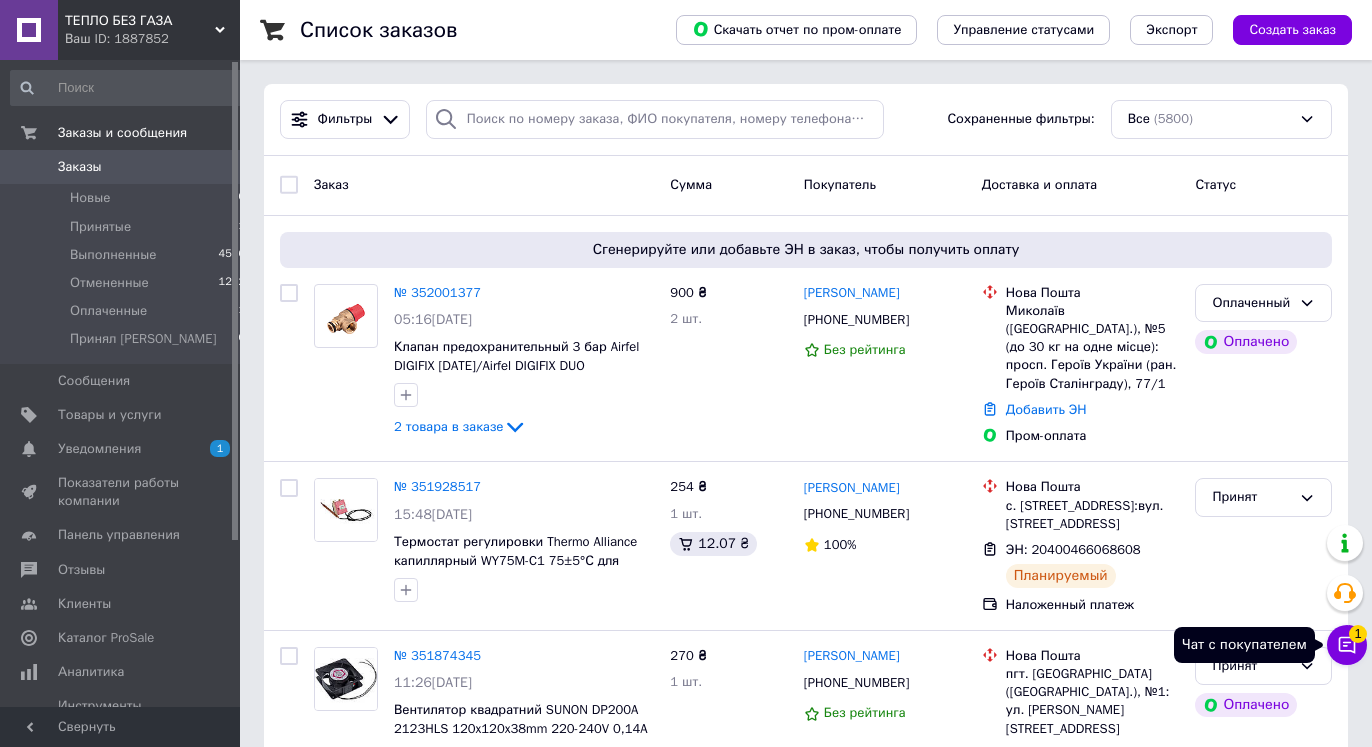 click on "Чат с покупателем 1" at bounding box center [1347, 645] 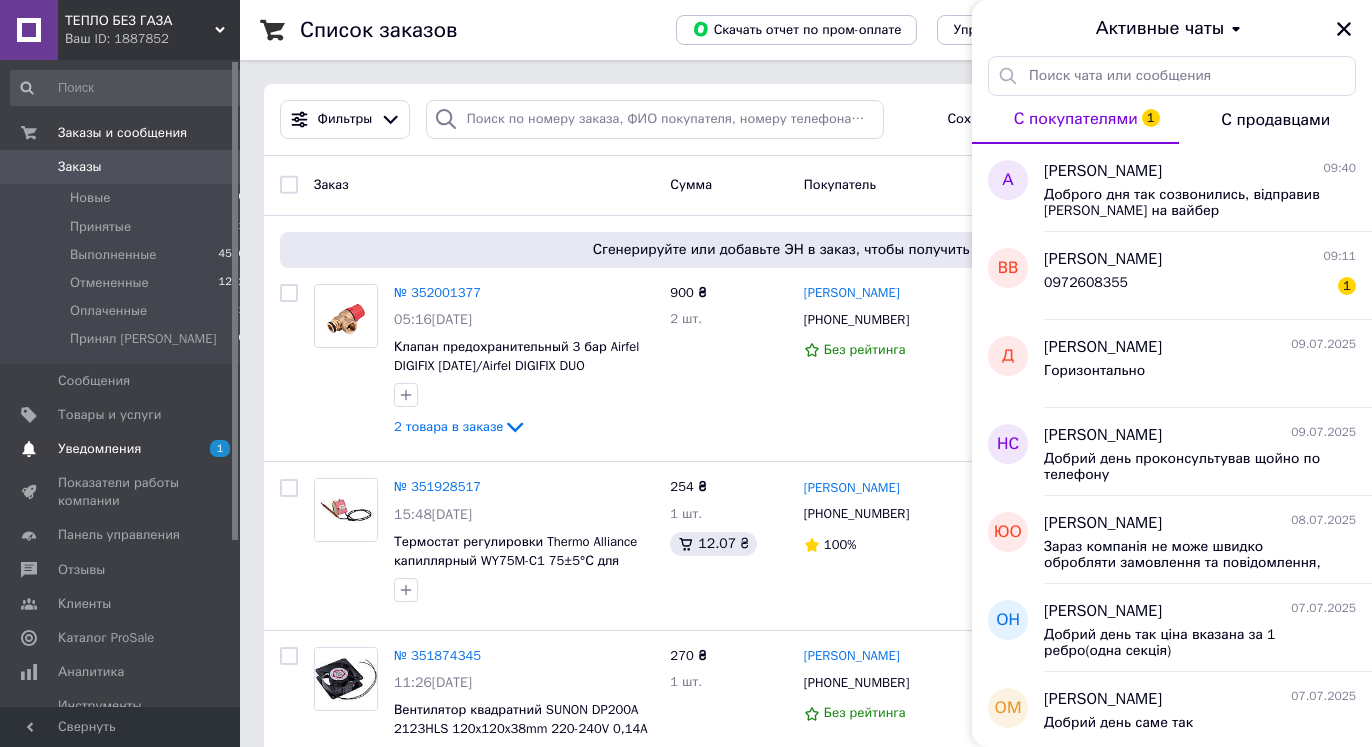 click on "Уведомления" at bounding box center [121, 449] 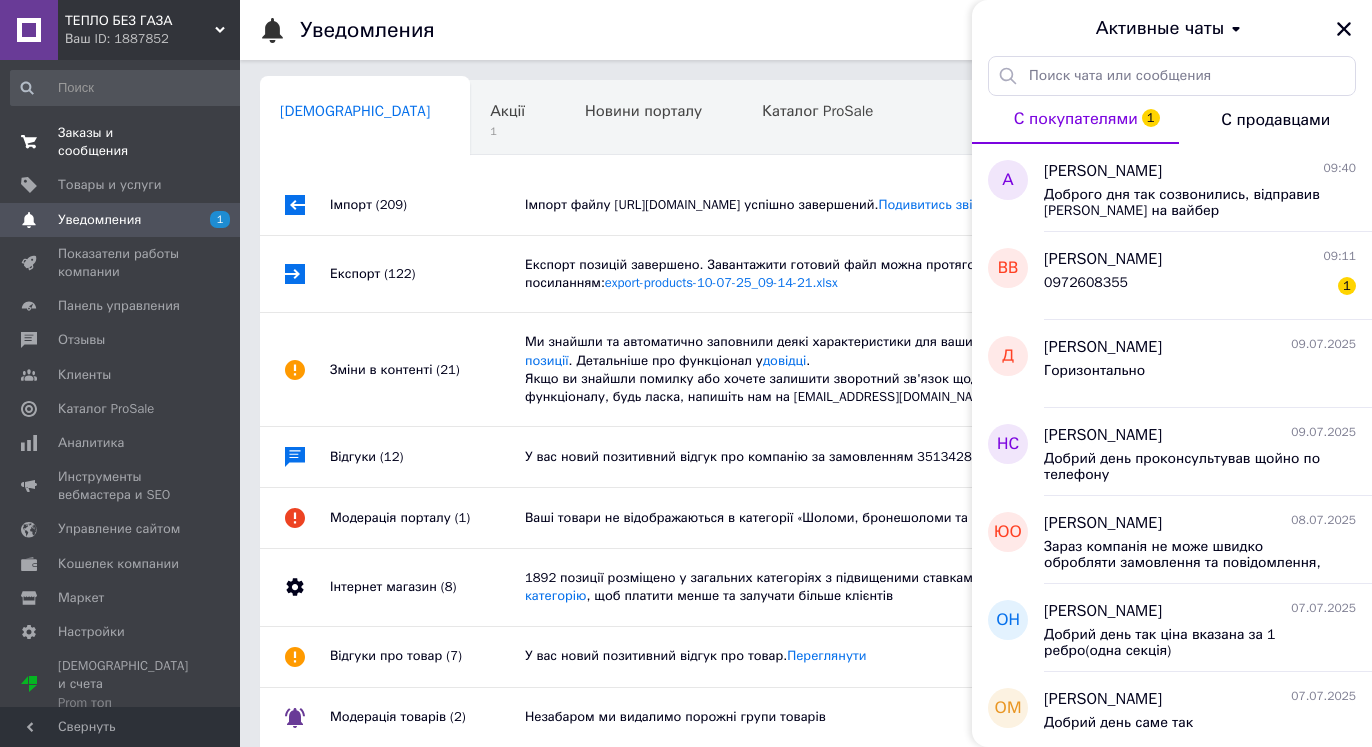 click on "Заказы и сообщения" at bounding box center (121, 142) 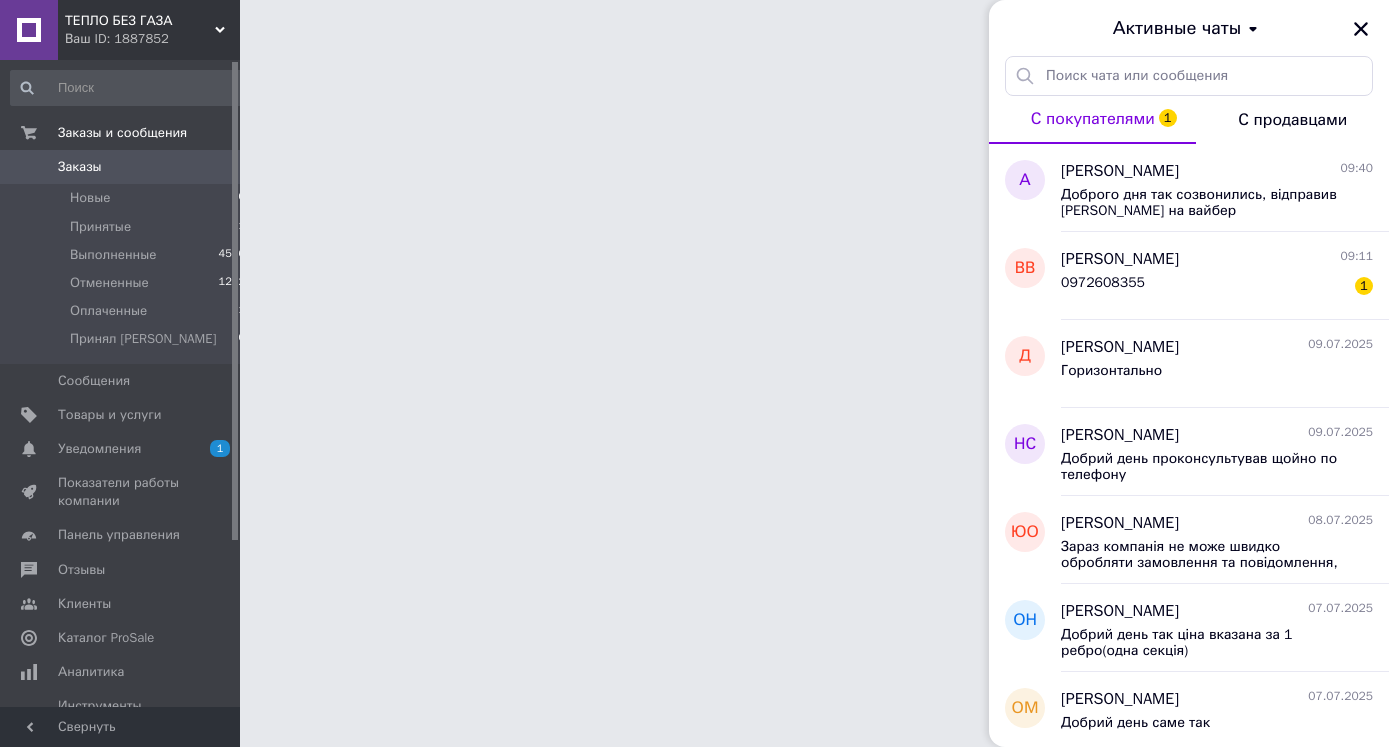 click on "Ваш ID: 1887852" at bounding box center [152, 39] 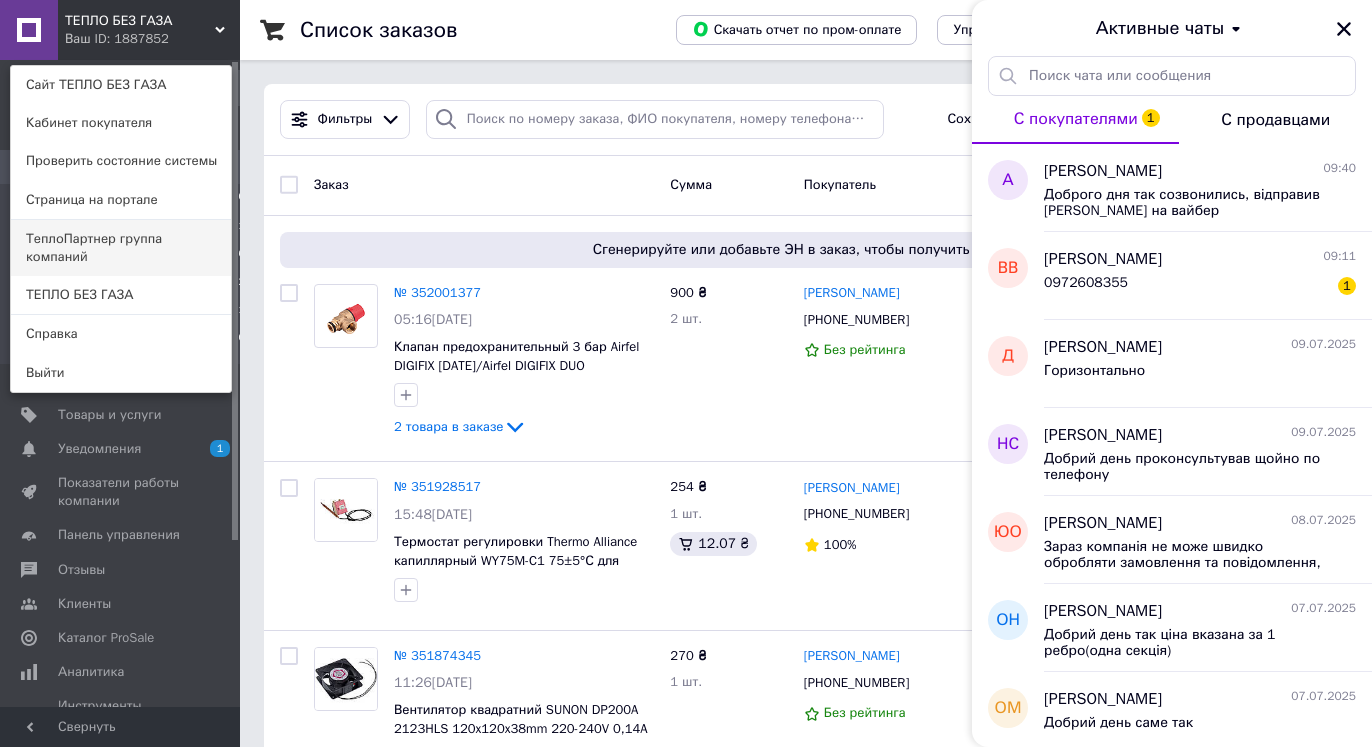 click on "ТеплоПартнер группа компаний" at bounding box center (121, 248) 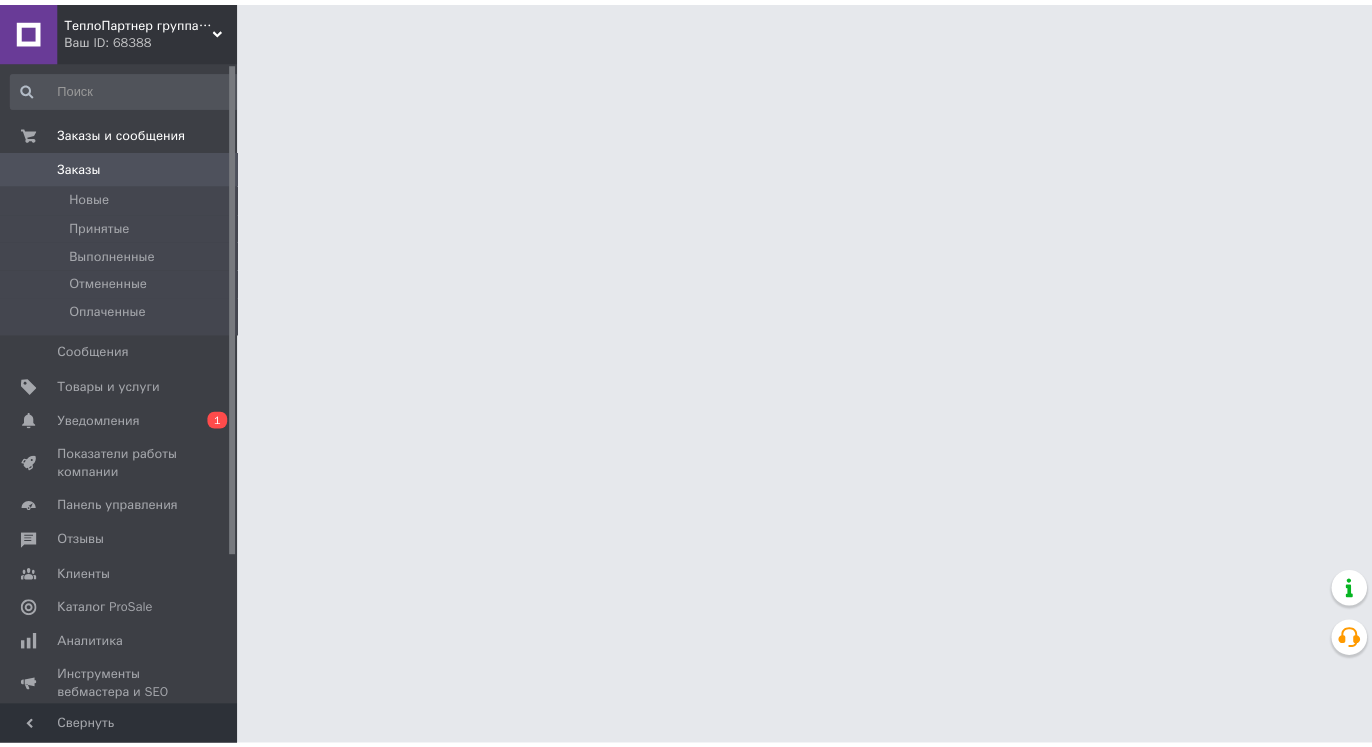 scroll, scrollTop: 0, scrollLeft: 0, axis: both 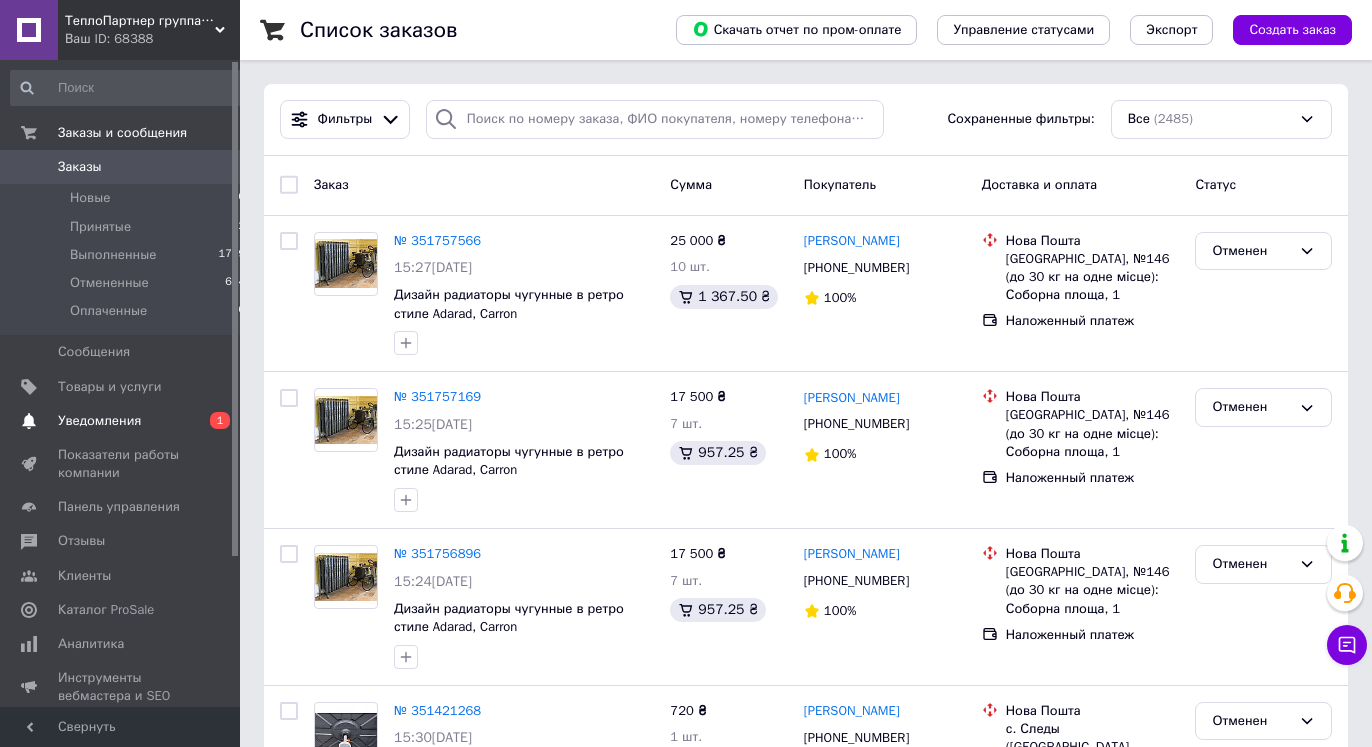 click on "Уведомления 0 1" at bounding box center (128, 421) 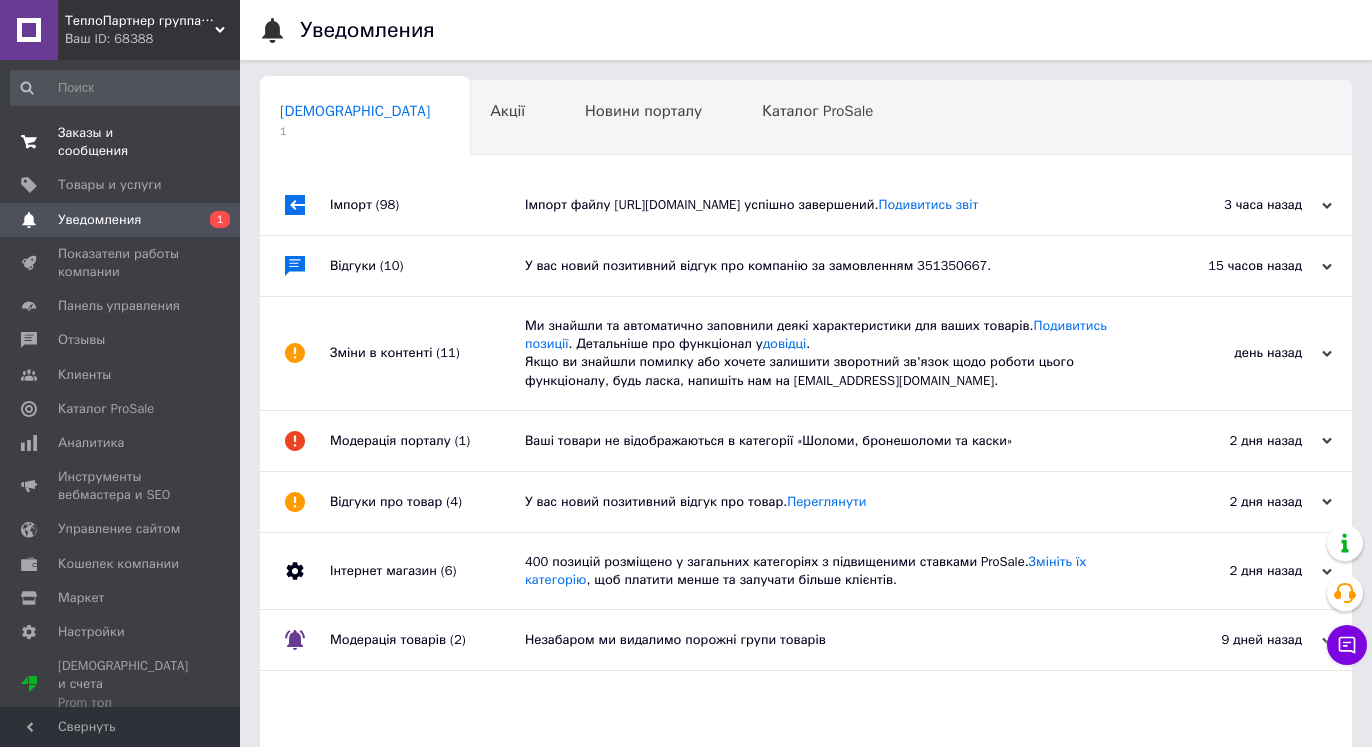 click on "Заказы и сообщения" at bounding box center (121, 142) 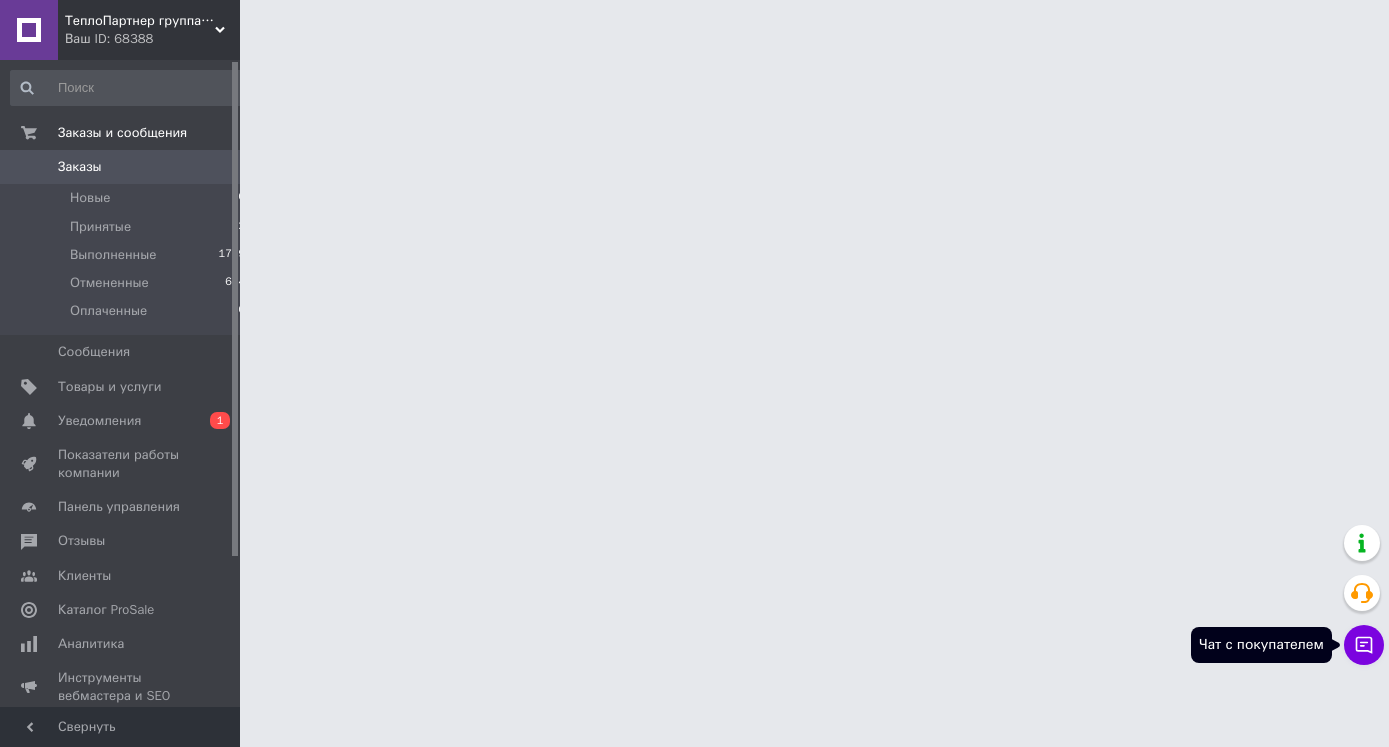 click on "Чат с покупателем" at bounding box center [1364, 645] 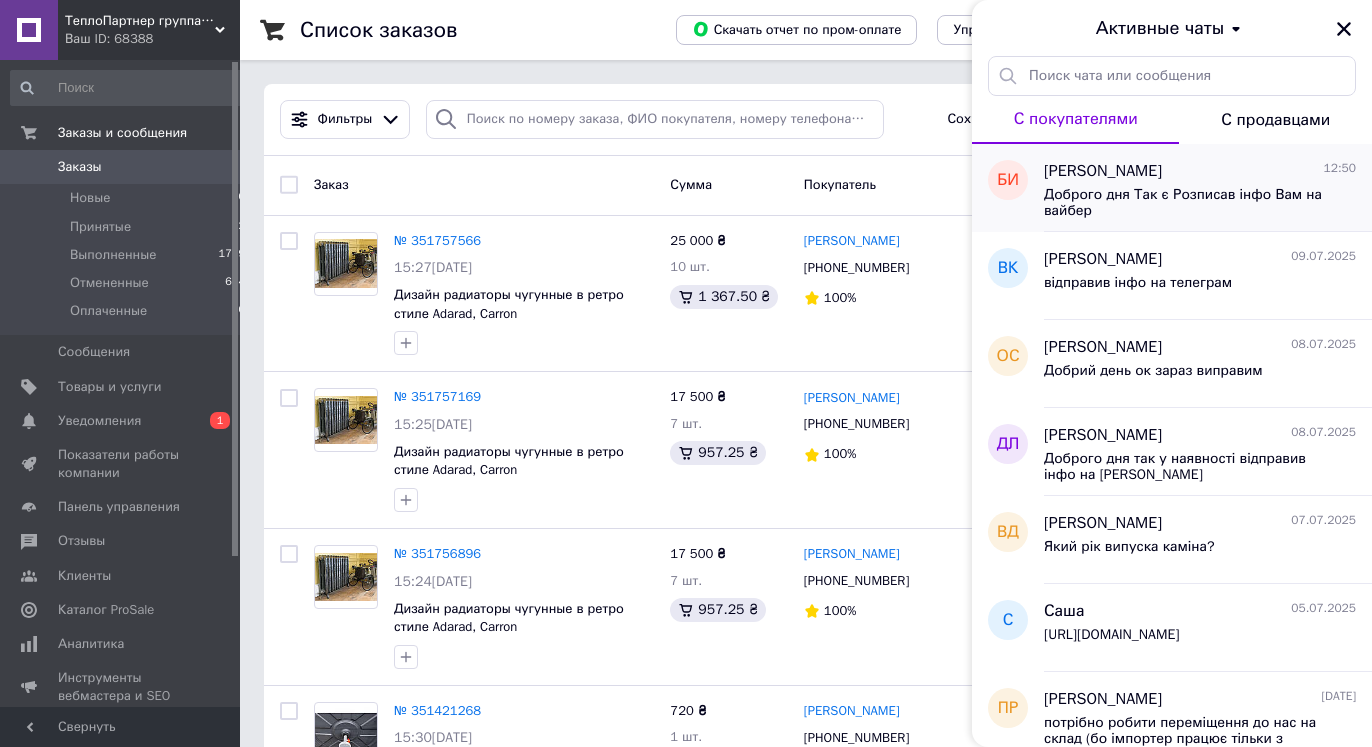 click on "Доброго дня
Так є
Розписав інфо Вам на вайбер" at bounding box center (1186, 203) 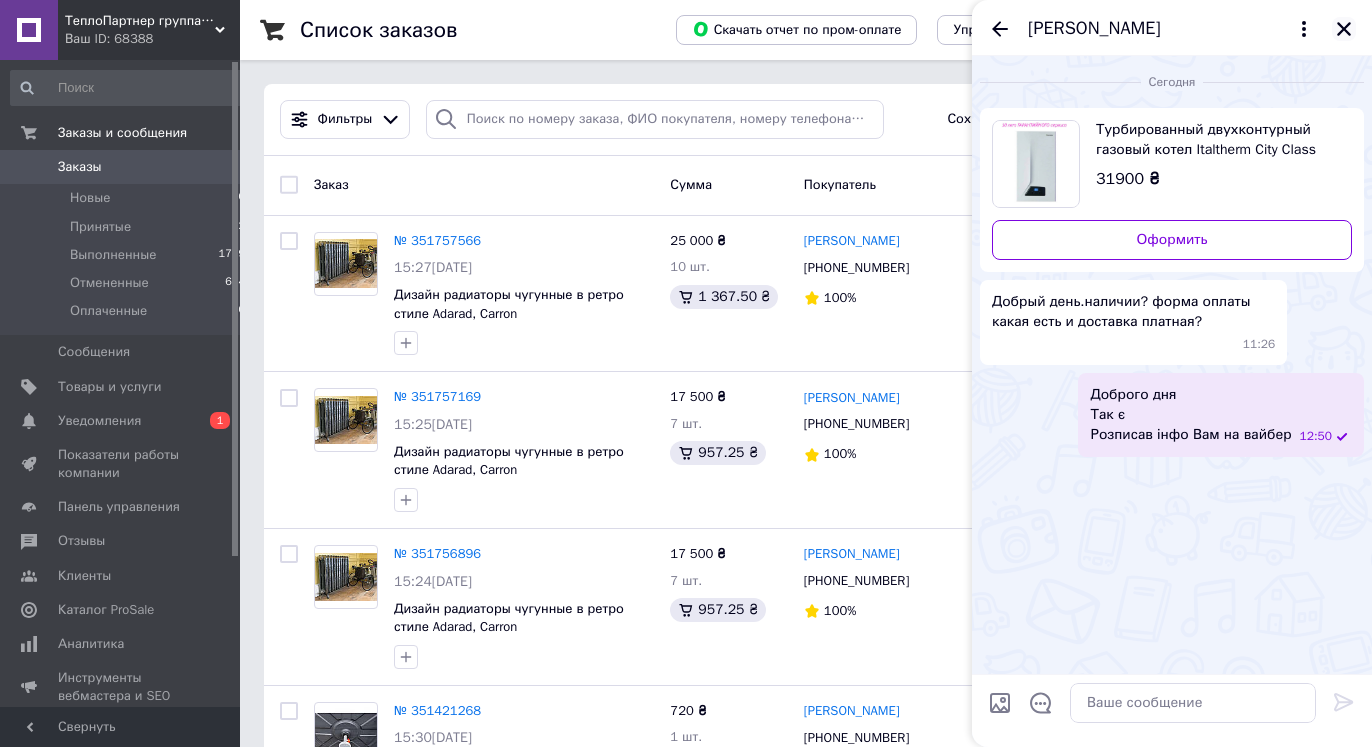 click 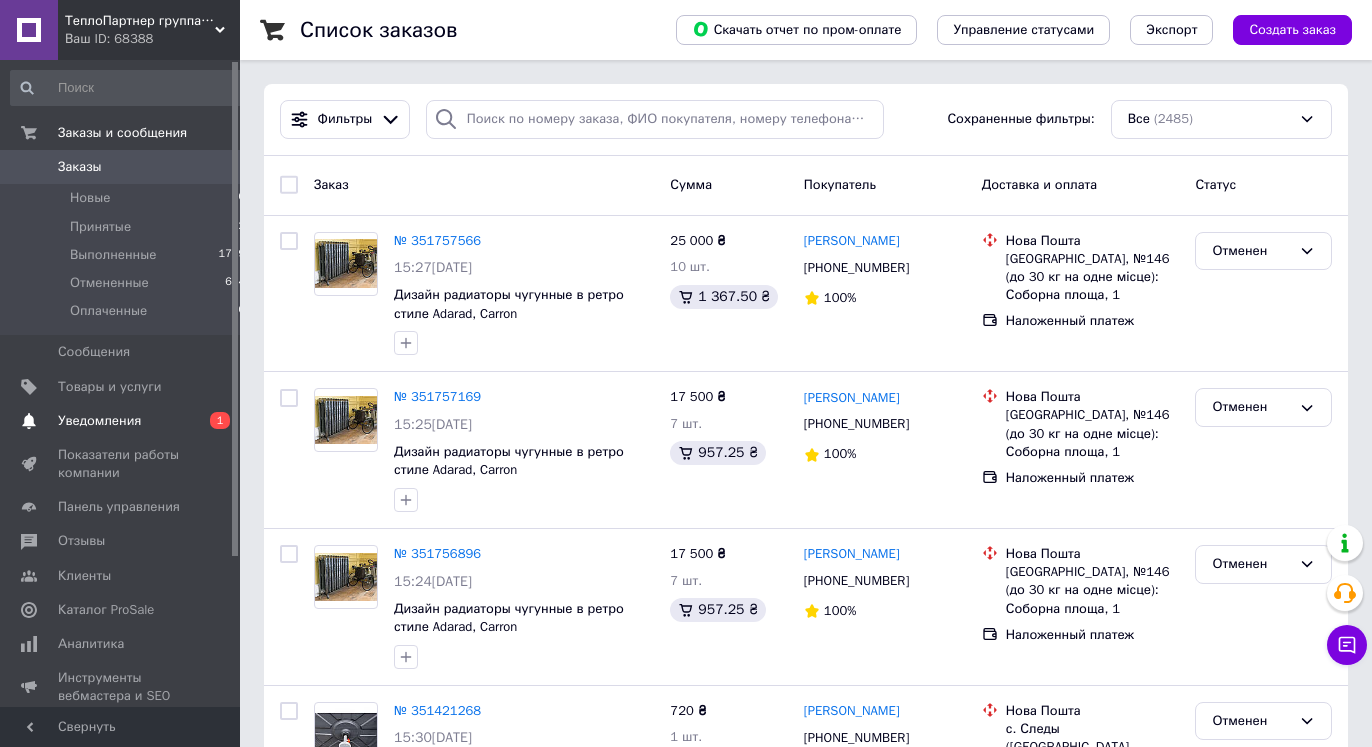 click on "Уведомления 0 1" at bounding box center (128, 421) 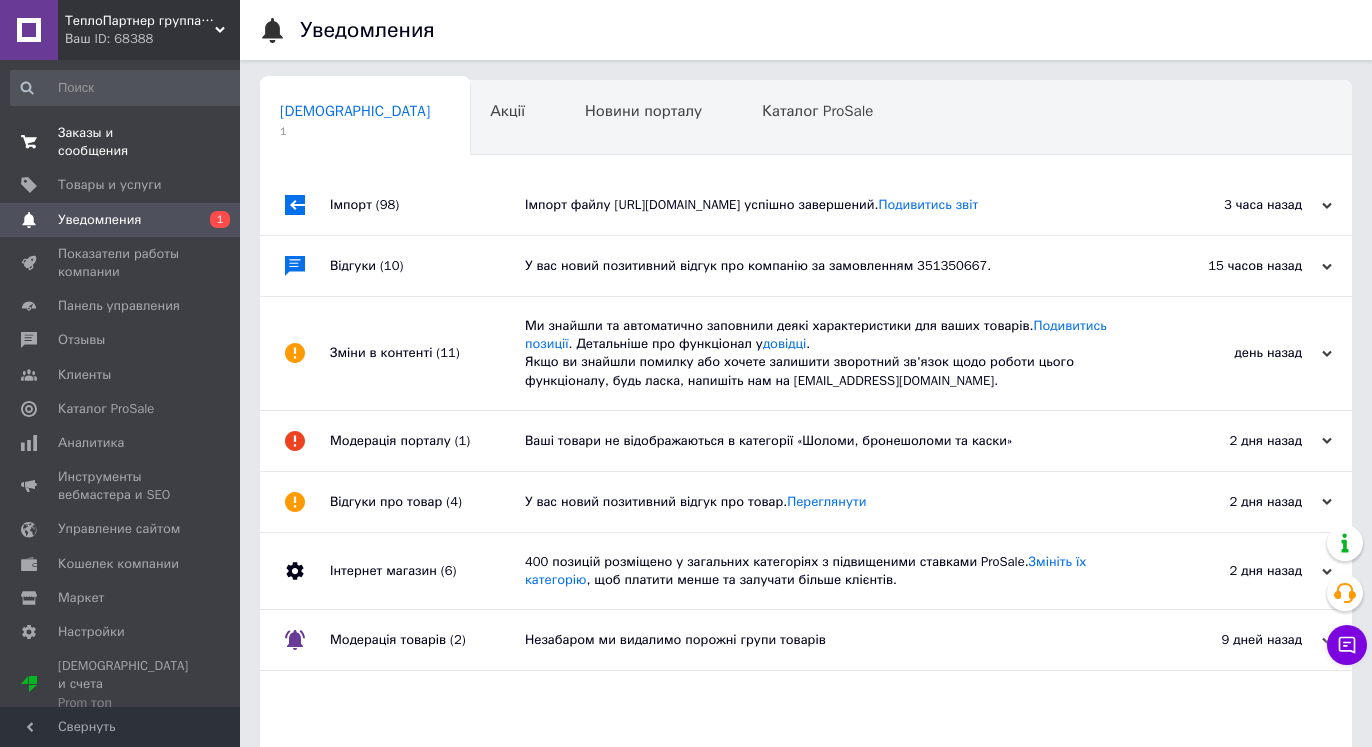 click on "Заказы и сообщения 0 0" at bounding box center (128, 142) 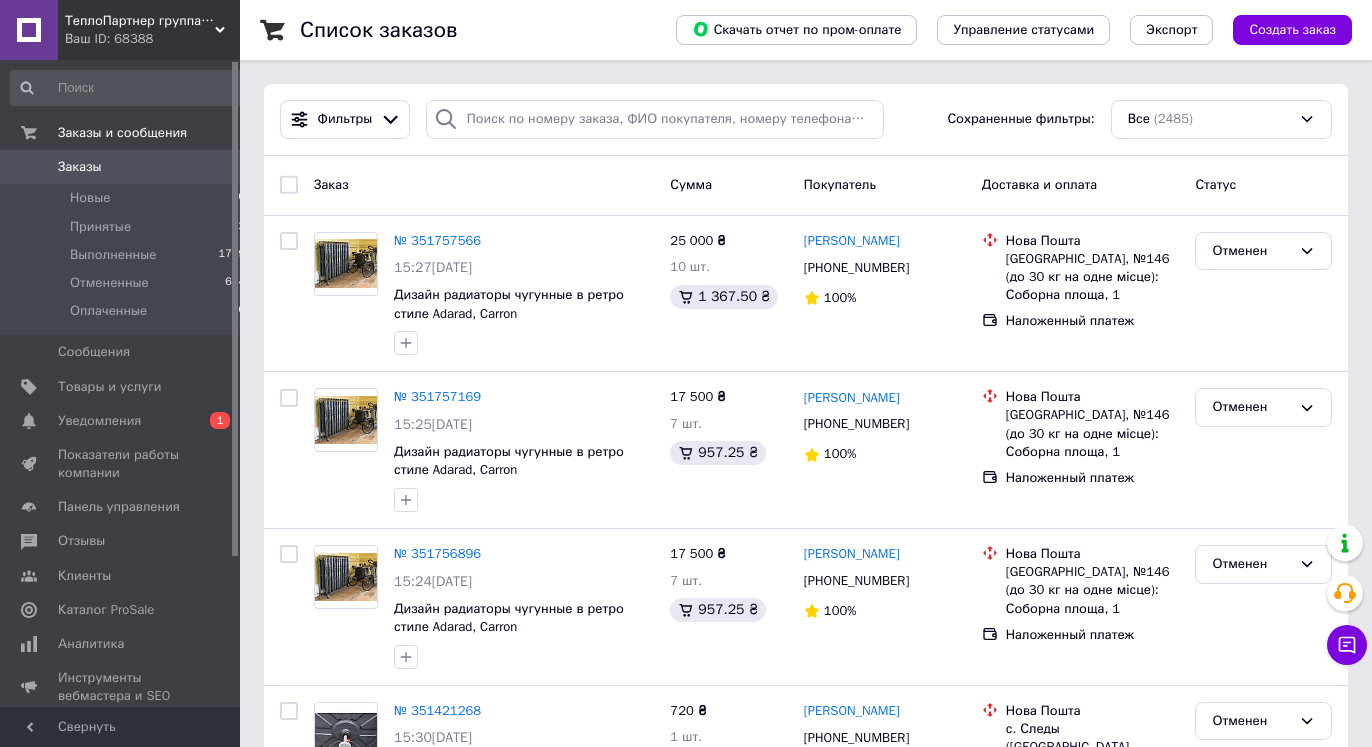 click on "Ваш ID: 68388" at bounding box center (152, 39) 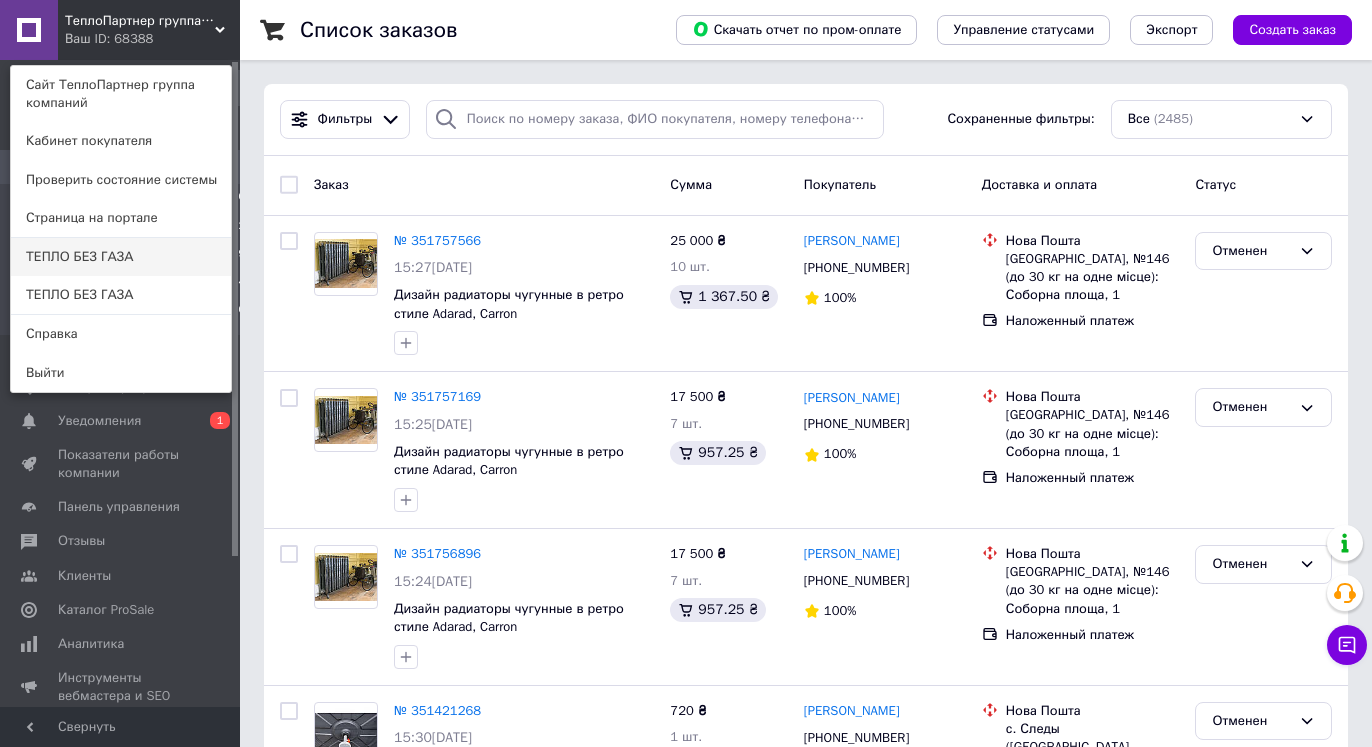 click on "ТЕПЛО БЕЗ ГАЗА" at bounding box center (121, 257) 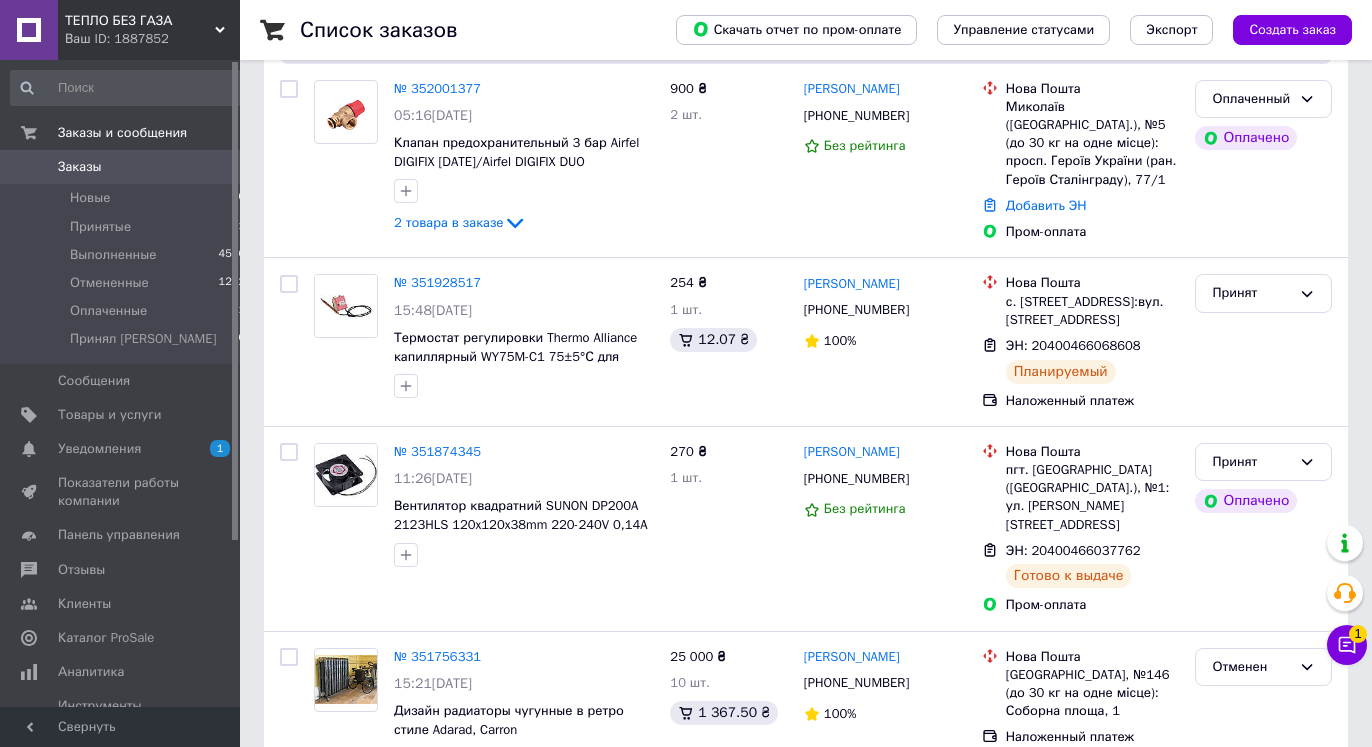 scroll, scrollTop: 0, scrollLeft: 0, axis: both 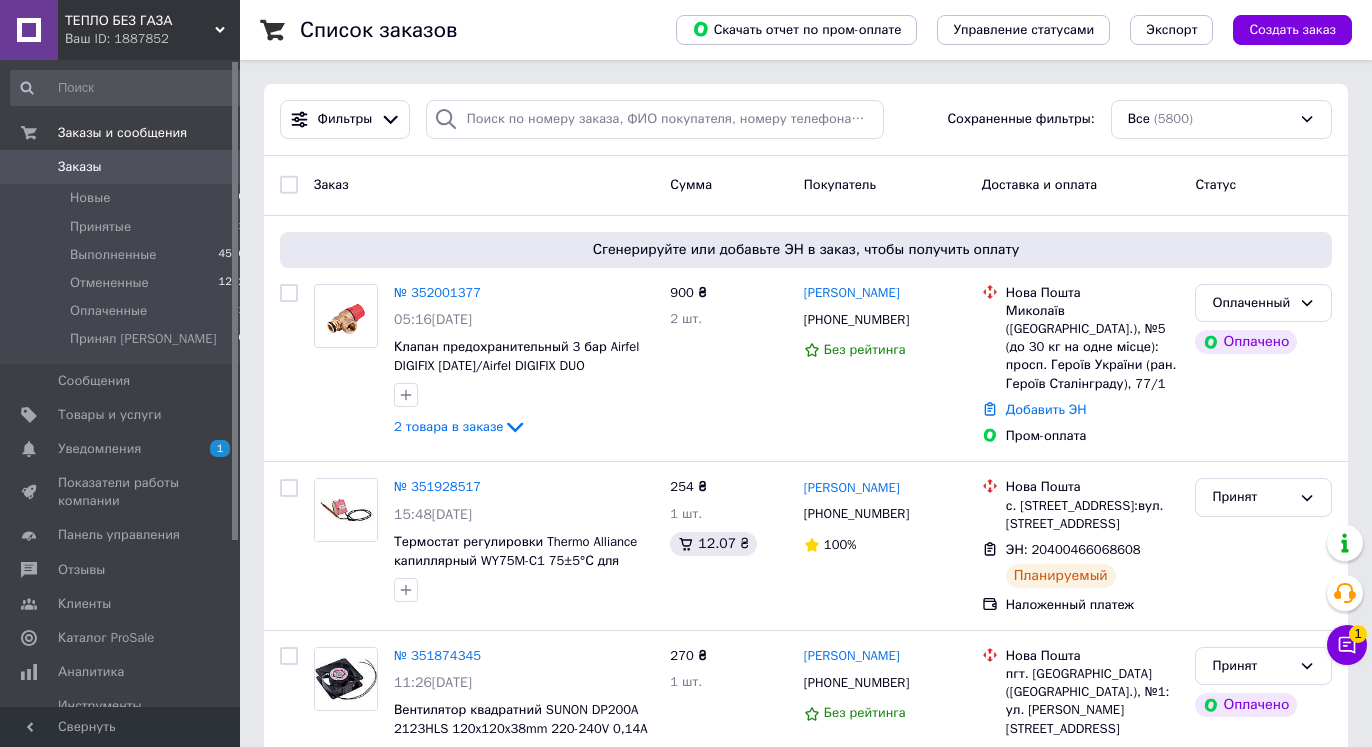 click on "Заказы" at bounding box center [121, 167] 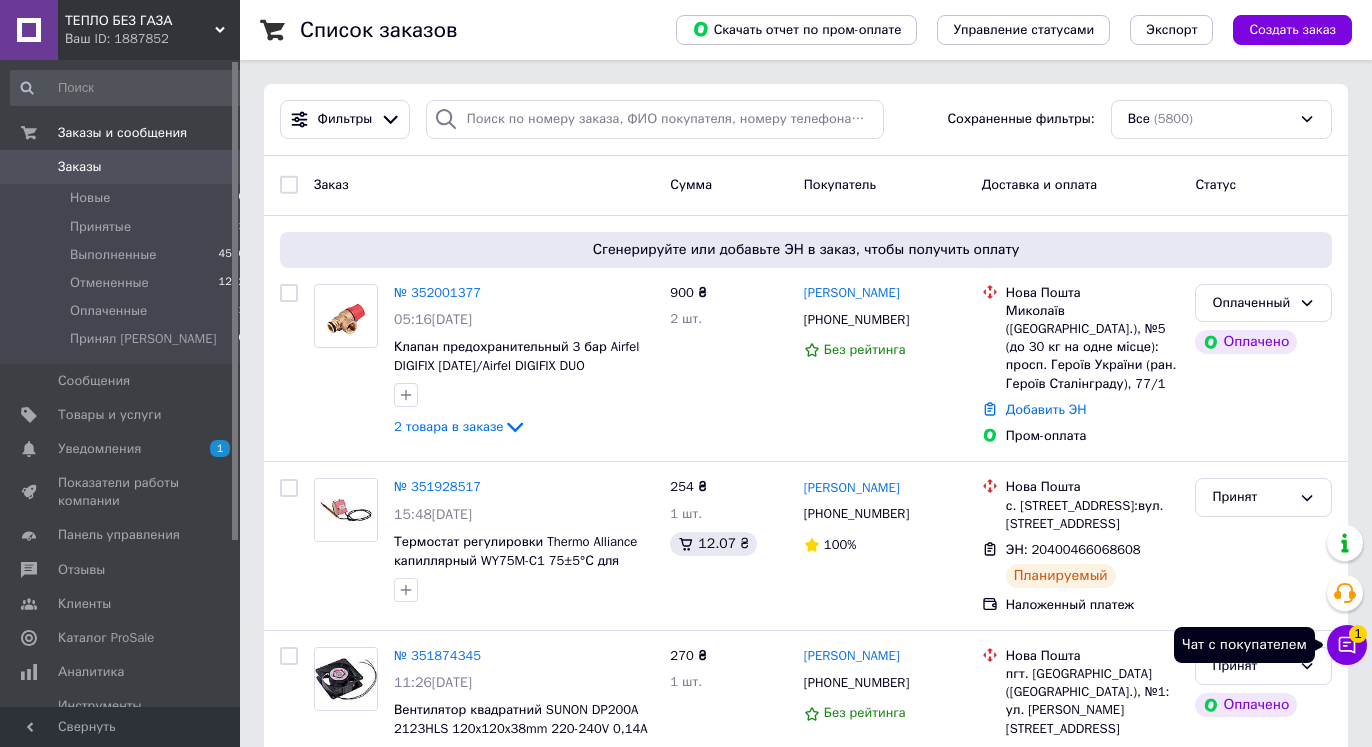 click 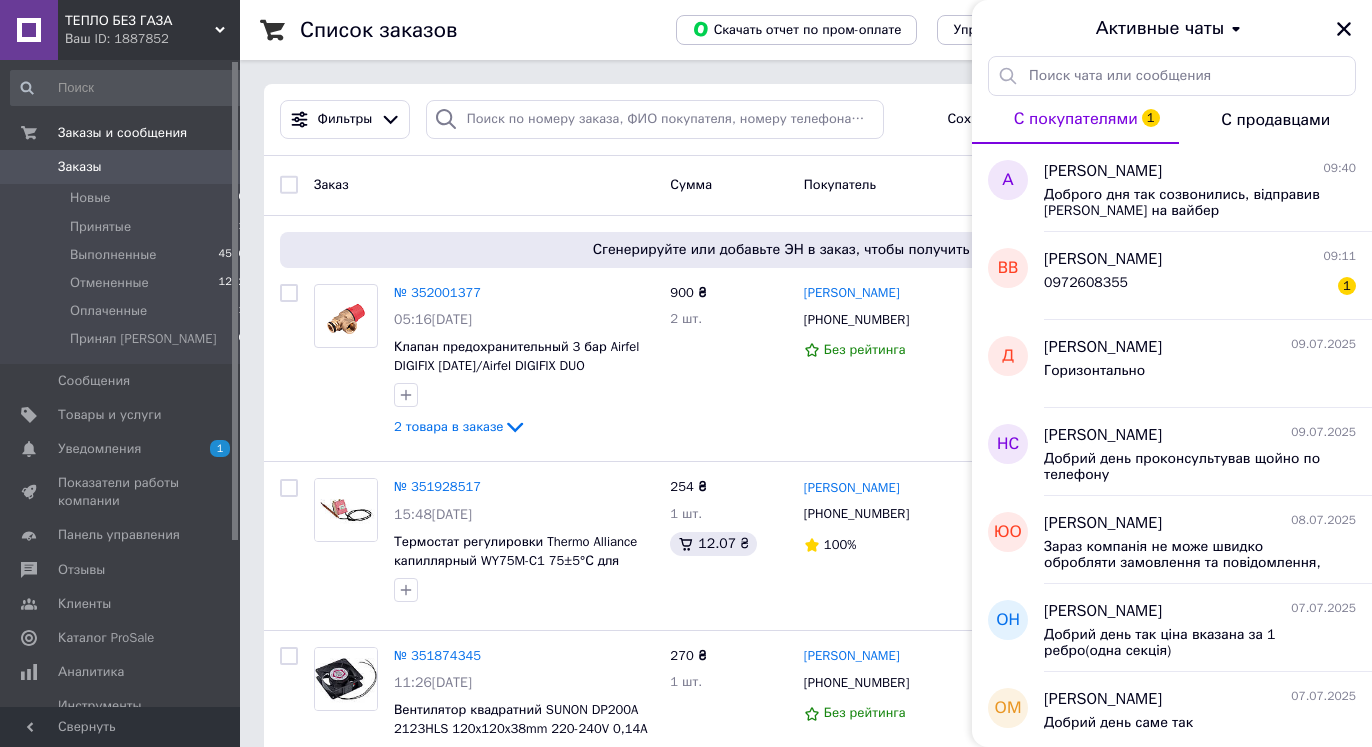 click on "ТЕПЛО БЕЗ ГАЗА" at bounding box center (140, 21) 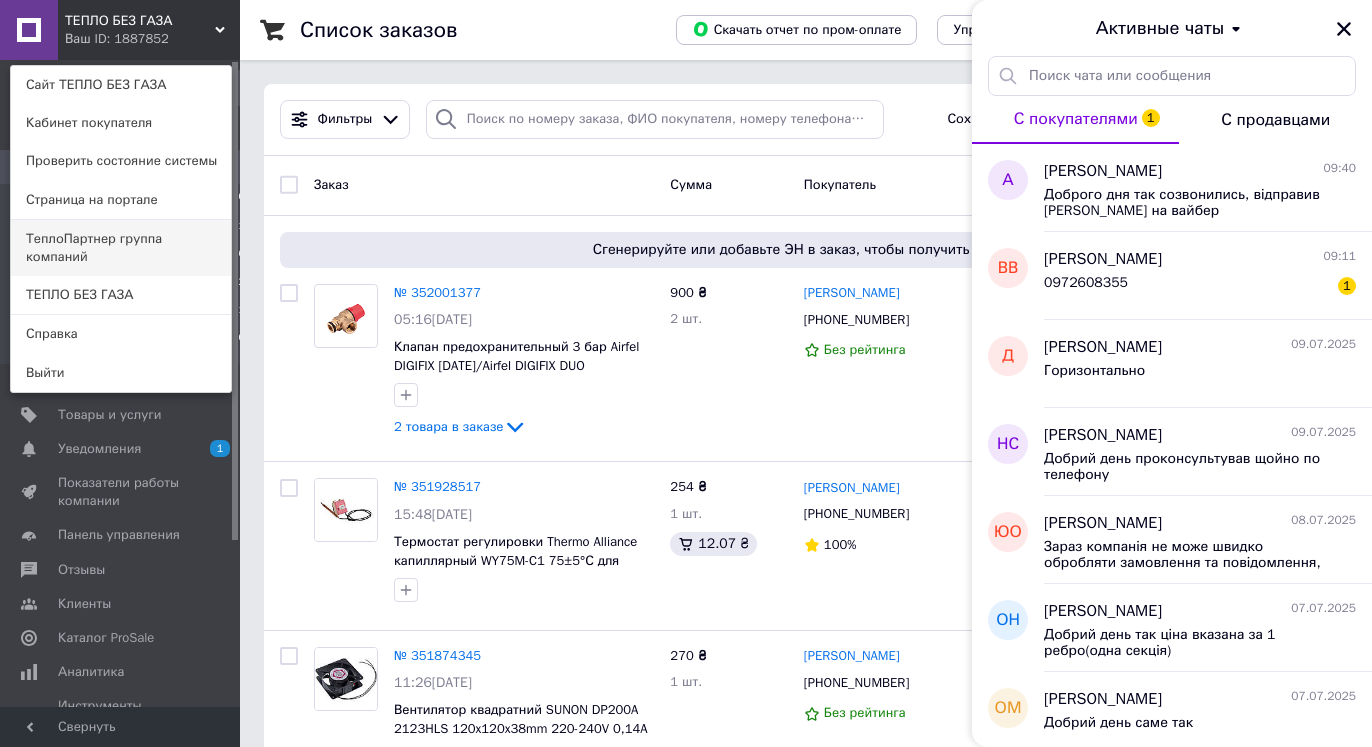 click on "ТеплоПартнер группа компаний" at bounding box center (121, 248) 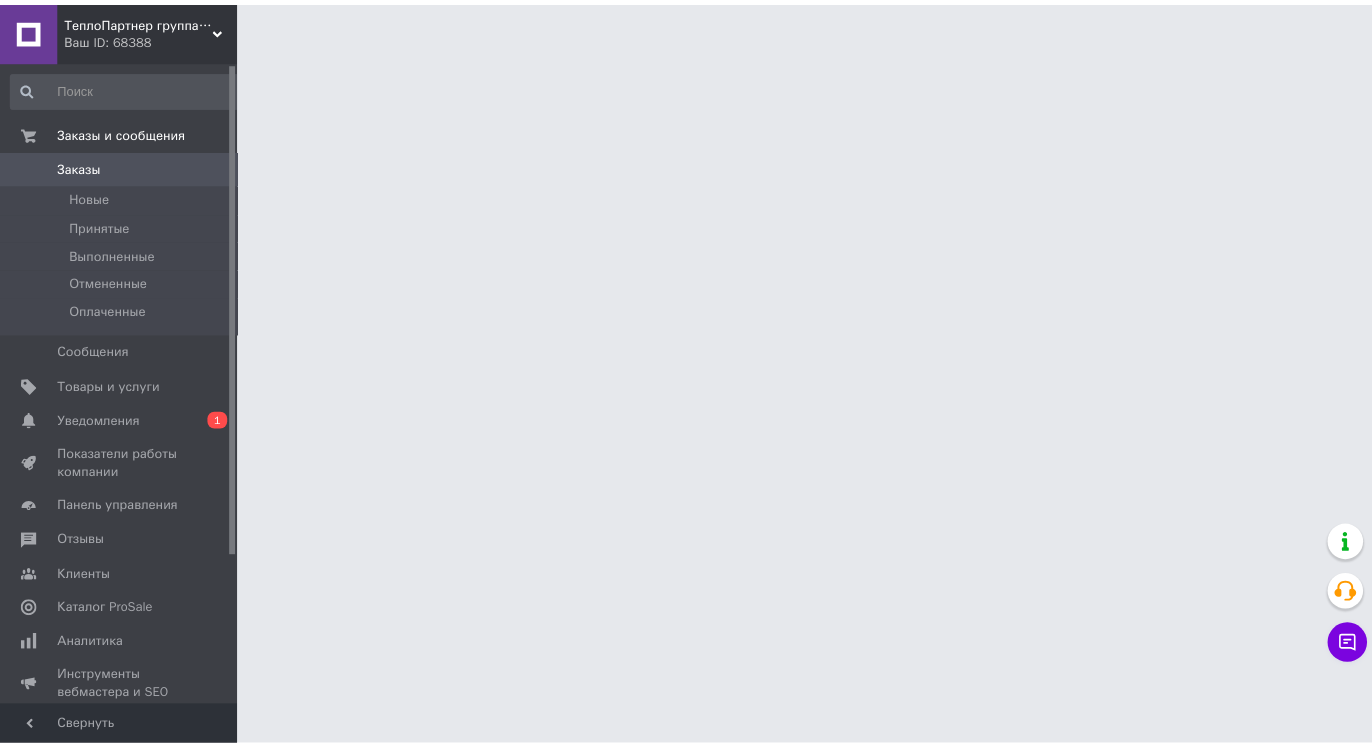 scroll, scrollTop: 0, scrollLeft: 0, axis: both 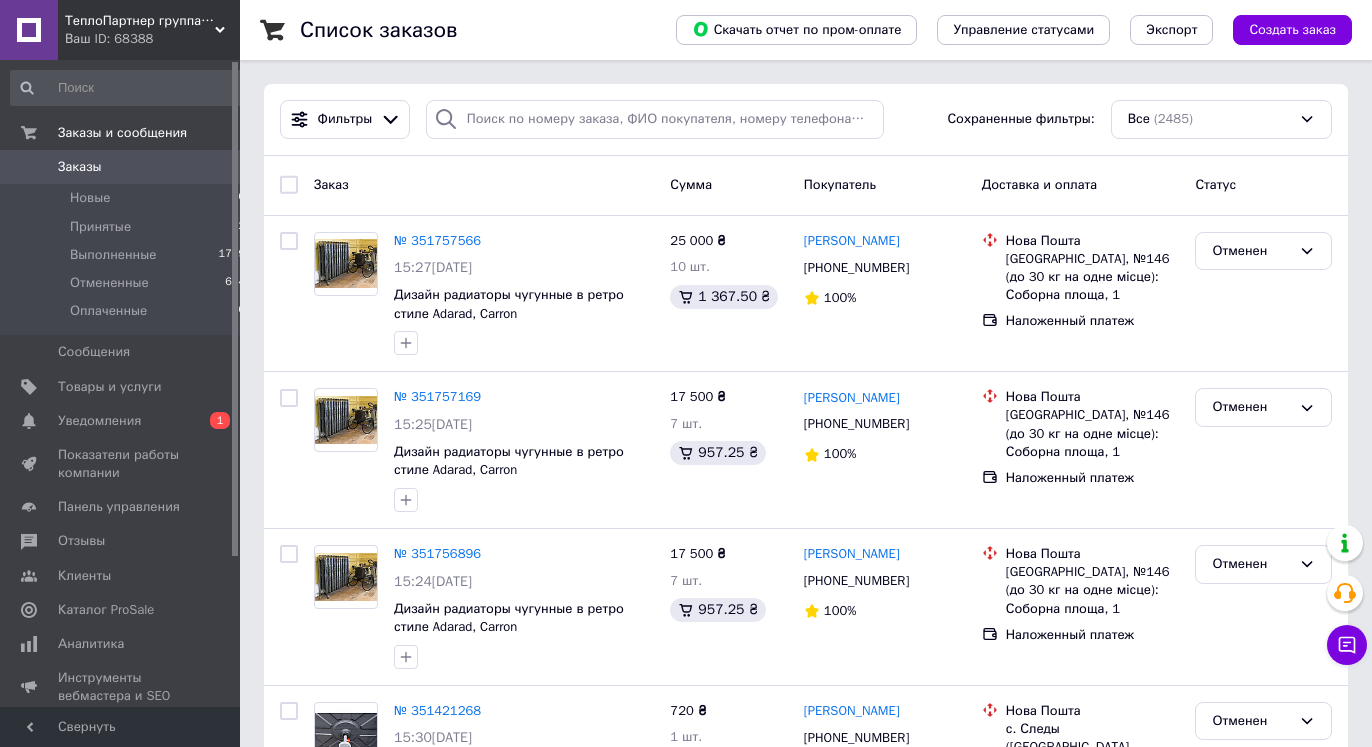 click on "Заказы" at bounding box center (80, 167) 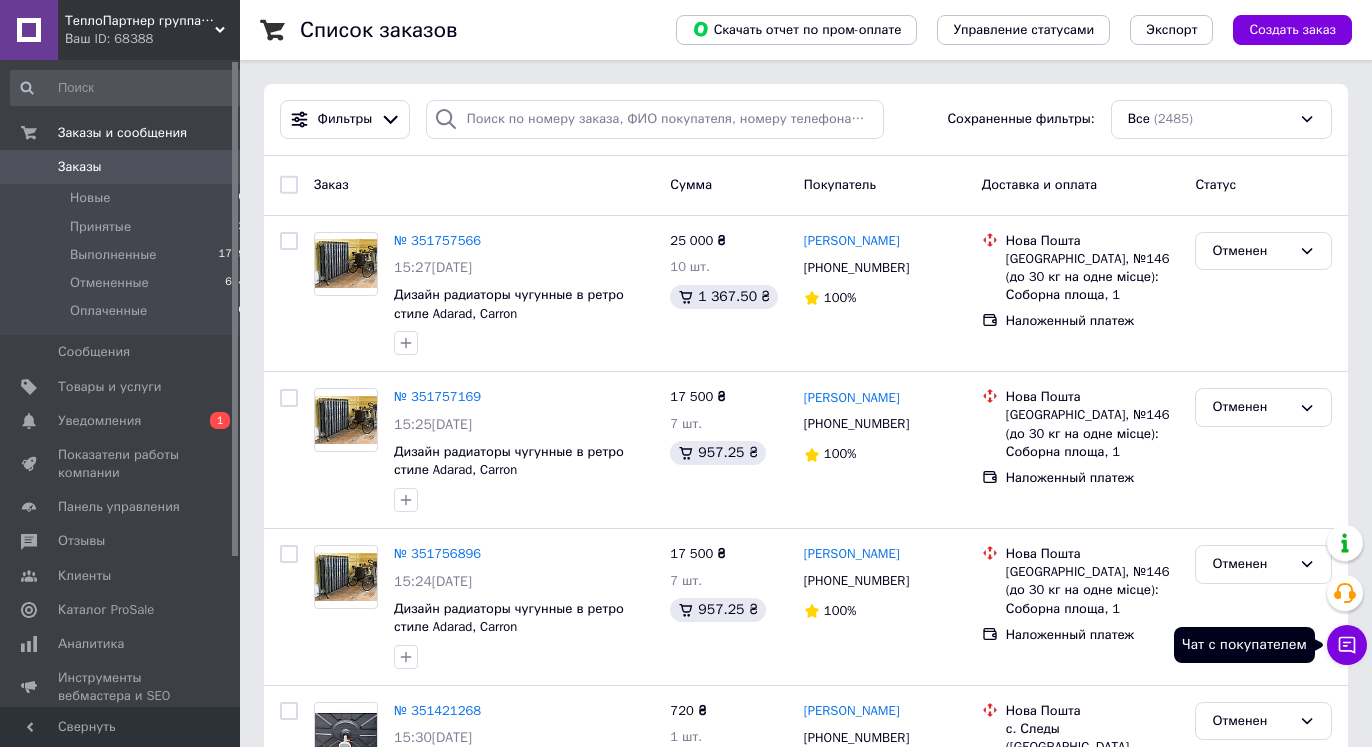 click on "Чат с покупателем" at bounding box center [1347, 645] 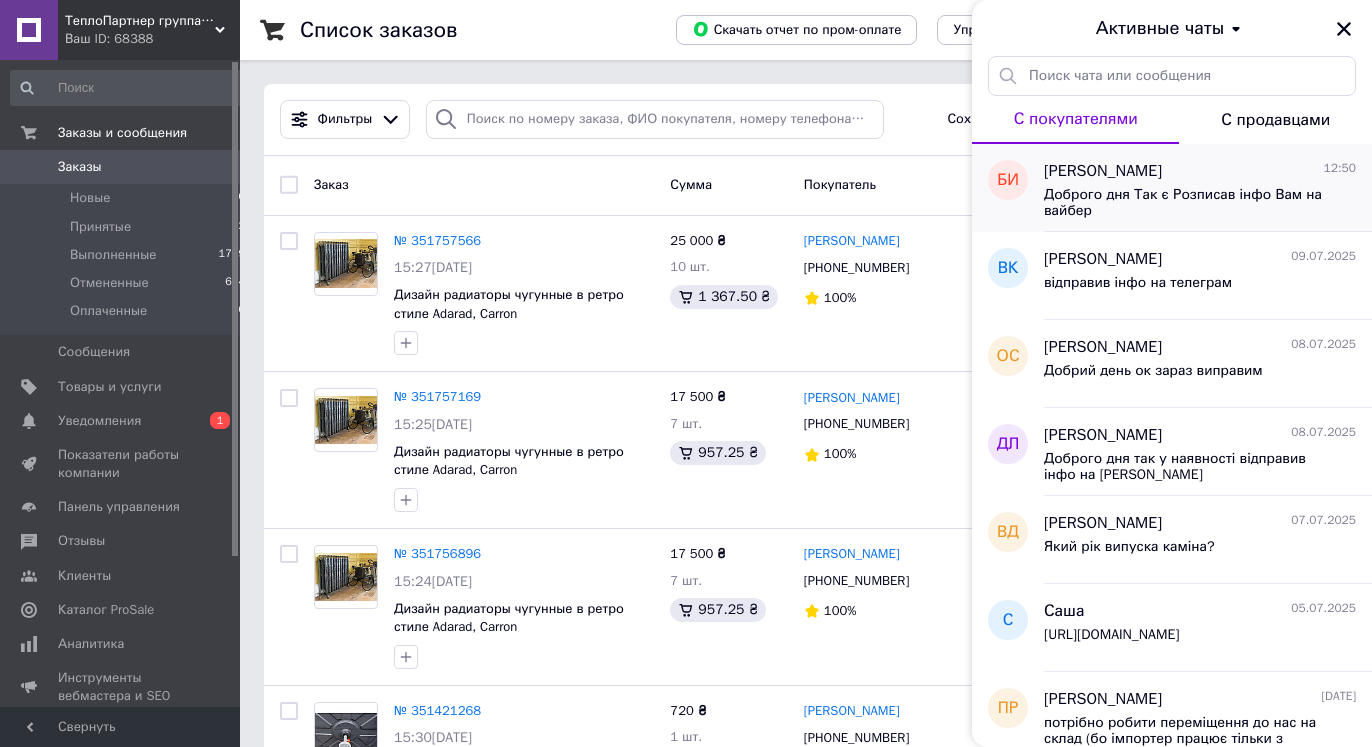 click on "Доброго дня
Так є
Розписав інфо Вам на вайбер" at bounding box center [1186, 203] 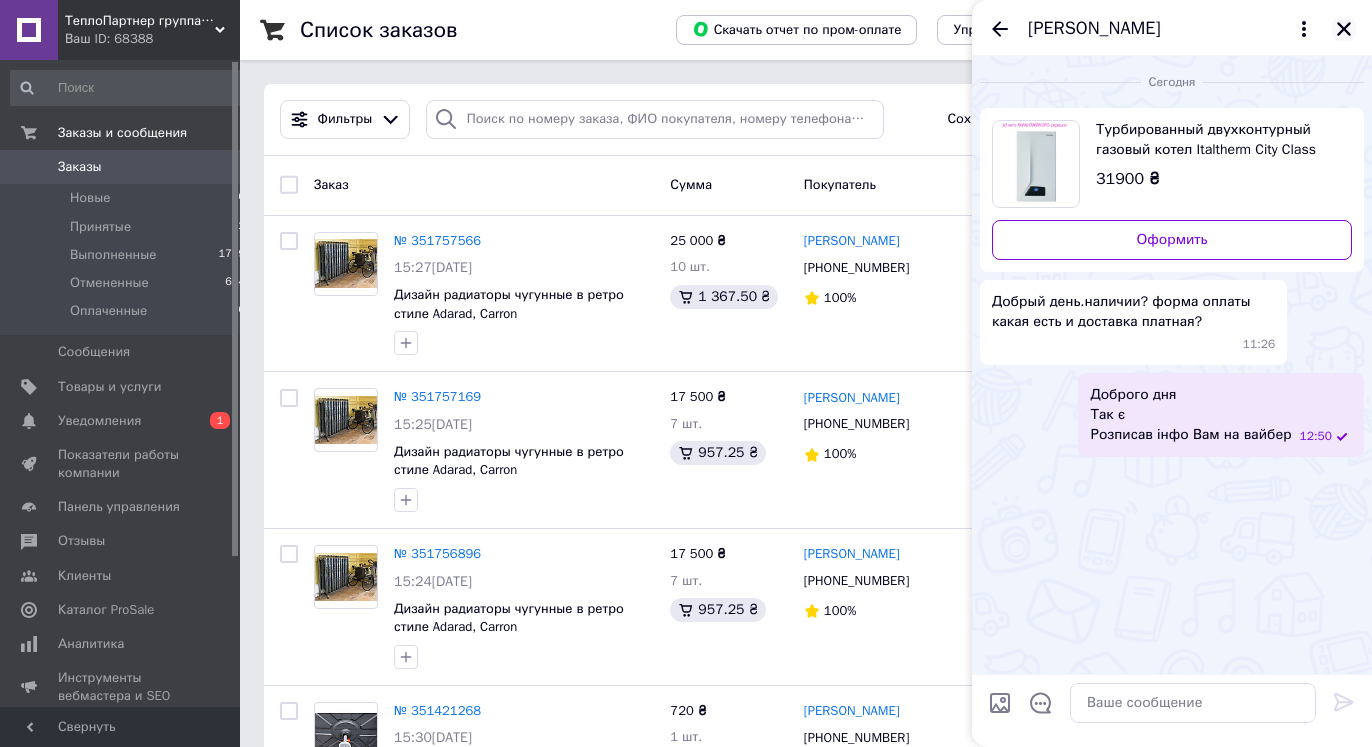 click 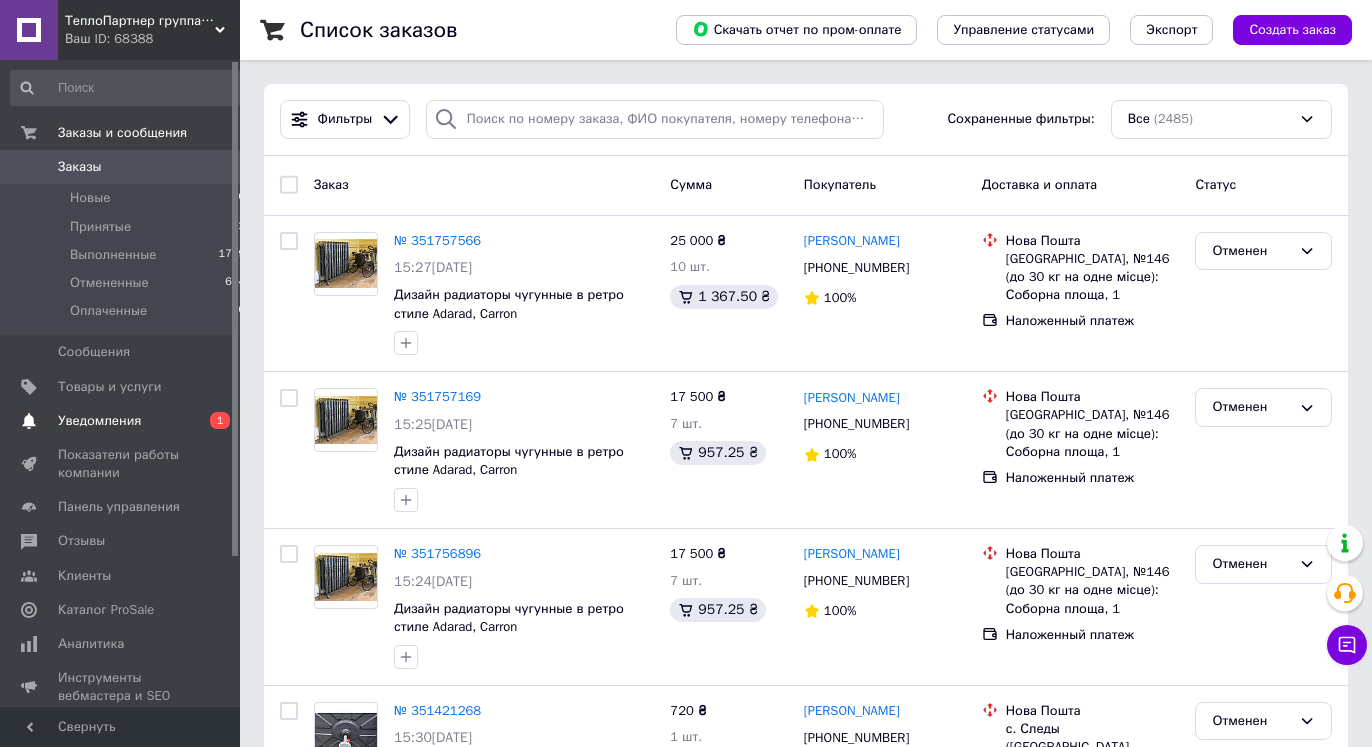 click on "Уведомления" at bounding box center (99, 421) 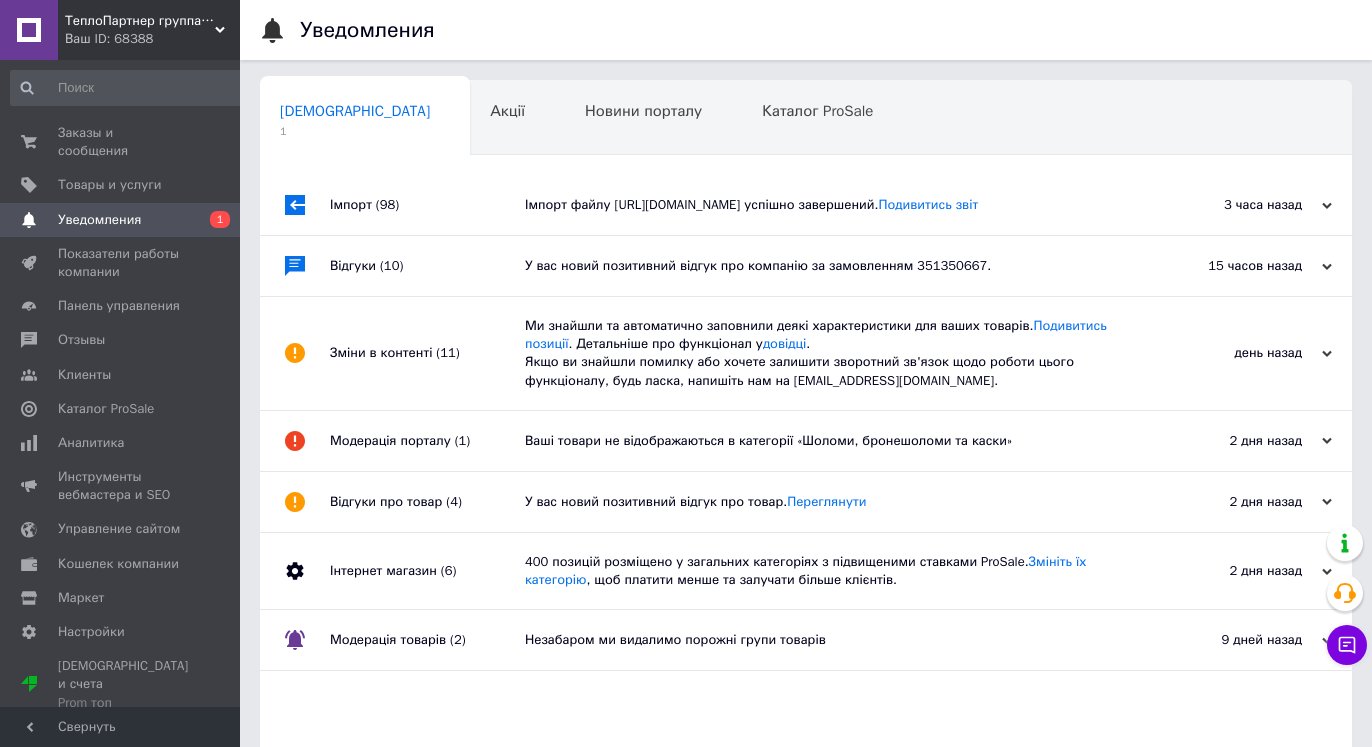 click on "Уведомления" at bounding box center [99, 220] 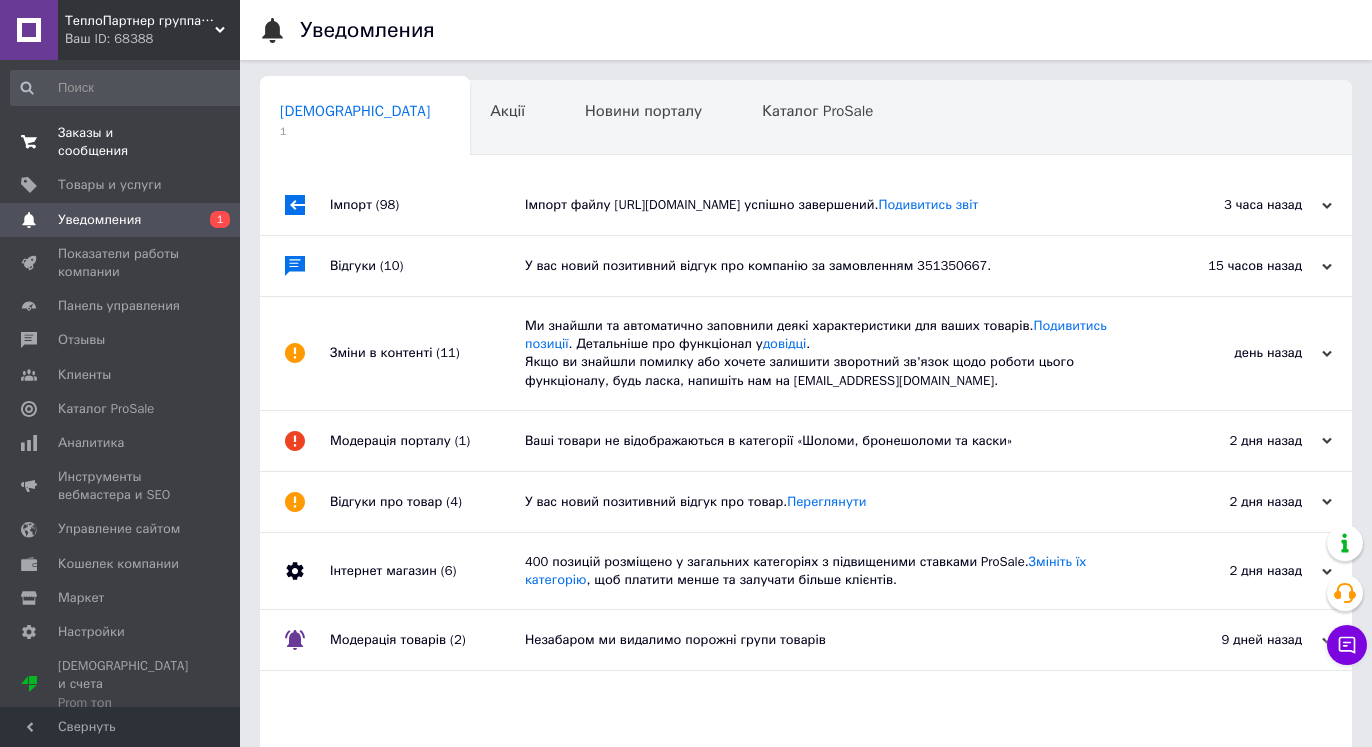 click on "Заказы и сообщения" at bounding box center (121, 142) 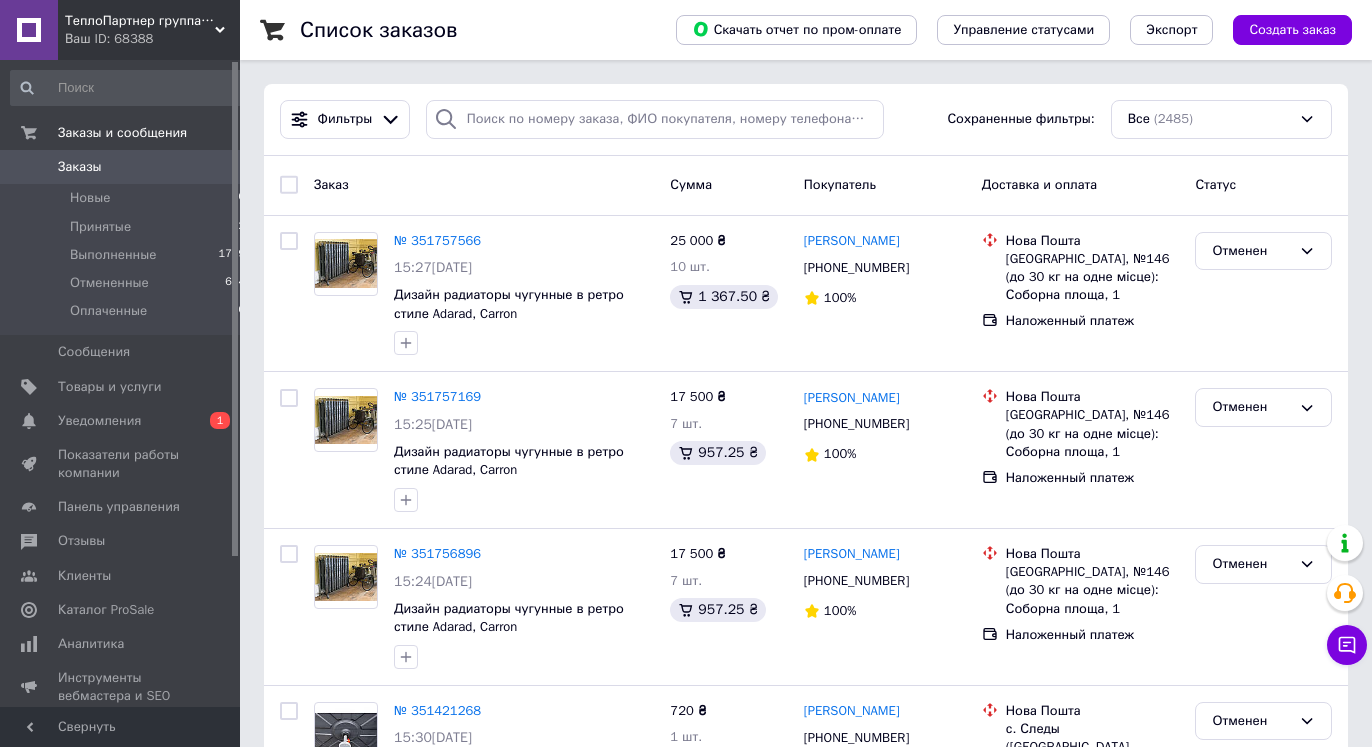 click on "Ваш ID: 68388" at bounding box center (152, 39) 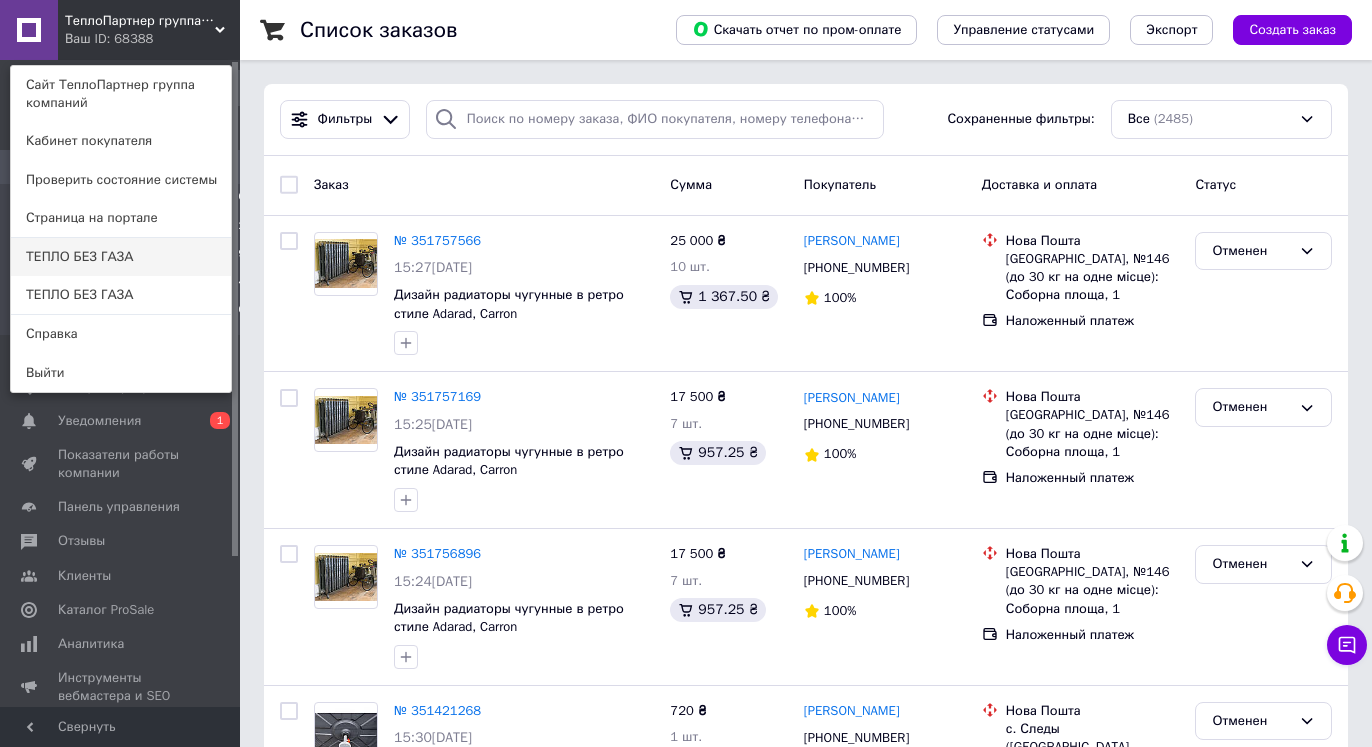 click on "ТЕПЛО БЕЗ ГАЗА" at bounding box center (121, 257) 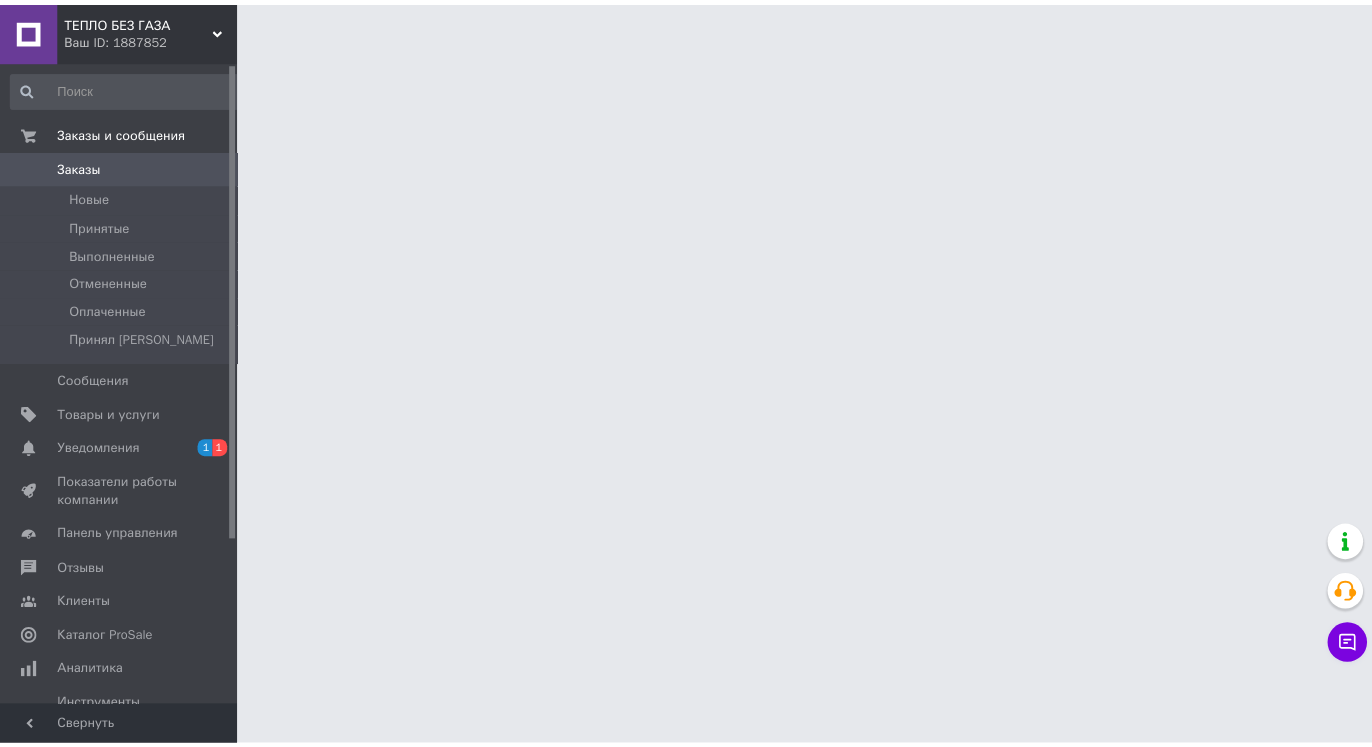 scroll, scrollTop: 0, scrollLeft: 0, axis: both 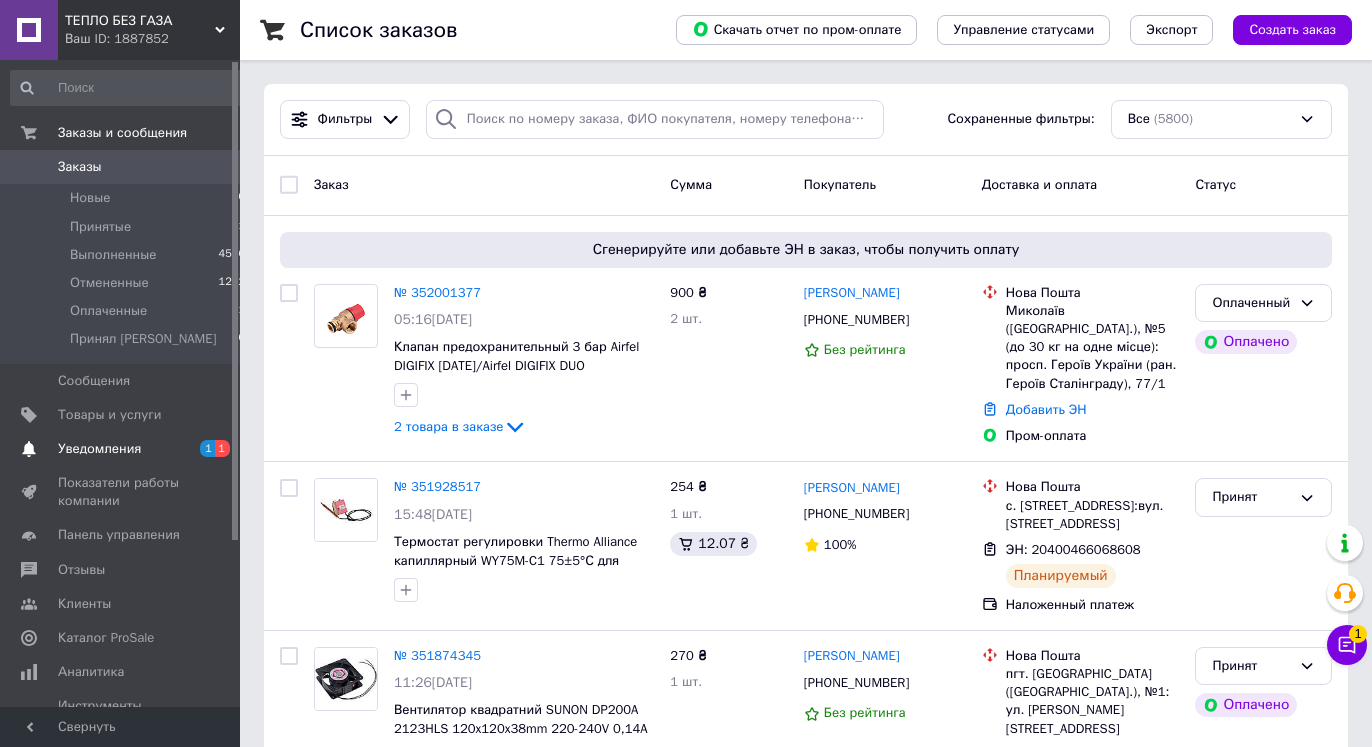 click on "Уведомления" at bounding box center (99, 449) 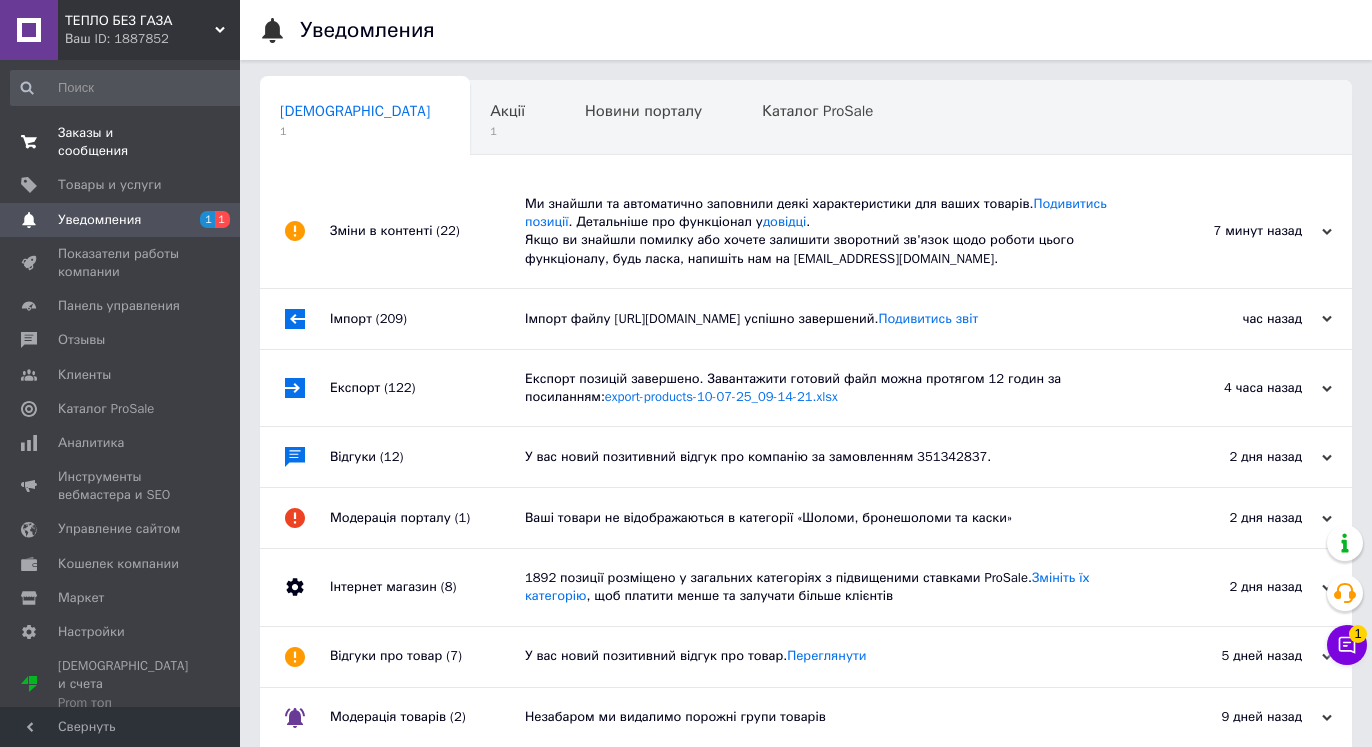 click on "Заказы и сообщения" at bounding box center (121, 142) 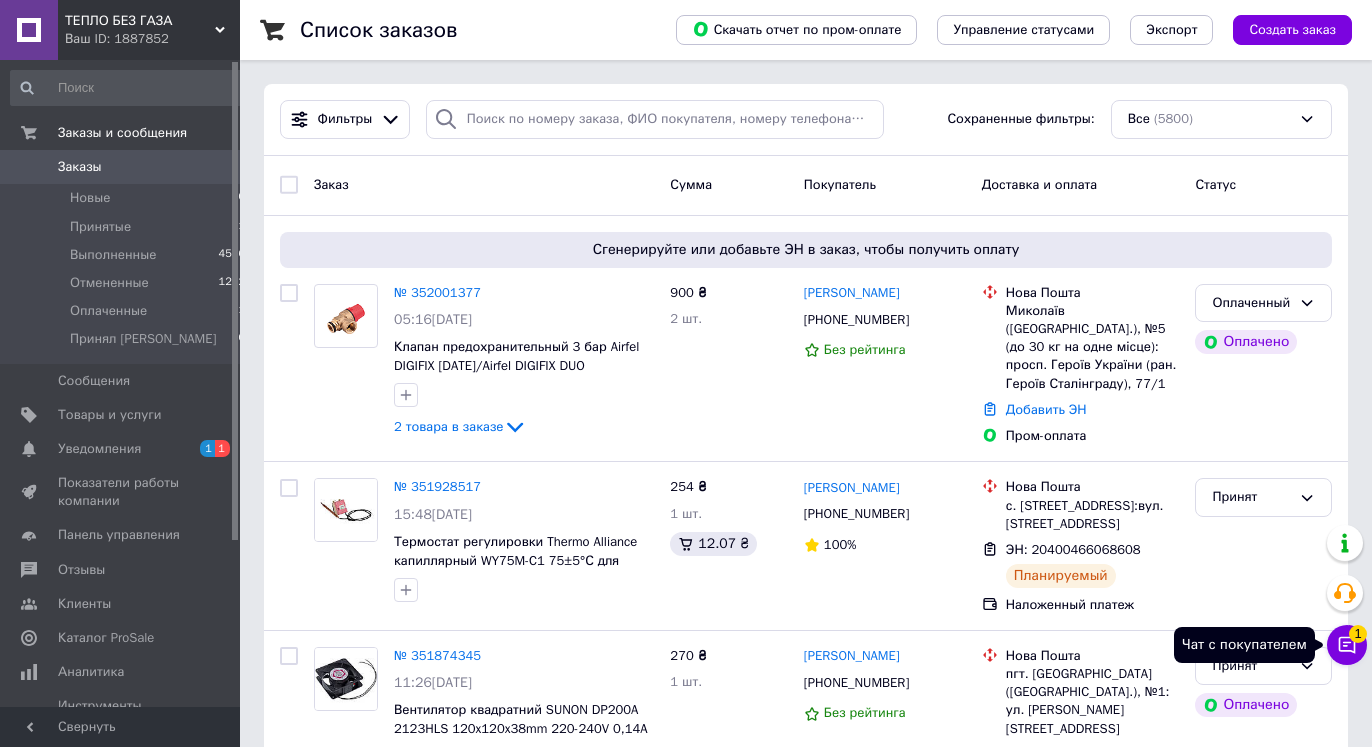 click on "Чат с покупателем 1" at bounding box center [1347, 645] 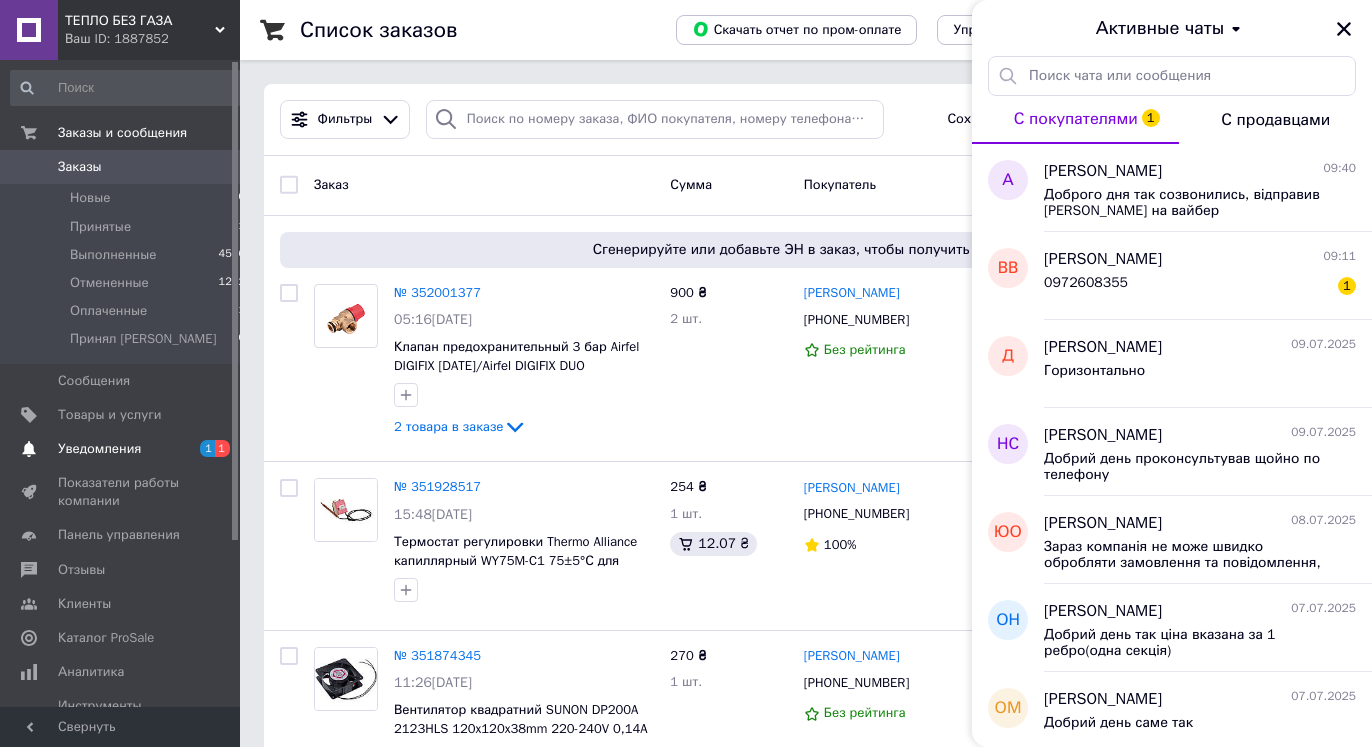 click on "Уведомления" at bounding box center (121, 449) 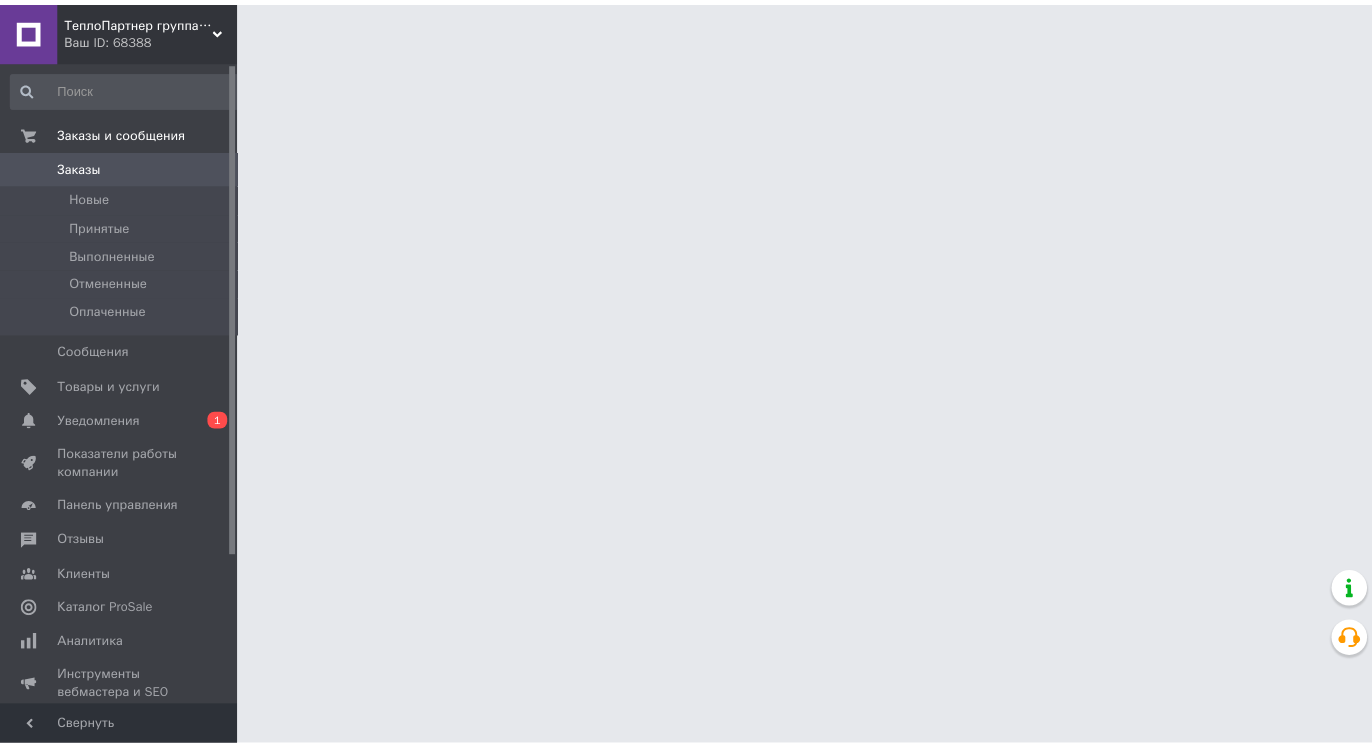 scroll, scrollTop: 0, scrollLeft: 0, axis: both 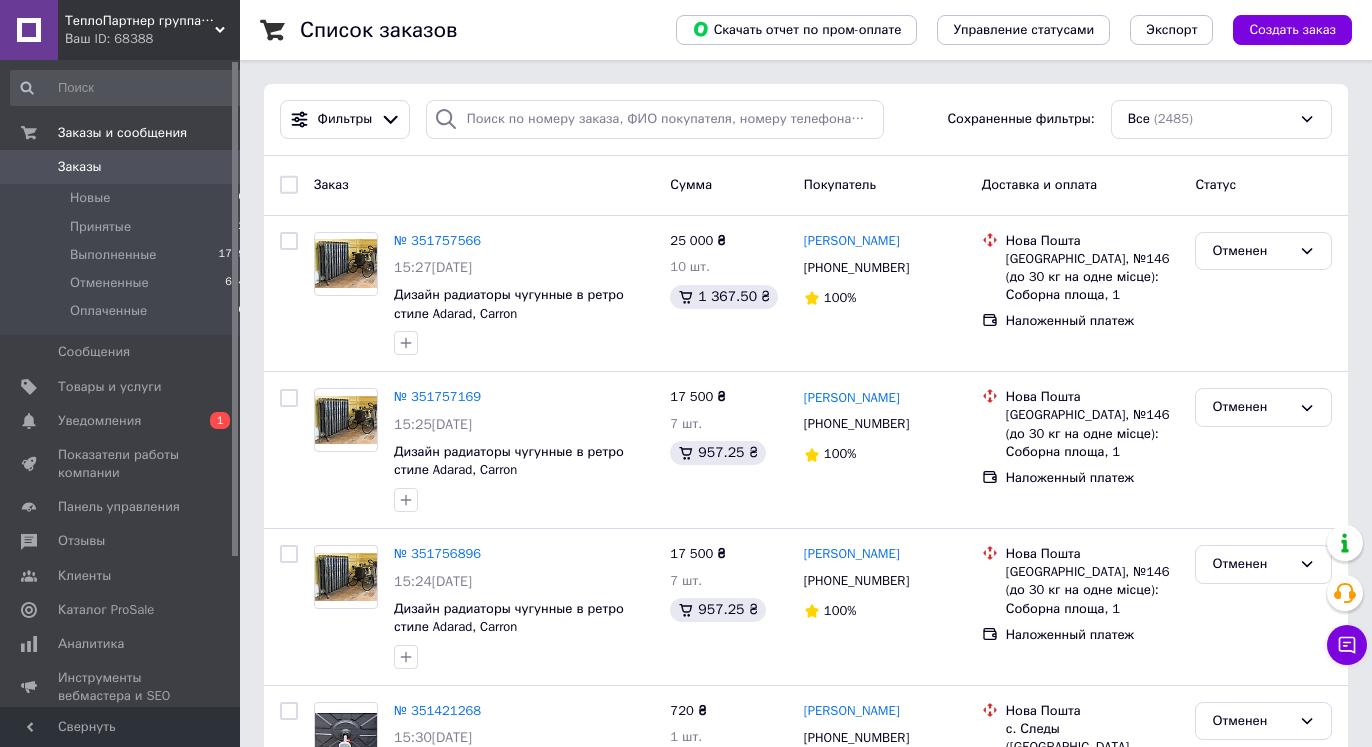click on "Ваш ID: 68388" at bounding box center (152, 39) 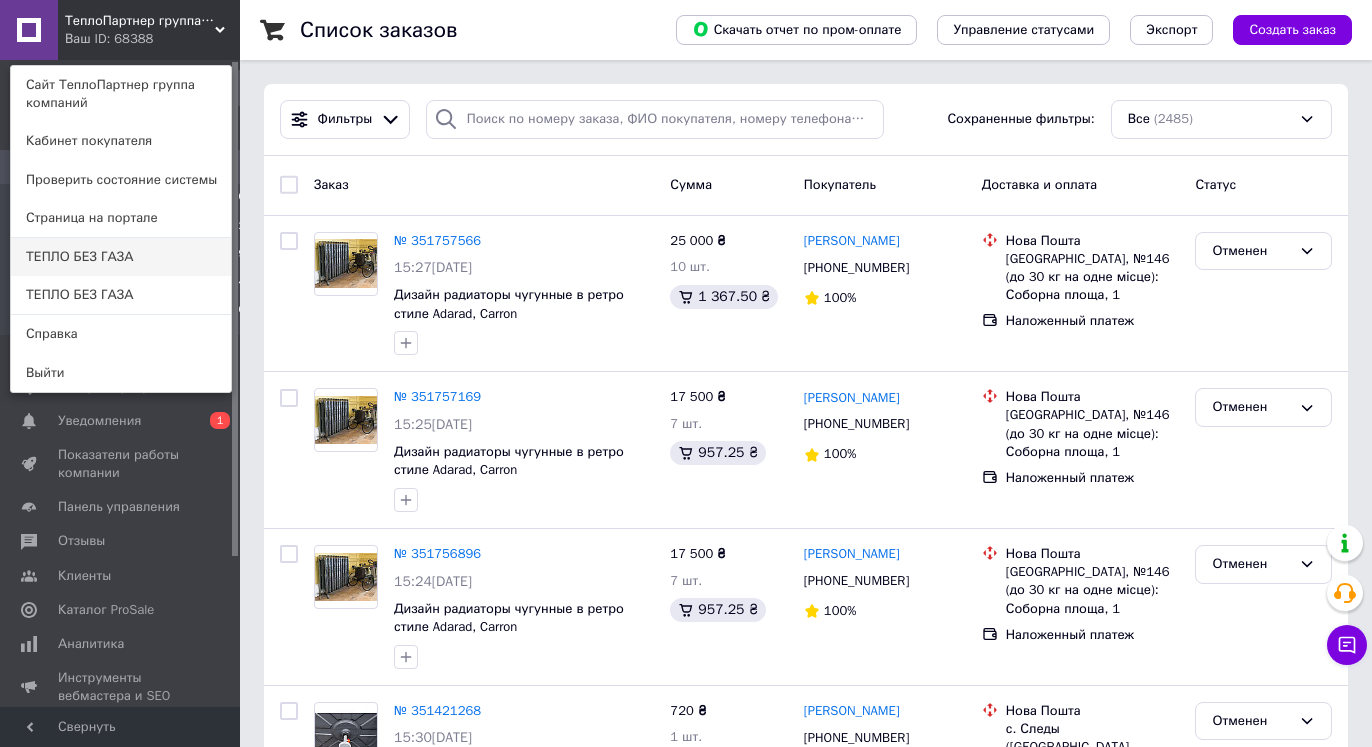click on "ТЕПЛО БЕЗ ГАЗА" at bounding box center (121, 257) 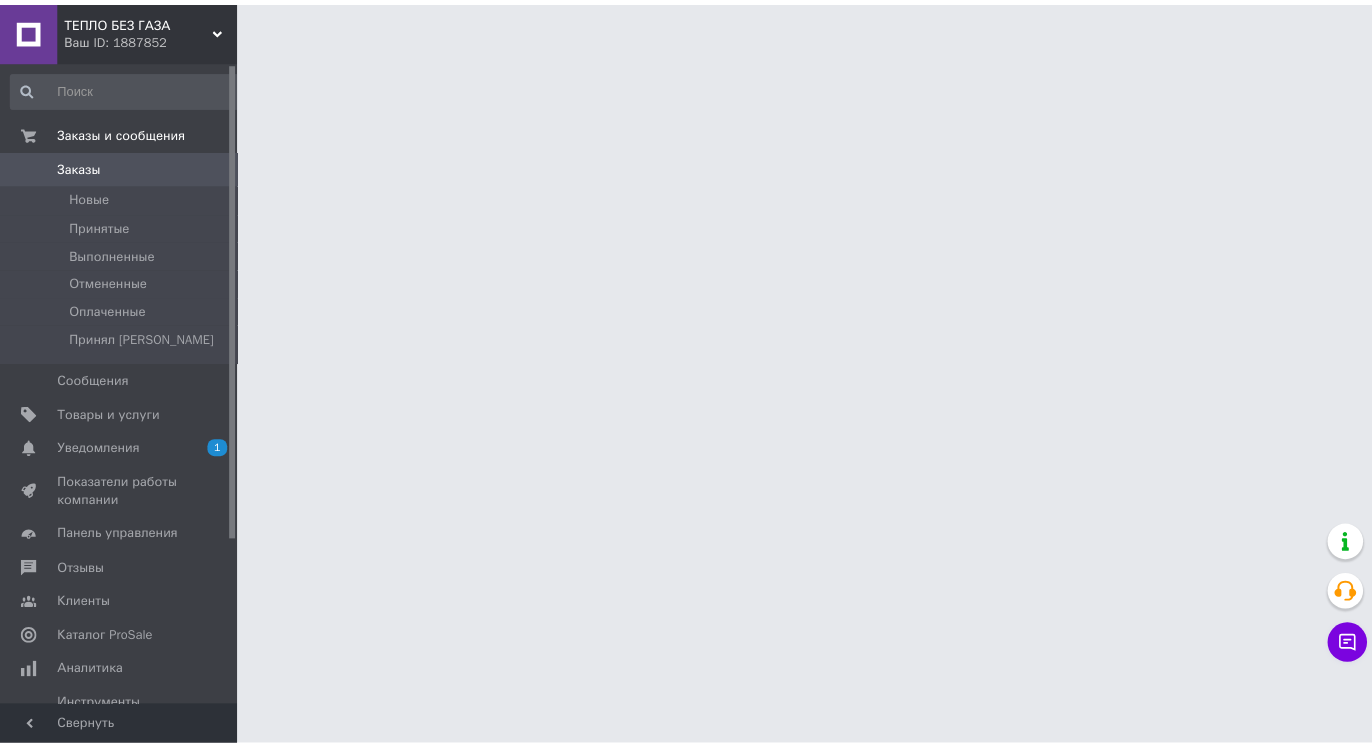 scroll, scrollTop: 0, scrollLeft: 0, axis: both 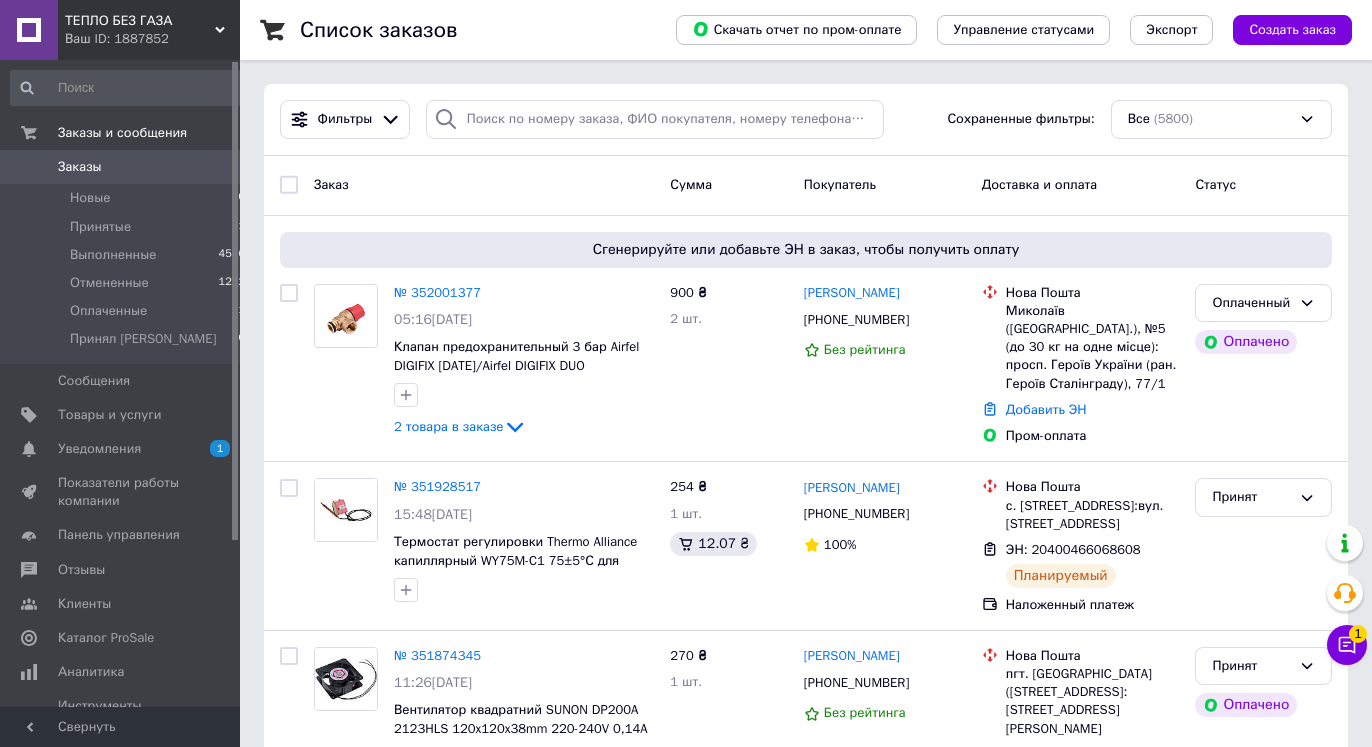 click on "Заказы" at bounding box center (80, 167) 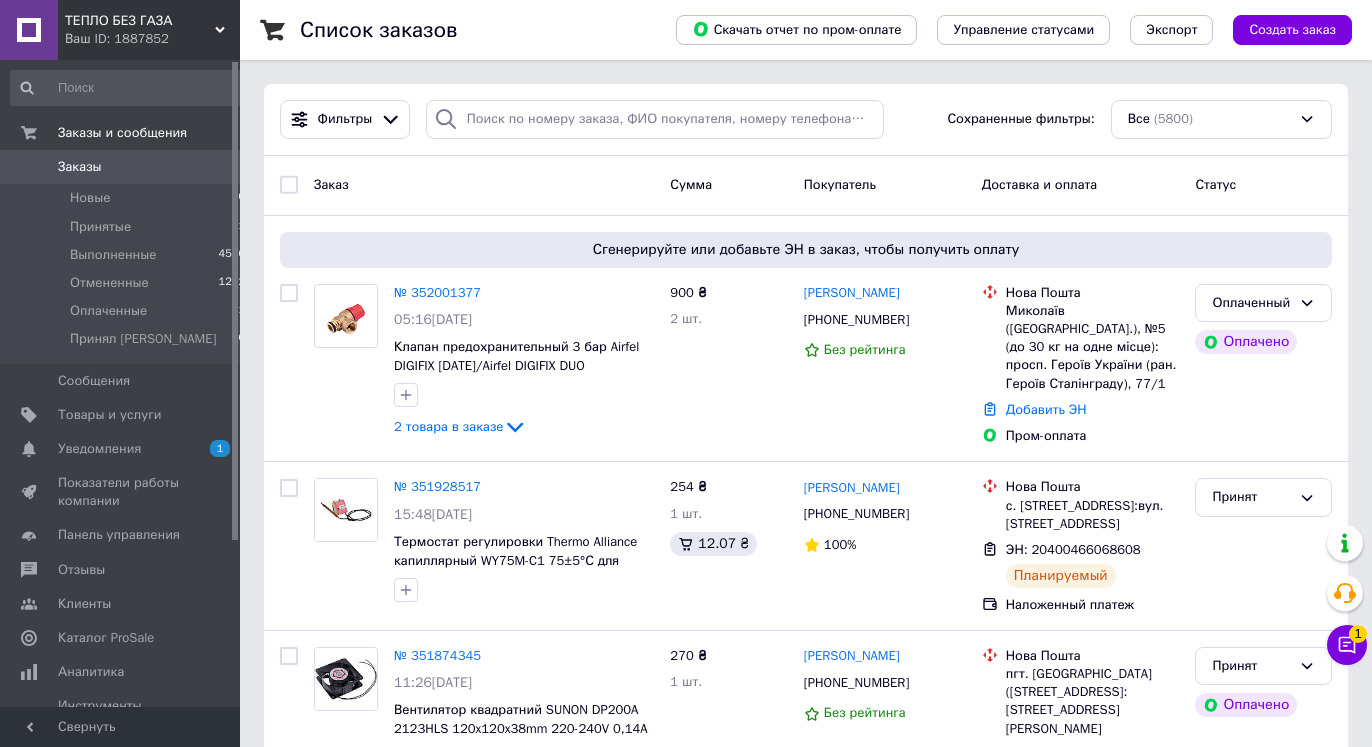 click on "Ваш ID: 1887852" at bounding box center [152, 39] 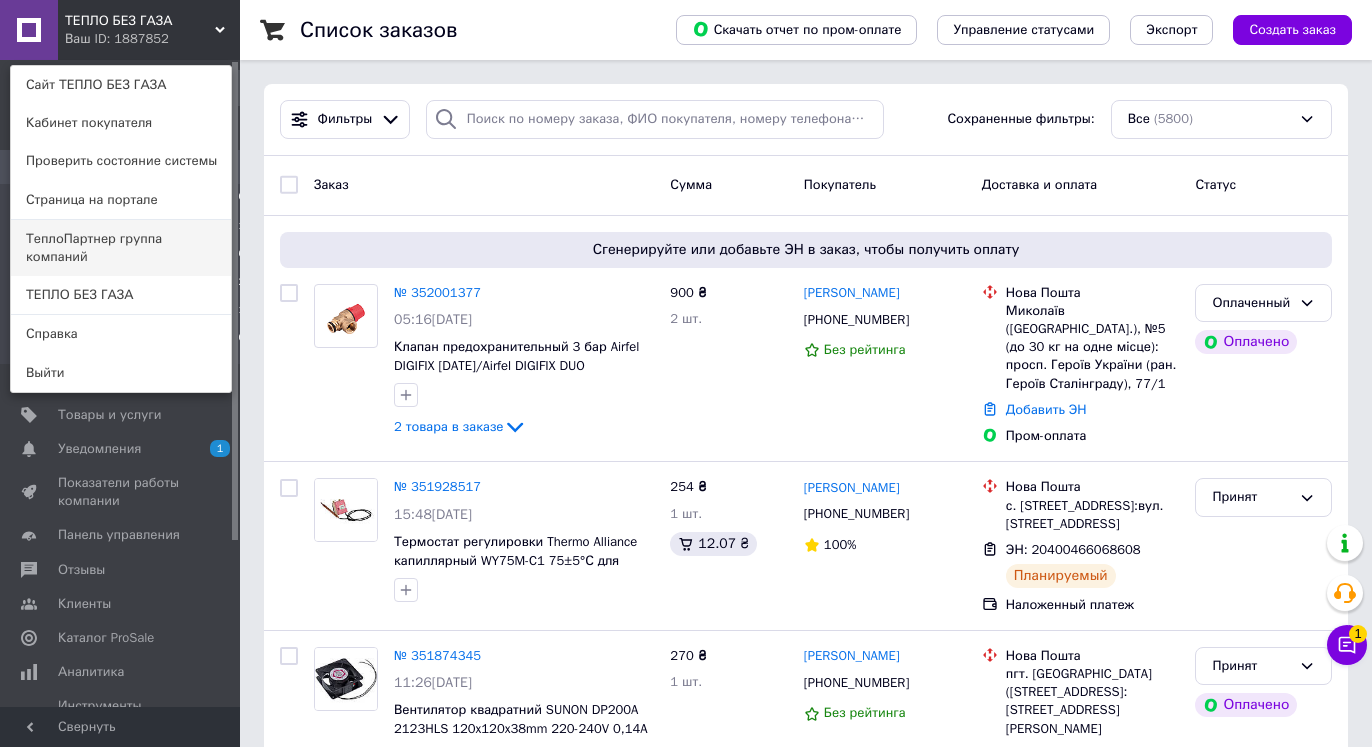 click on "ТеплоПартнер группа компаний" at bounding box center [121, 248] 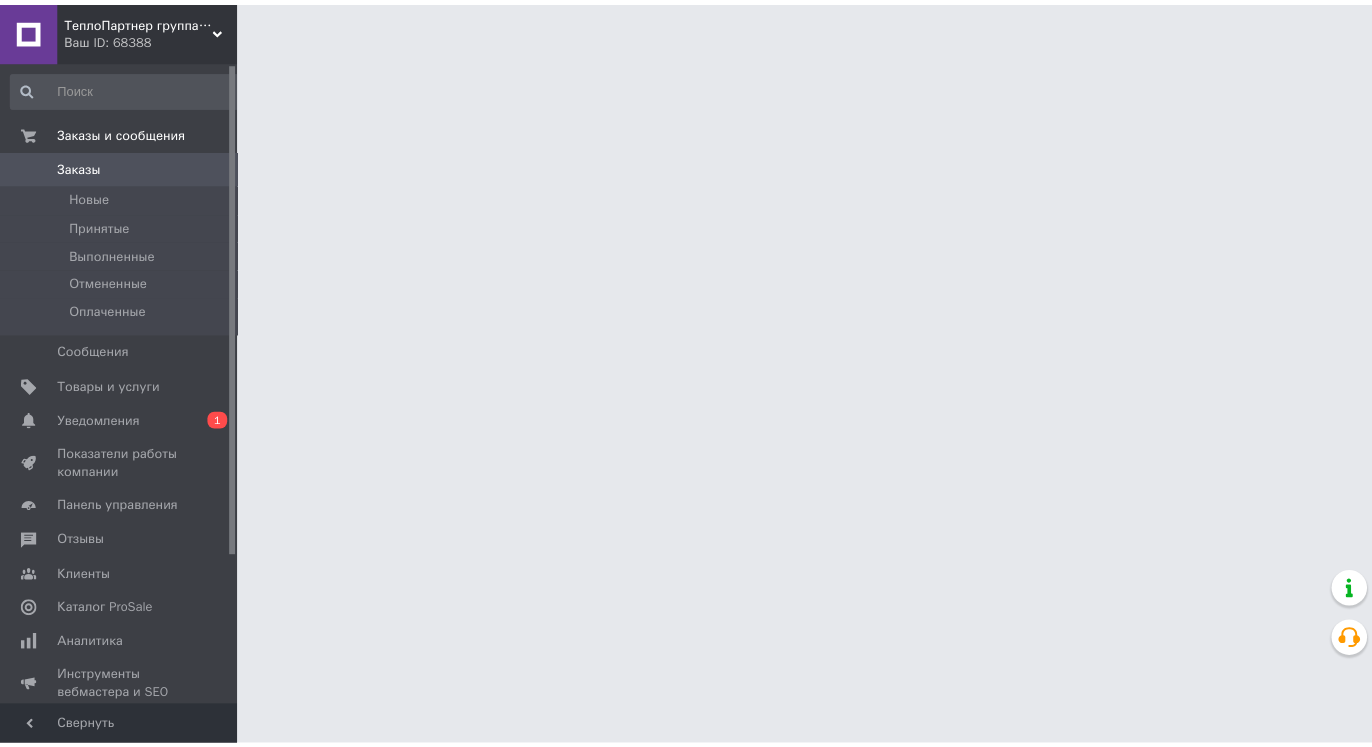 scroll, scrollTop: 0, scrollLeft: 0, axis: both 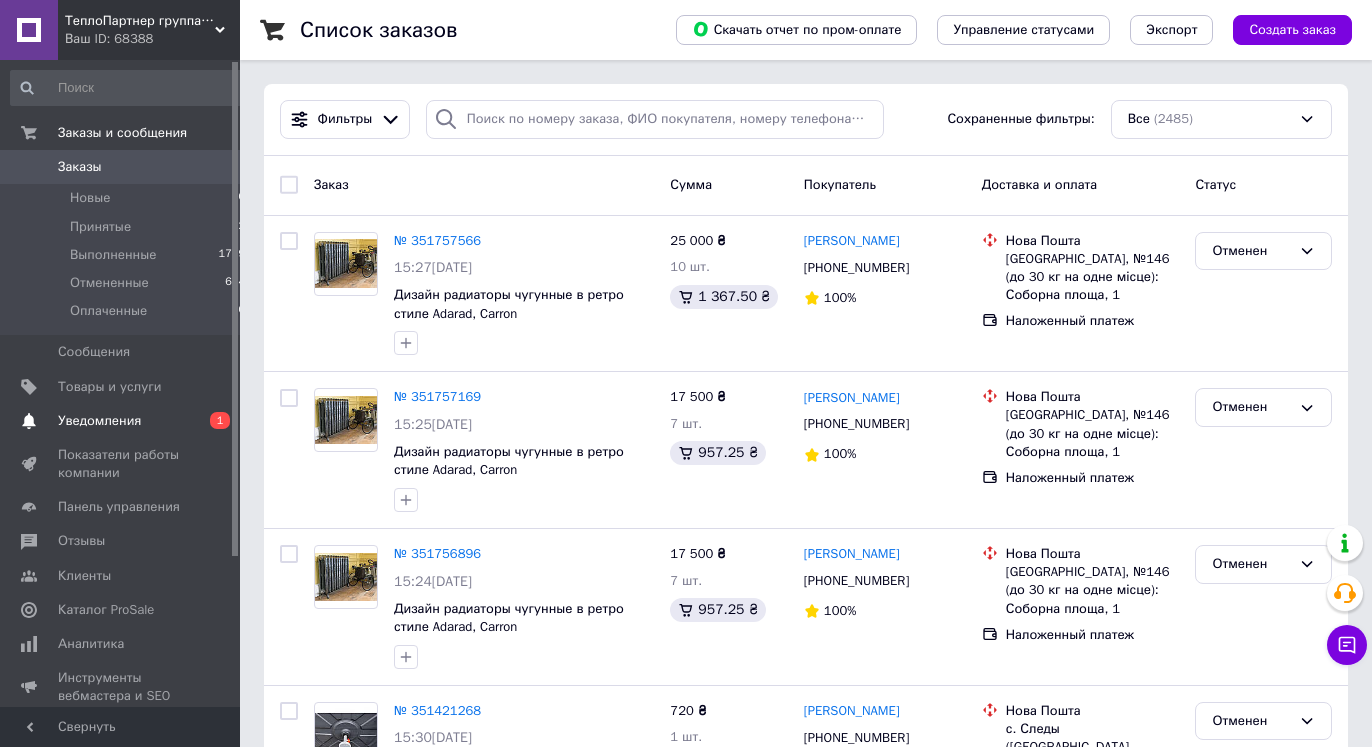 click on "Уведомления" at bounding box center [99, 421] 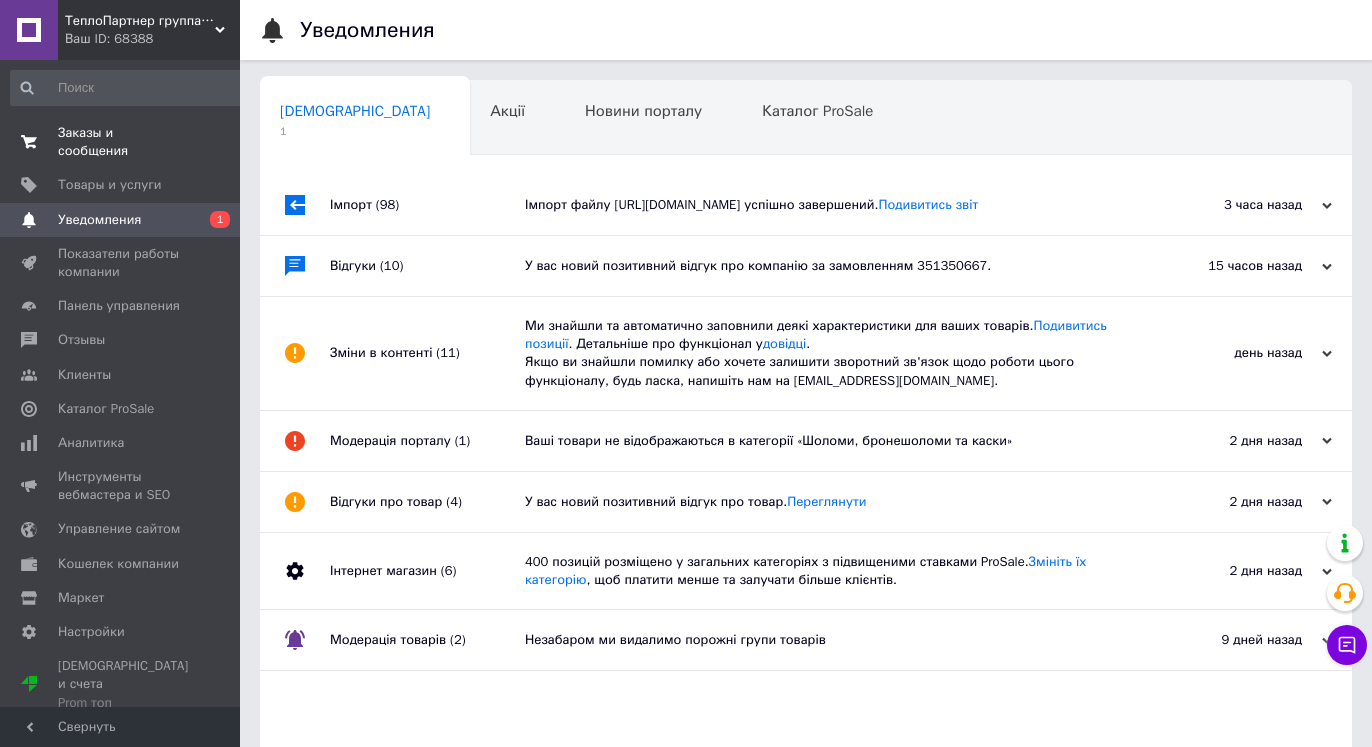 click on "Заказы и сообщения" at bounding box center [121, 142] 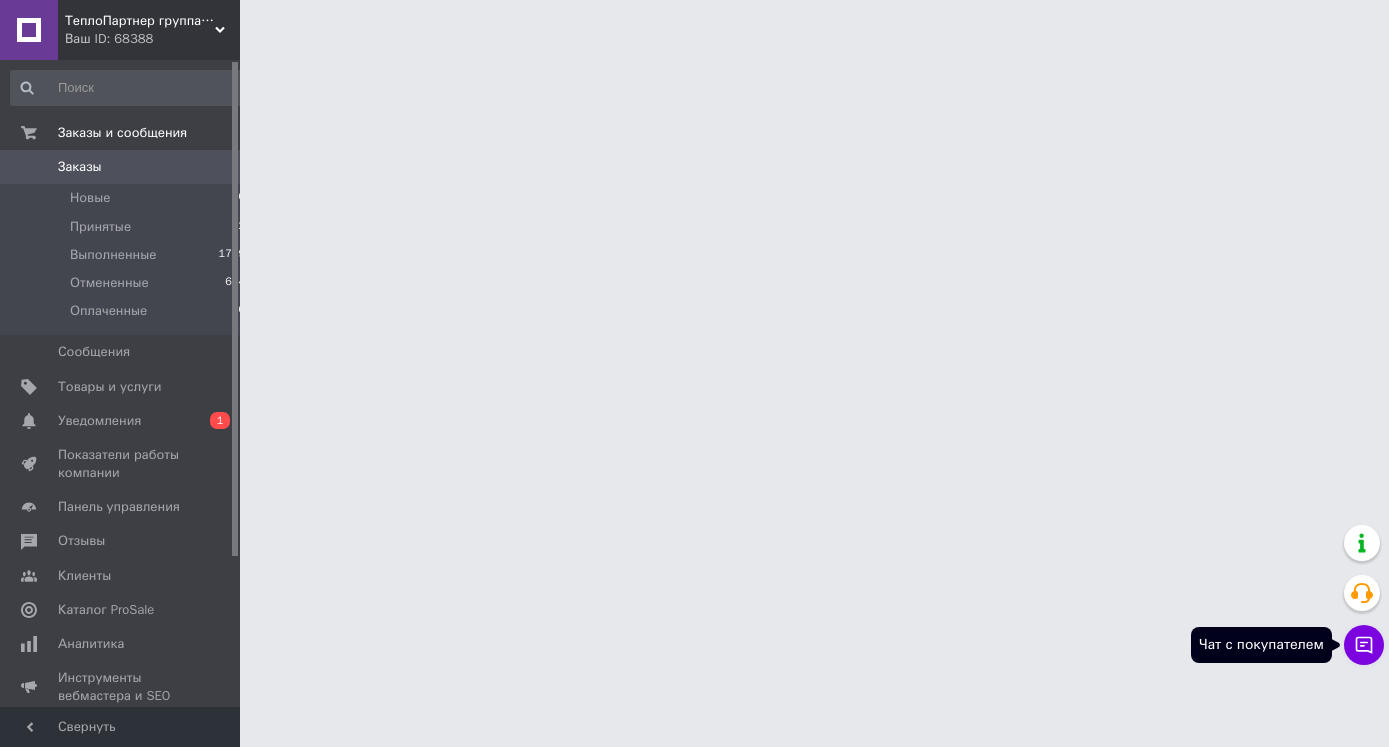 click 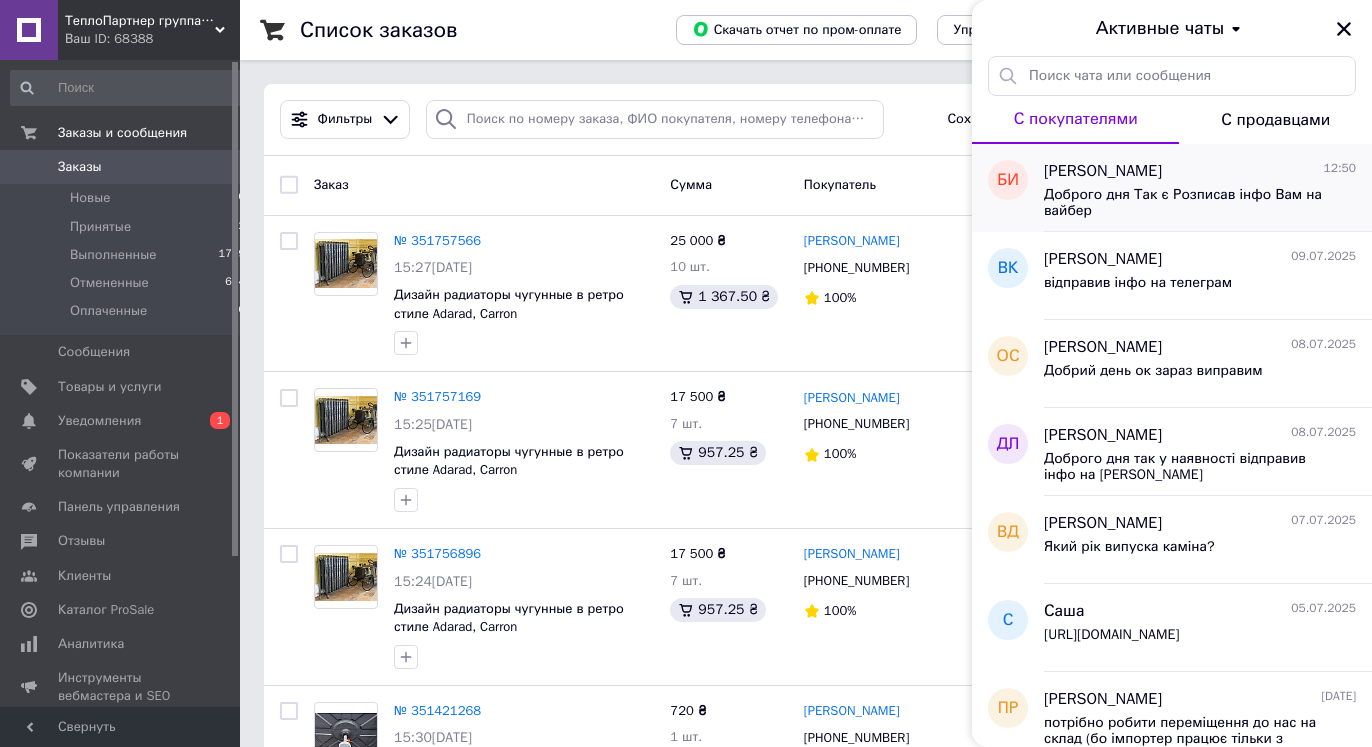 click on "Доброго дня
Так є
Розписав інфо Вам на вайбер" at bounding box center (1186, 203) 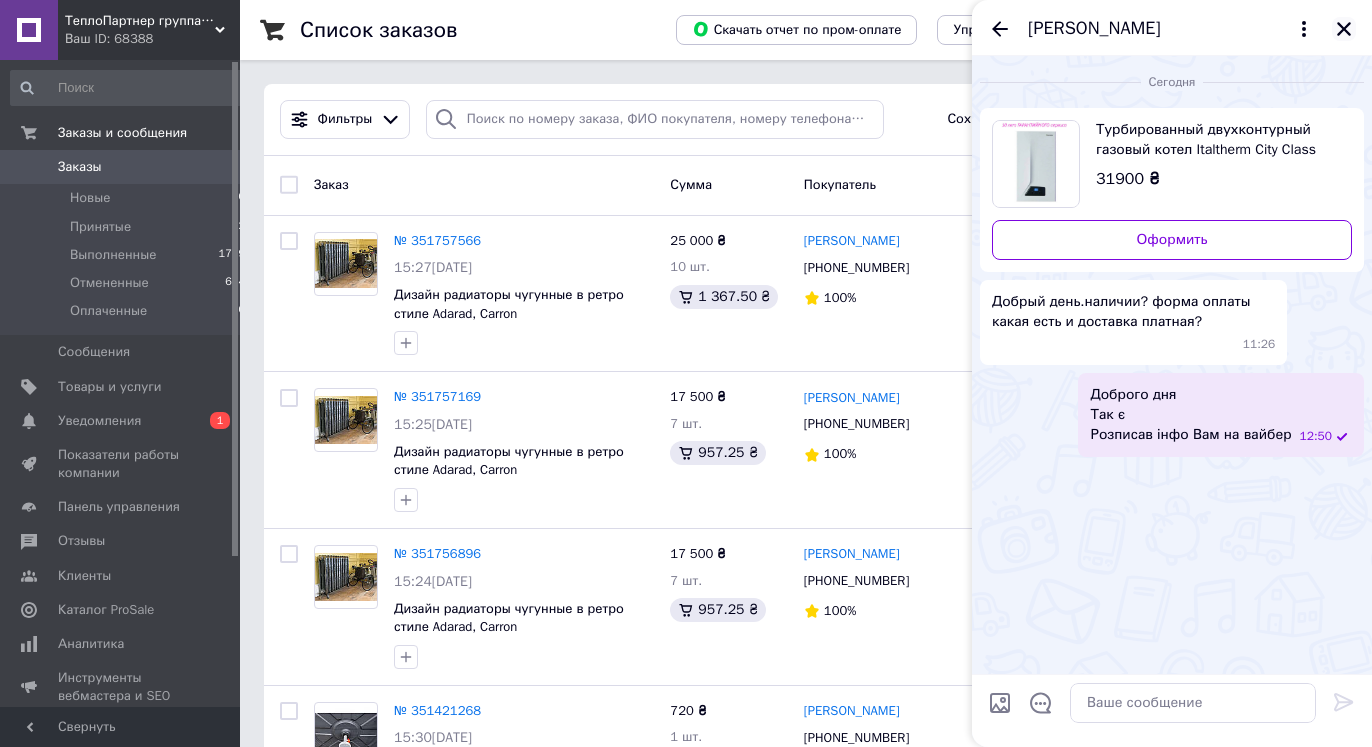 click 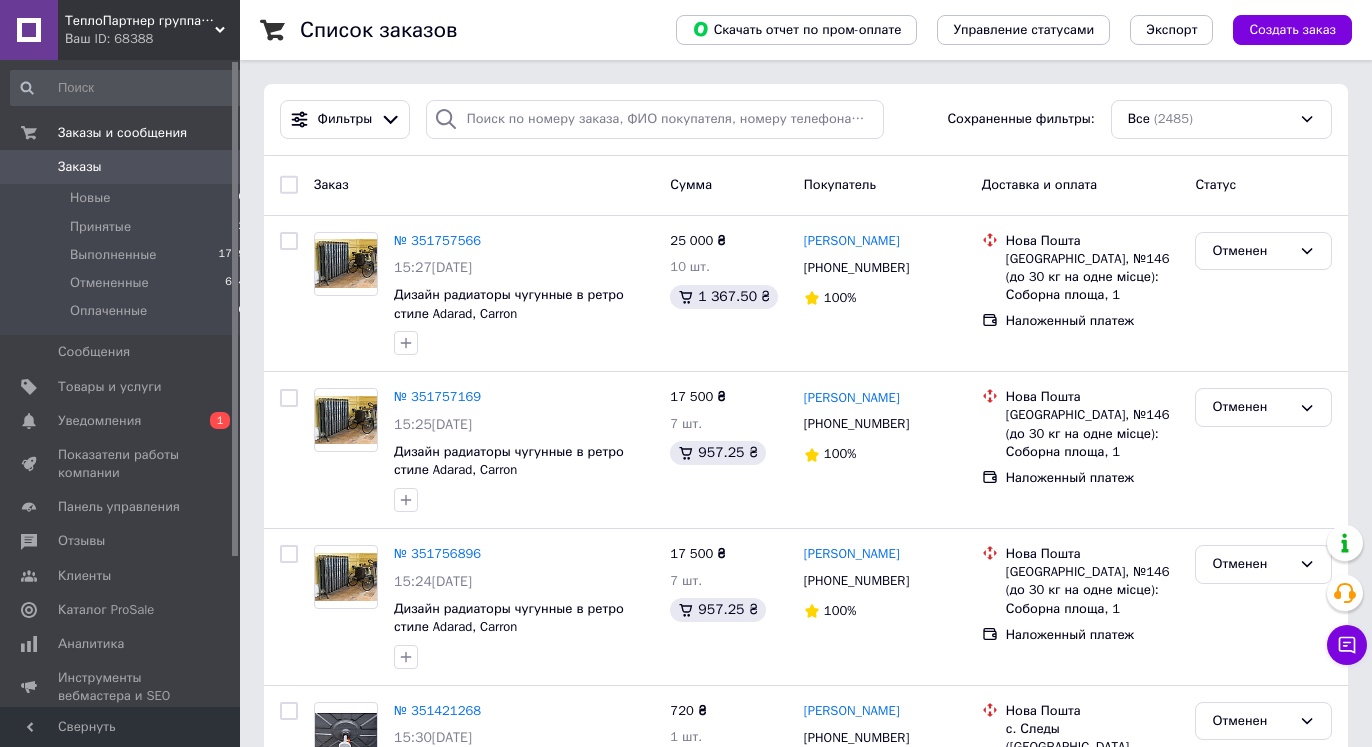 click on "ТеплоПартнер группа компаний" at bounding box center (140, 21) 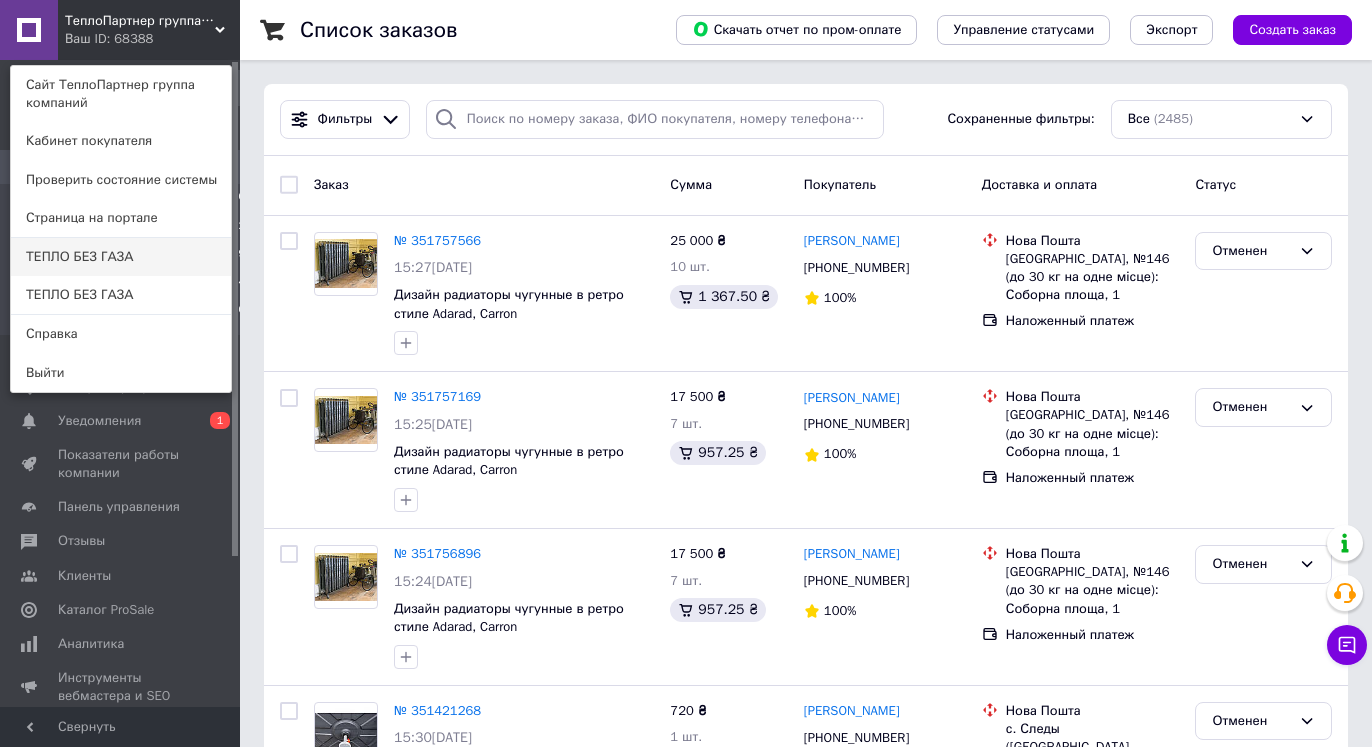 click on "ТЕПЛО БЕЗ ГАЗА" at bounding box center [121, 257] 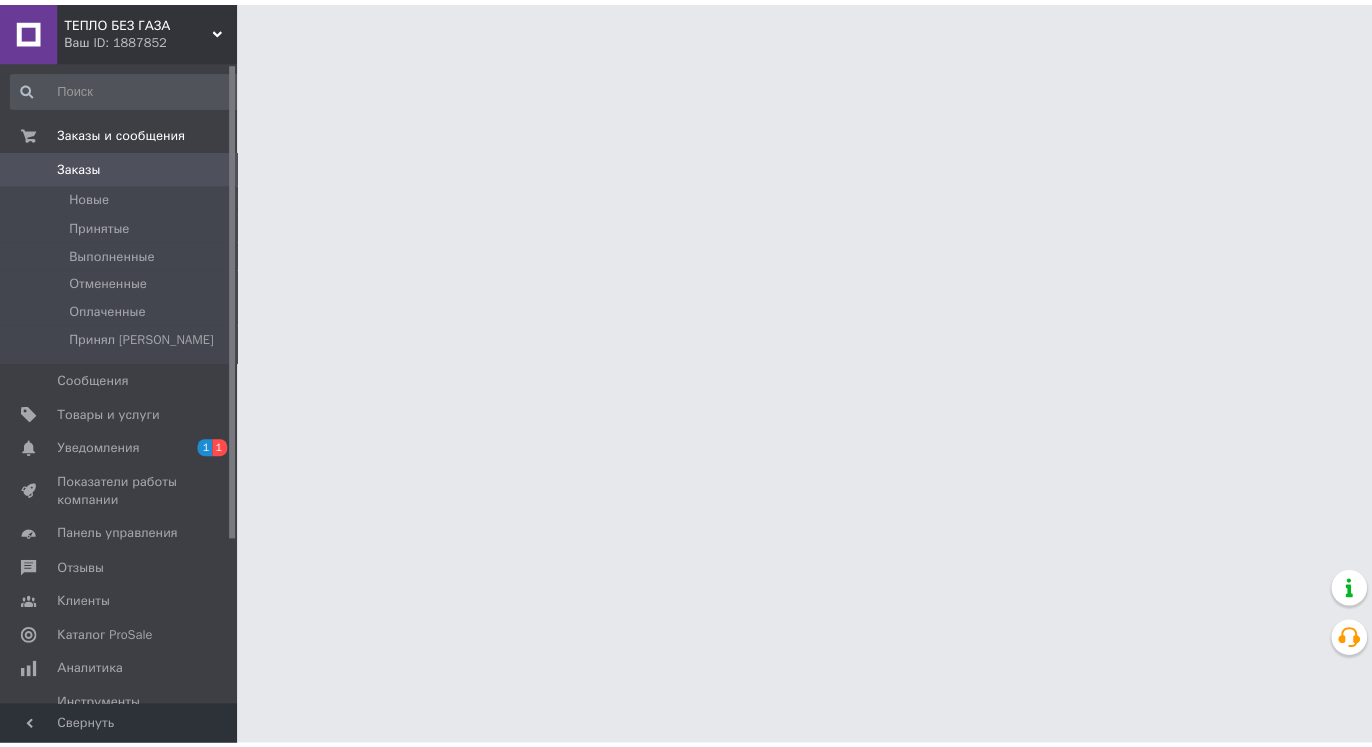 scroll, scrollTop: 0, scrollLeft: 0, axis: both 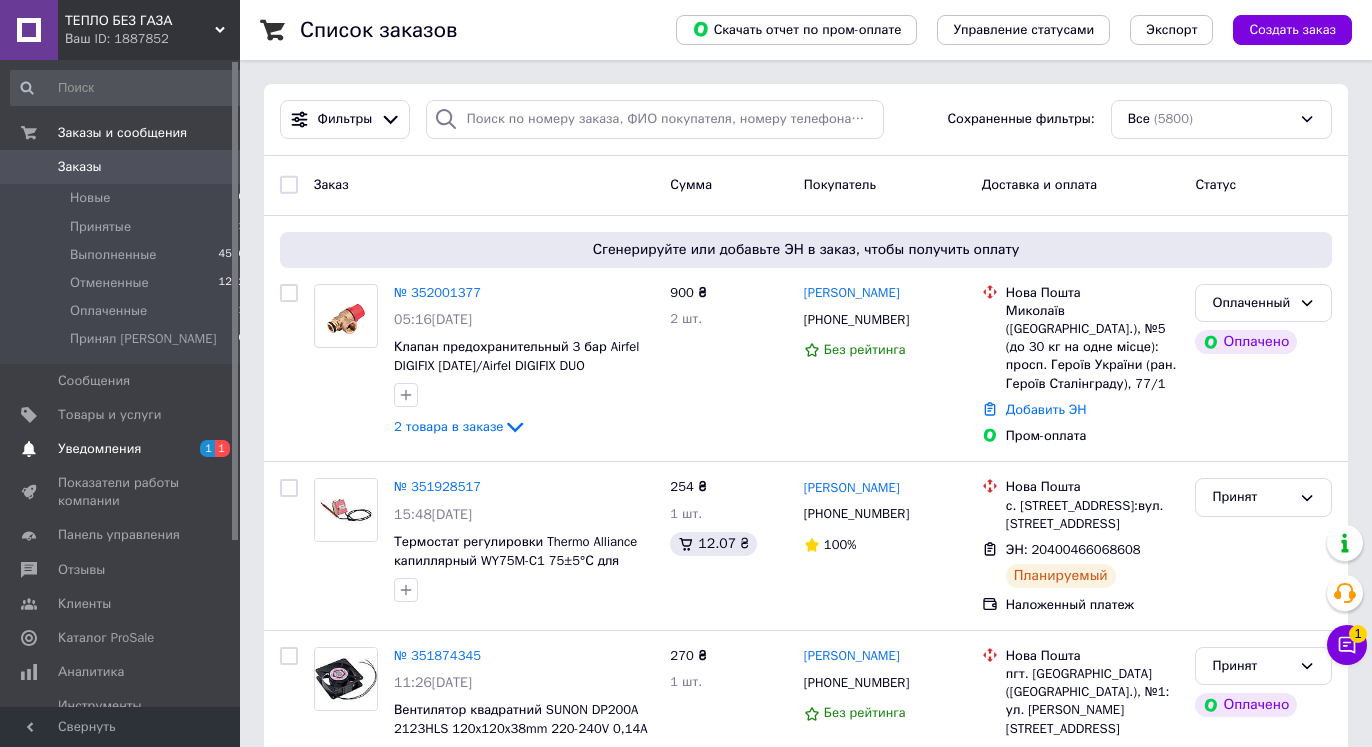 click on "Уведомления" at bounding box center (99, 449) 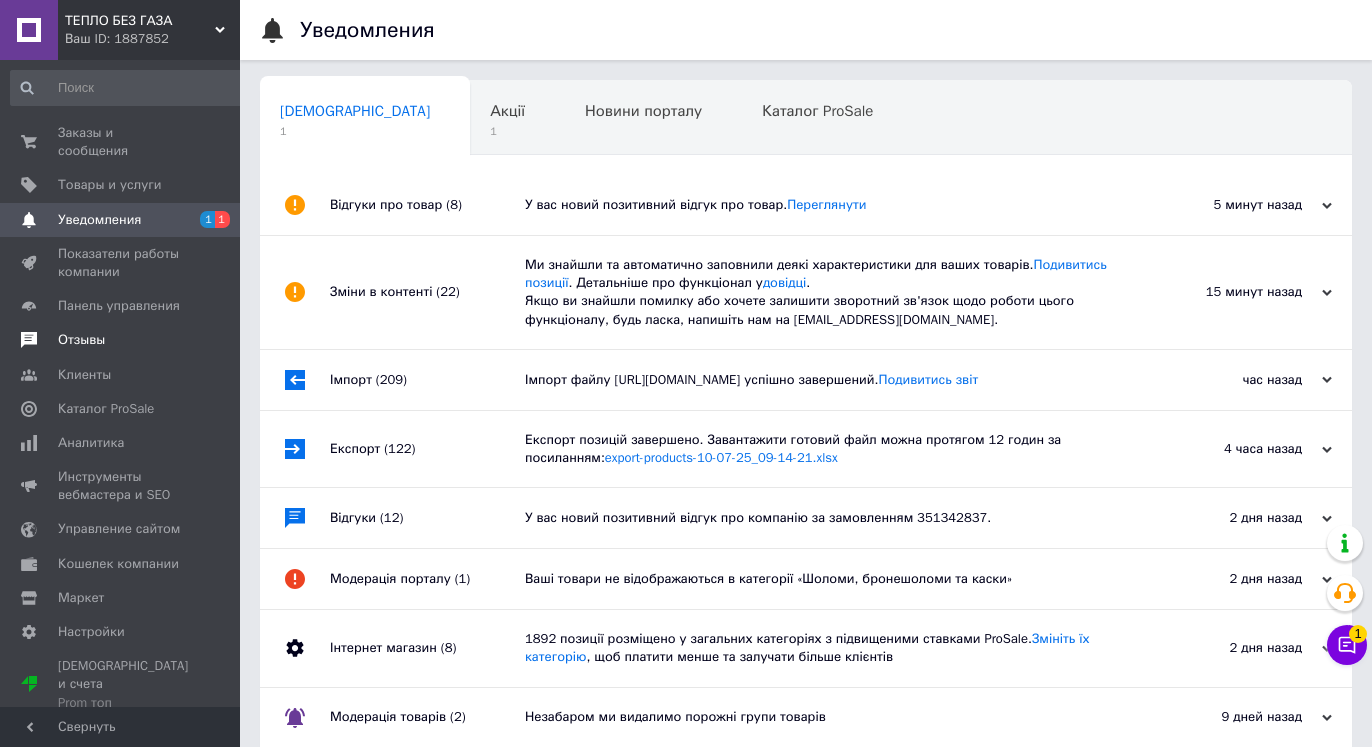 click on "Отзывы" at bounding box center (81, 340) 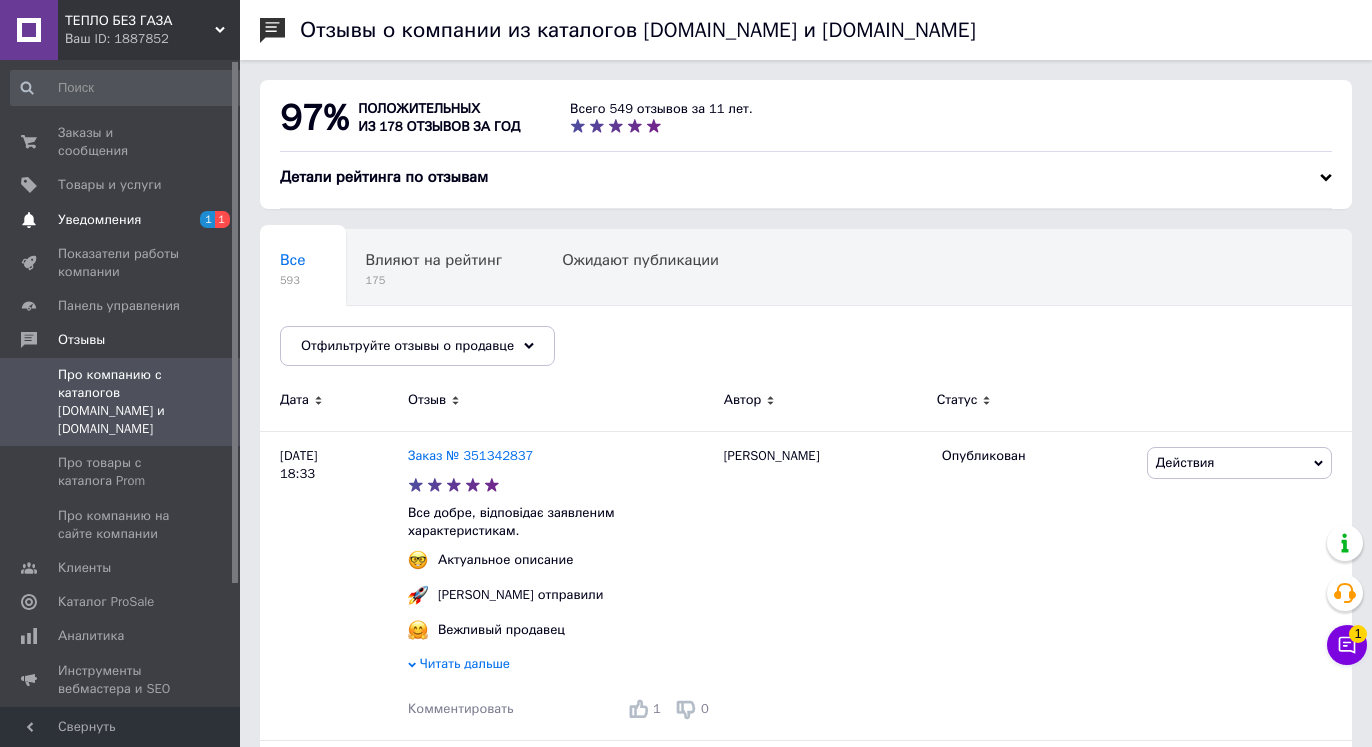 click on "Уведомления" at bounding box center (99, 220) 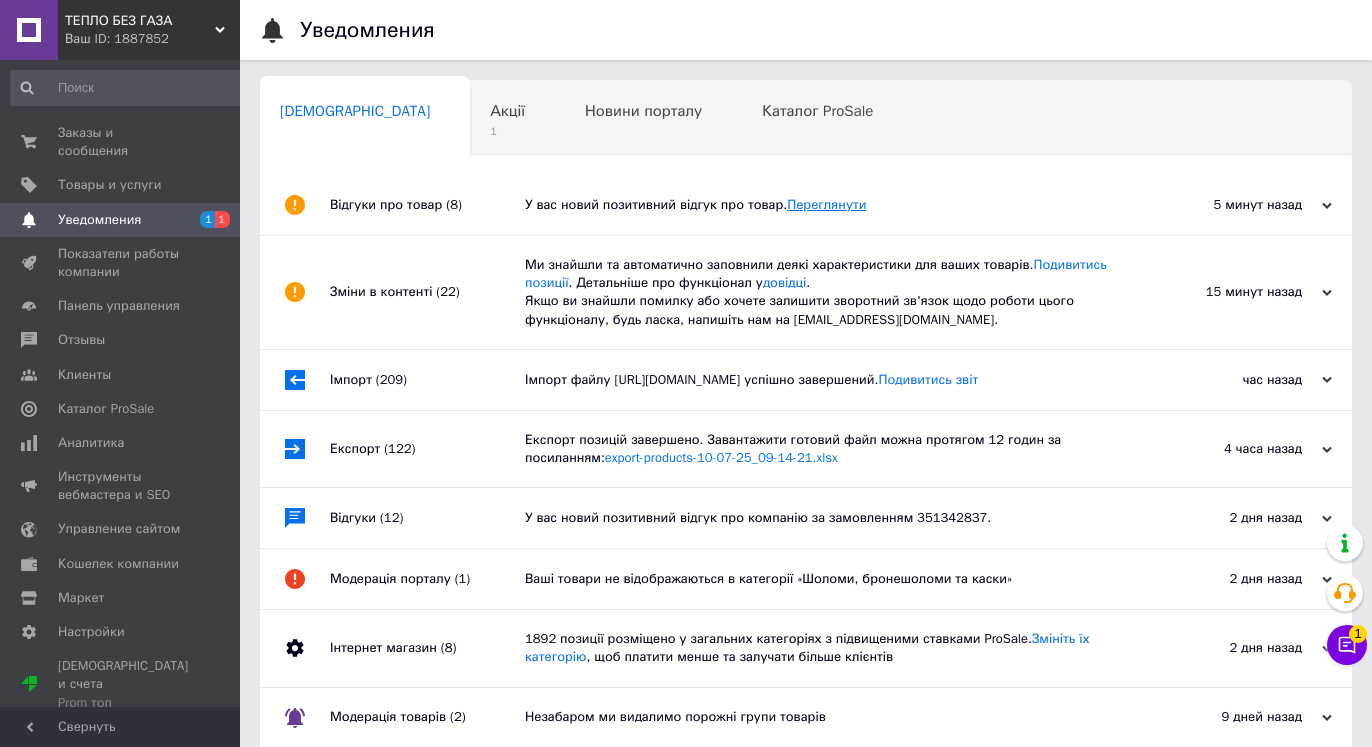 click on "Переглянути" at bounding box center (826, 204) 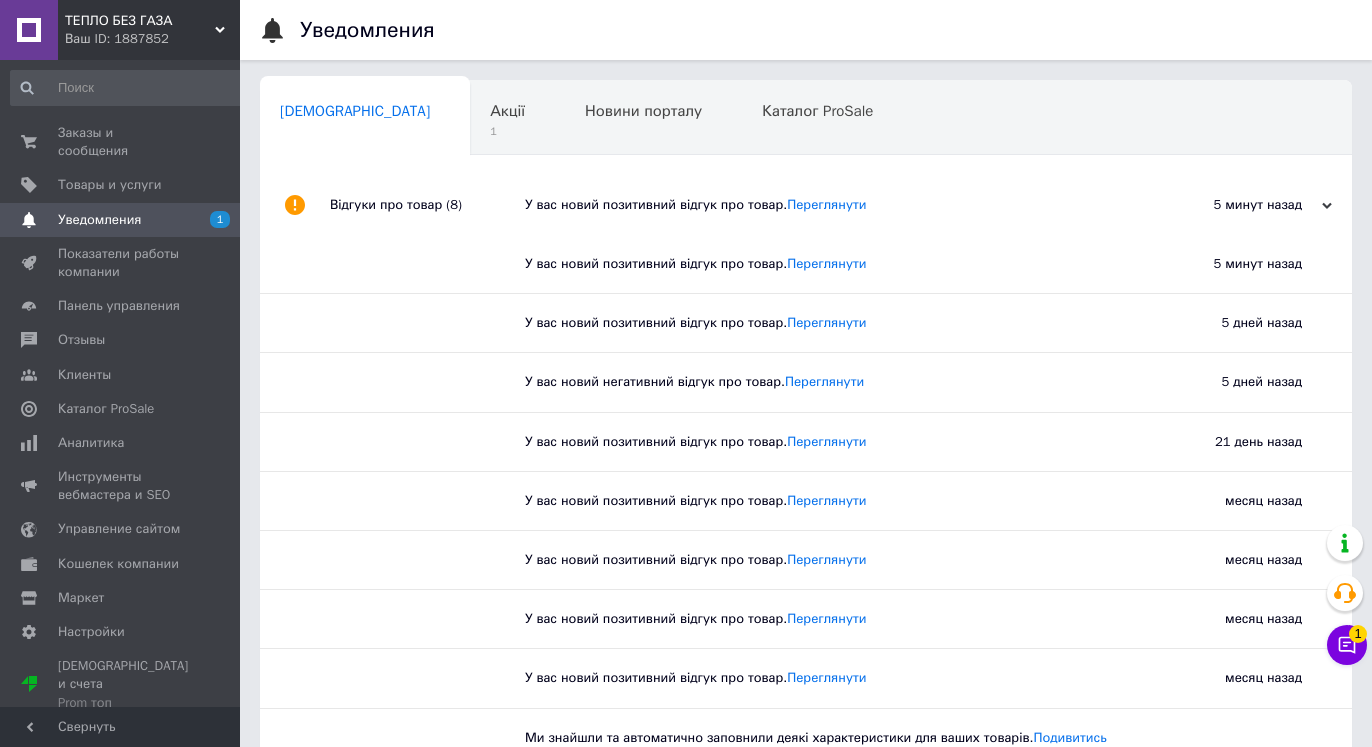 click on "Відгуки про товар   (8)" at bounding box center [427, 205] 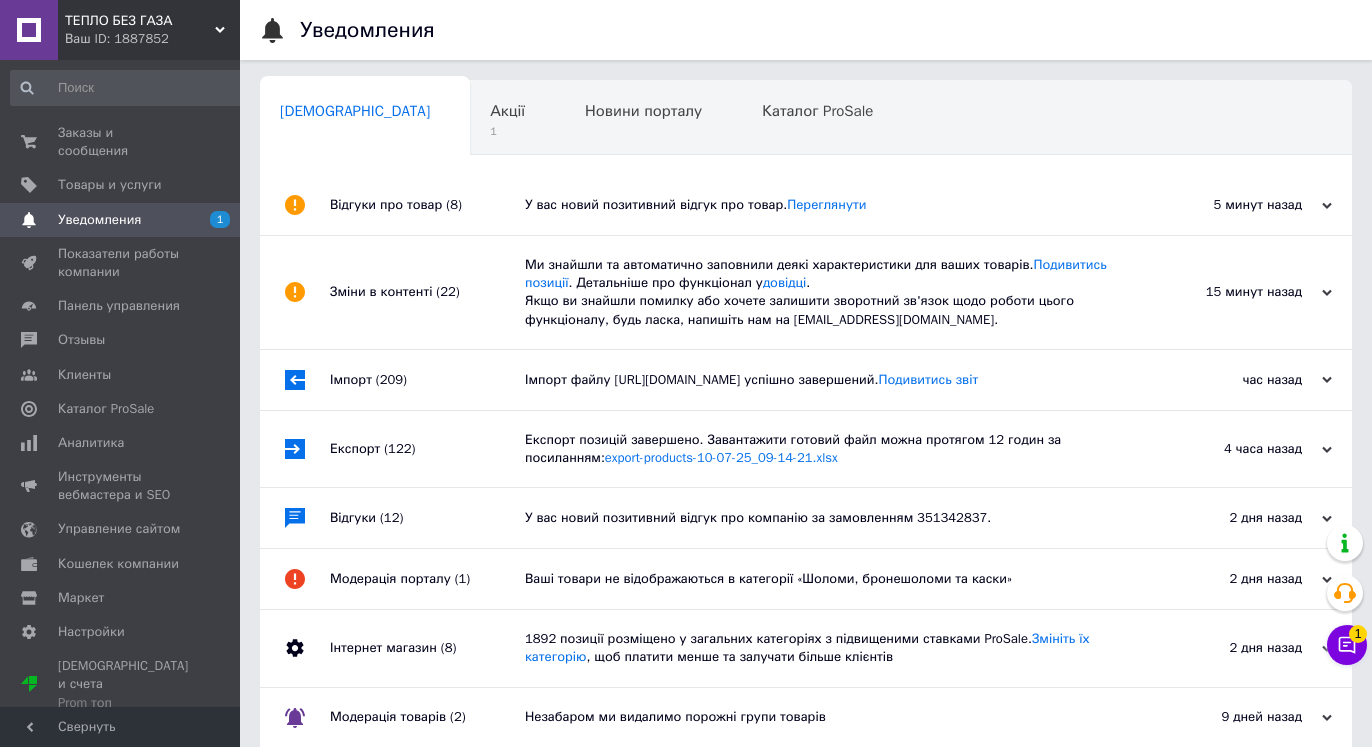 click on "У вас новий позитивний відгук про товар.  Переглянути" at bounding box center [828, 205] 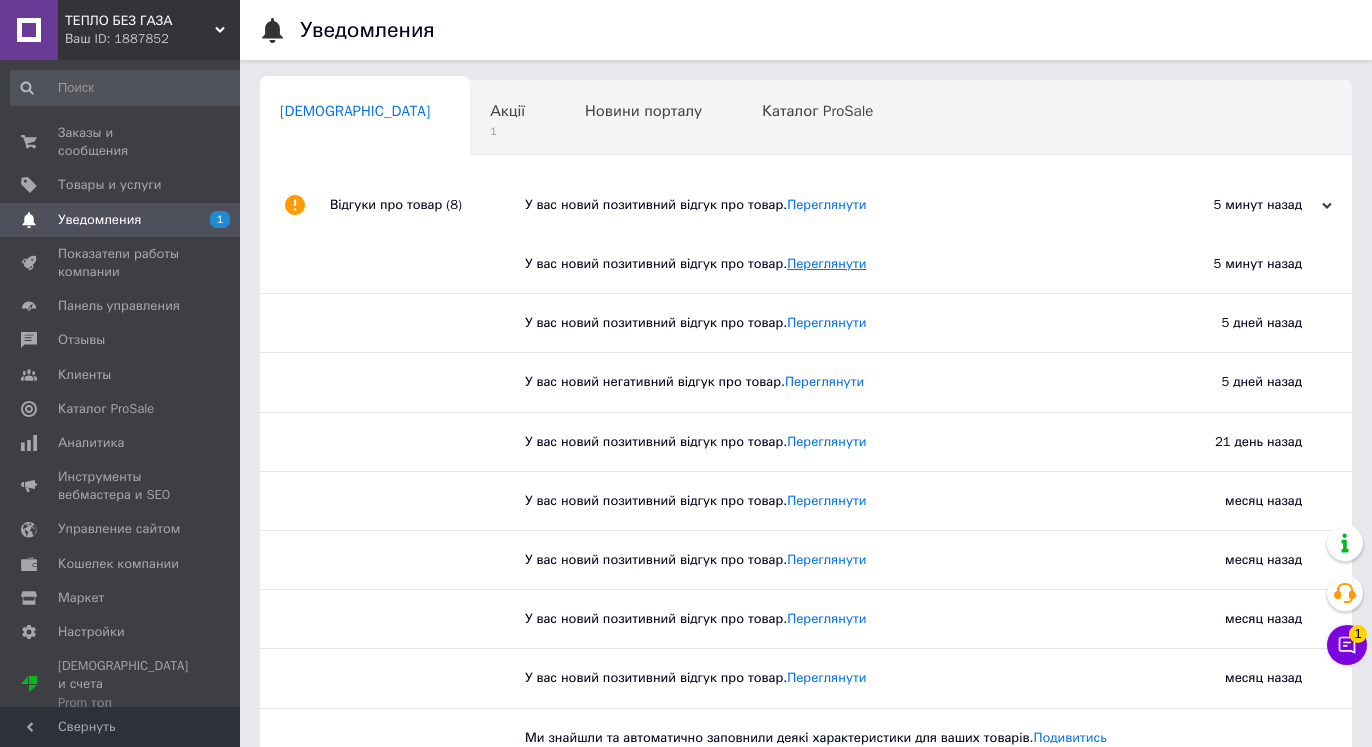 click on "Переглянути" at bounding box center [826, 263] 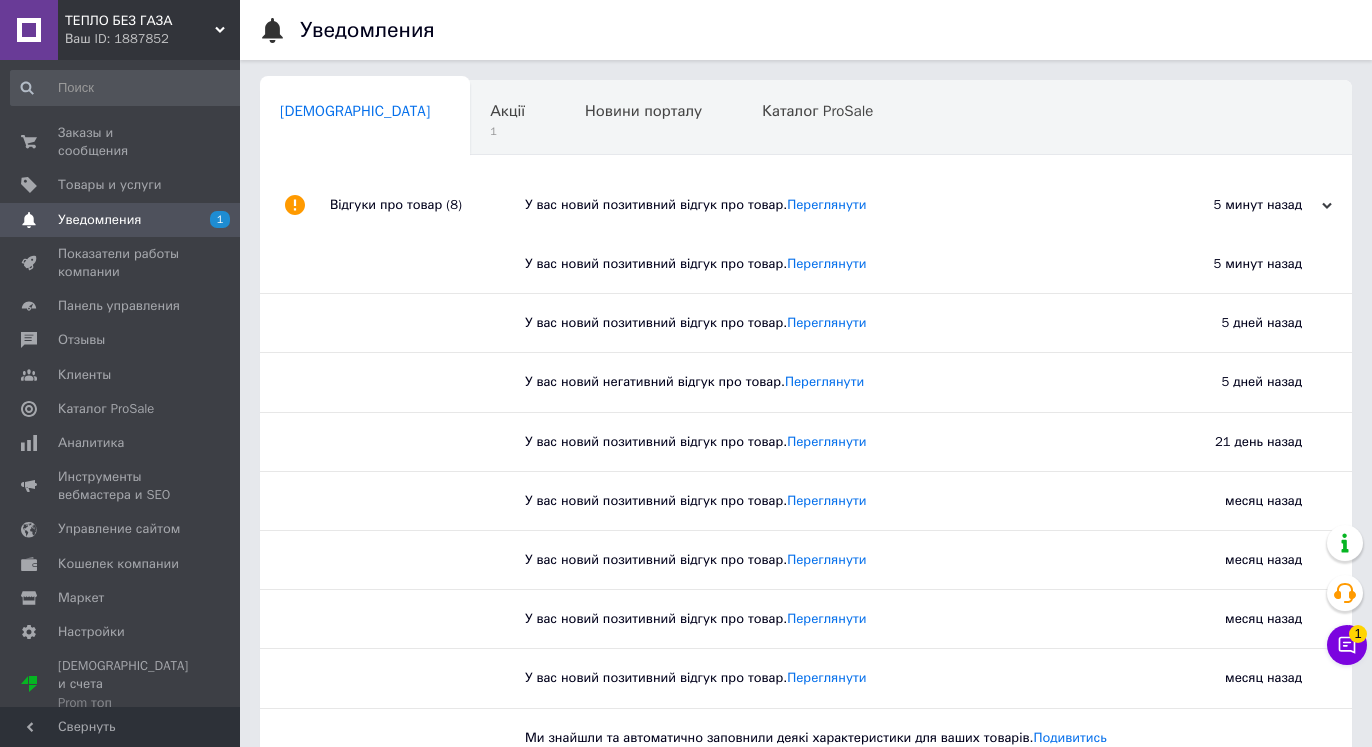 click on "Уведомления" at bounding box center [99, 220] 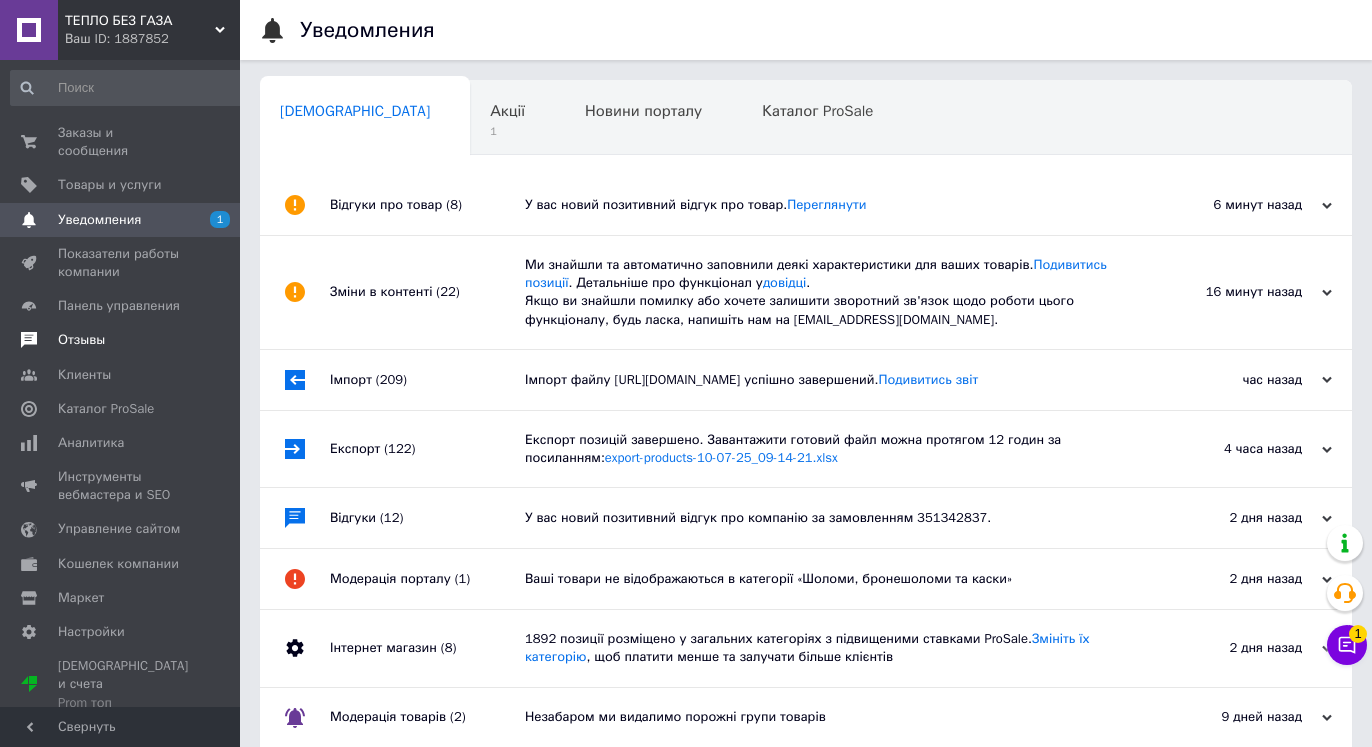 click on "Отзывы" at bounding box center (81, 340) 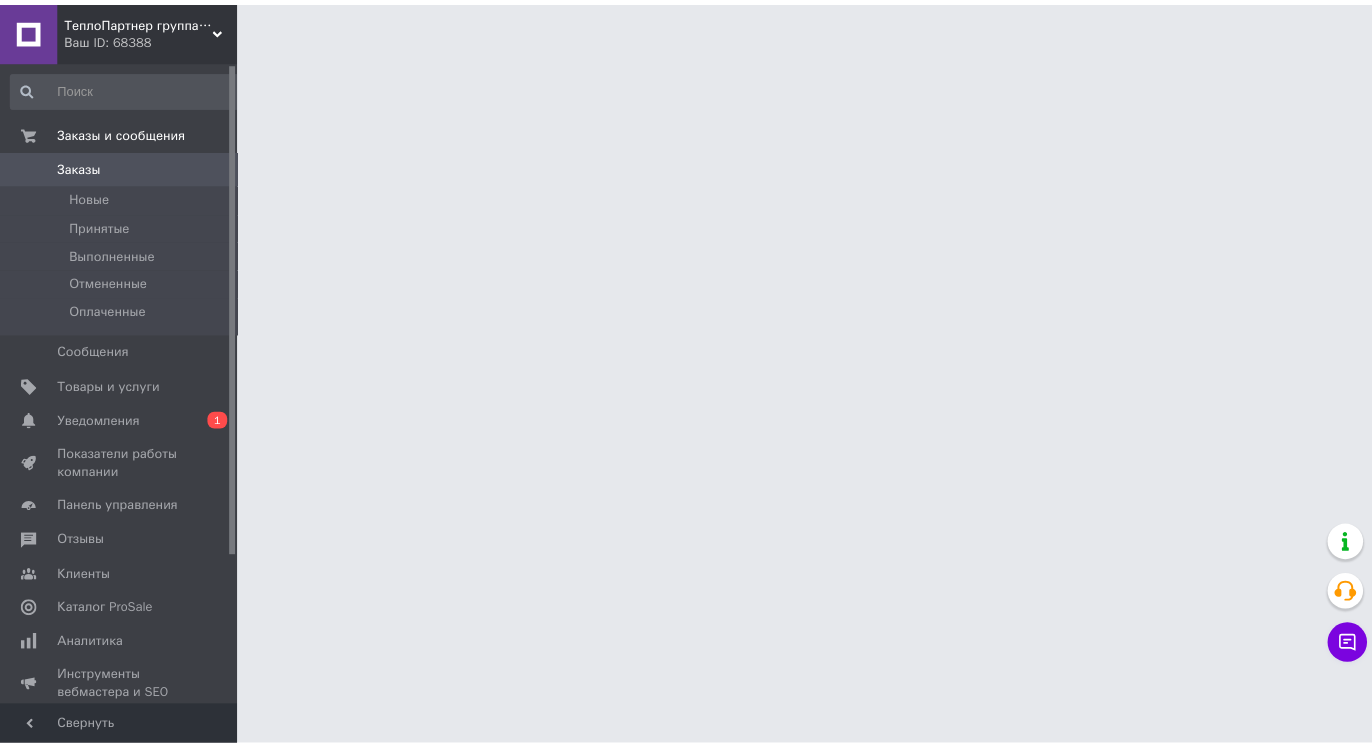 scroll, scrollTop: 0, scrollLeft: 0, axis: both 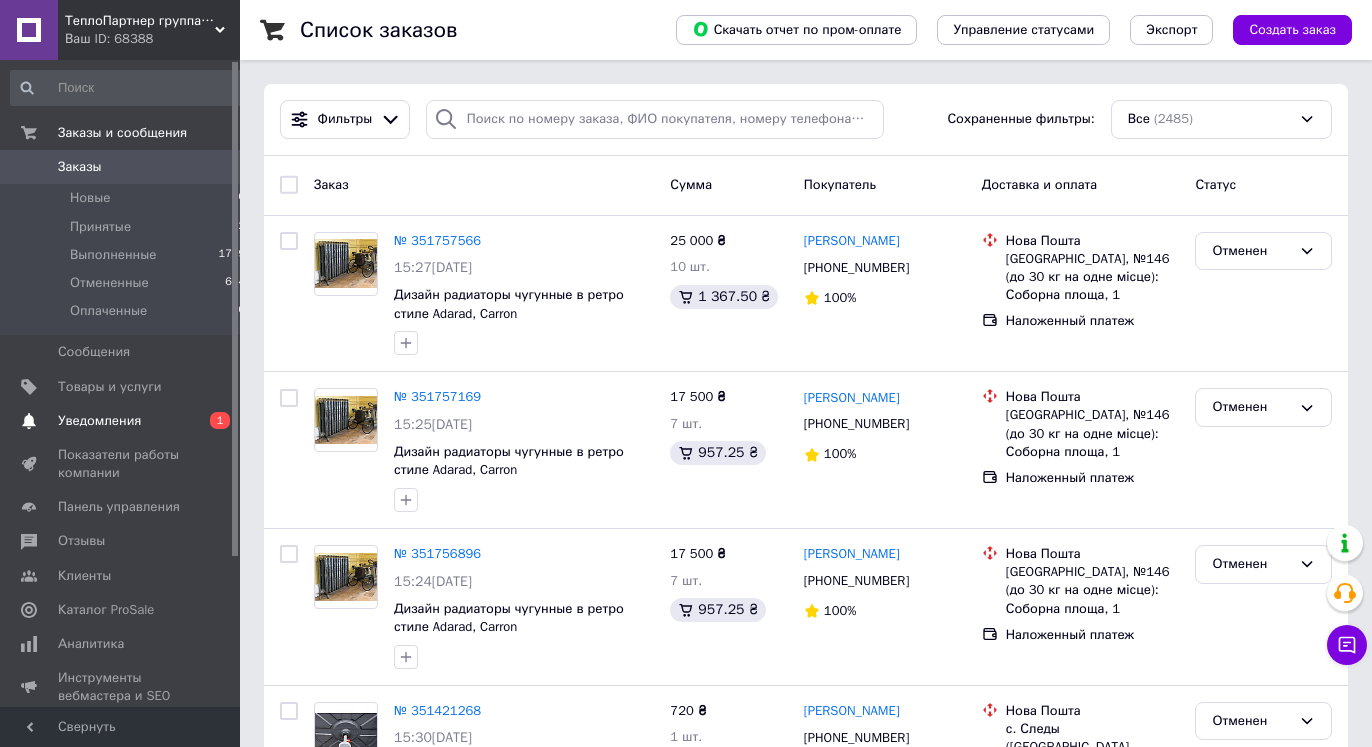 click on "Уведомления" at bounding box center (121, 421) 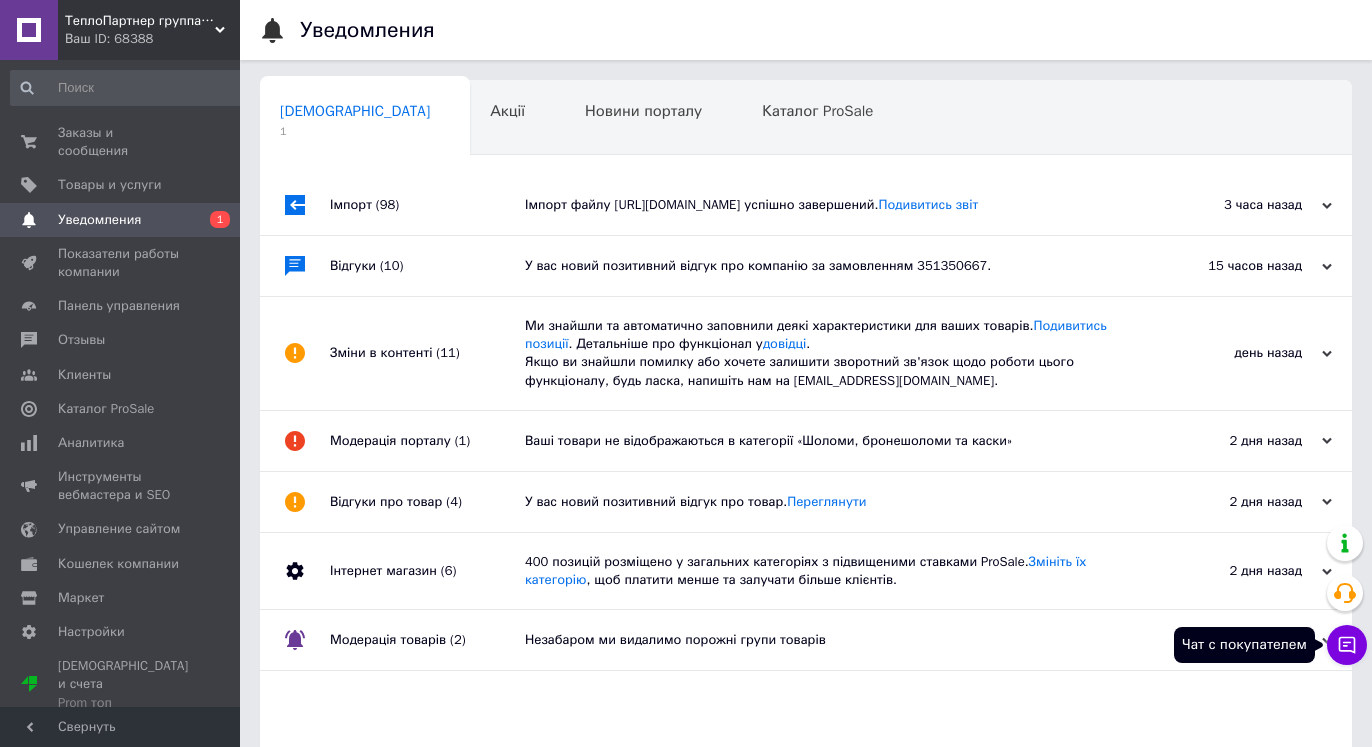 click 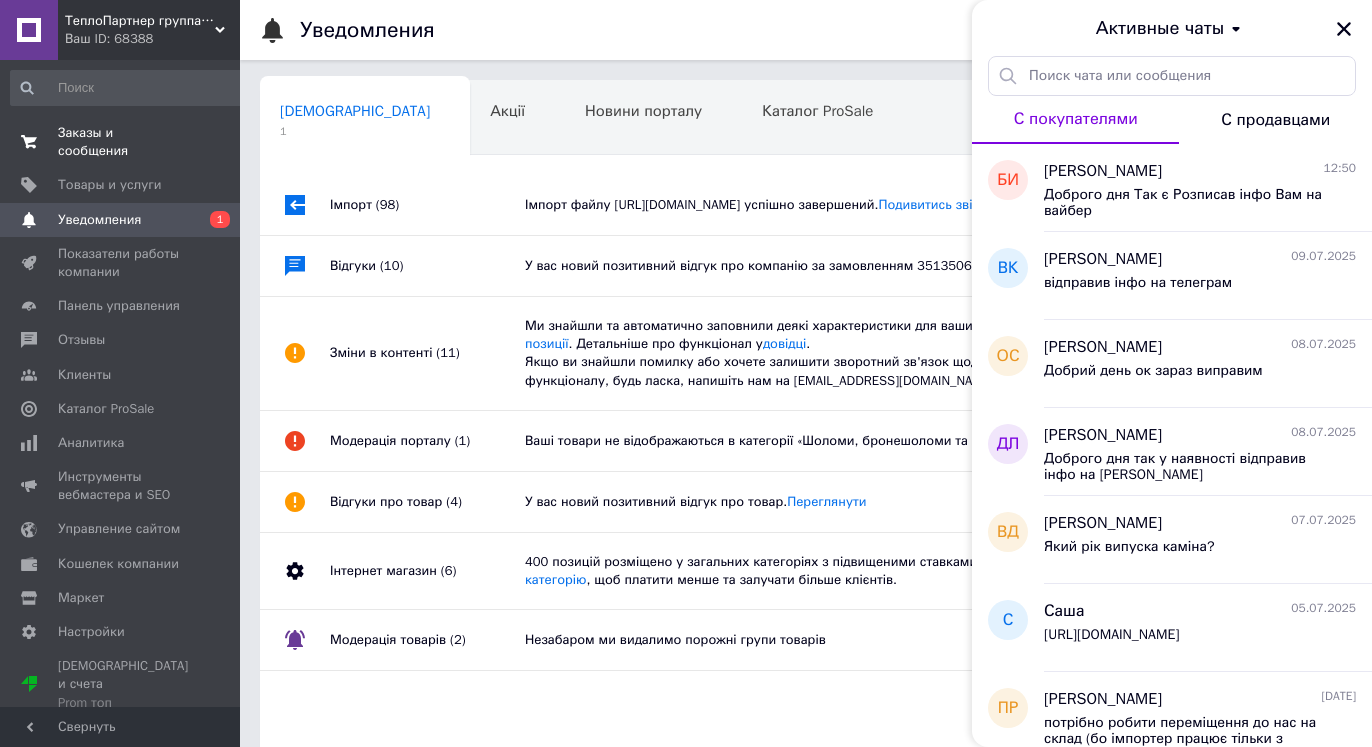 click on "Заказы и сообщения" at bounding box center [121, 142] 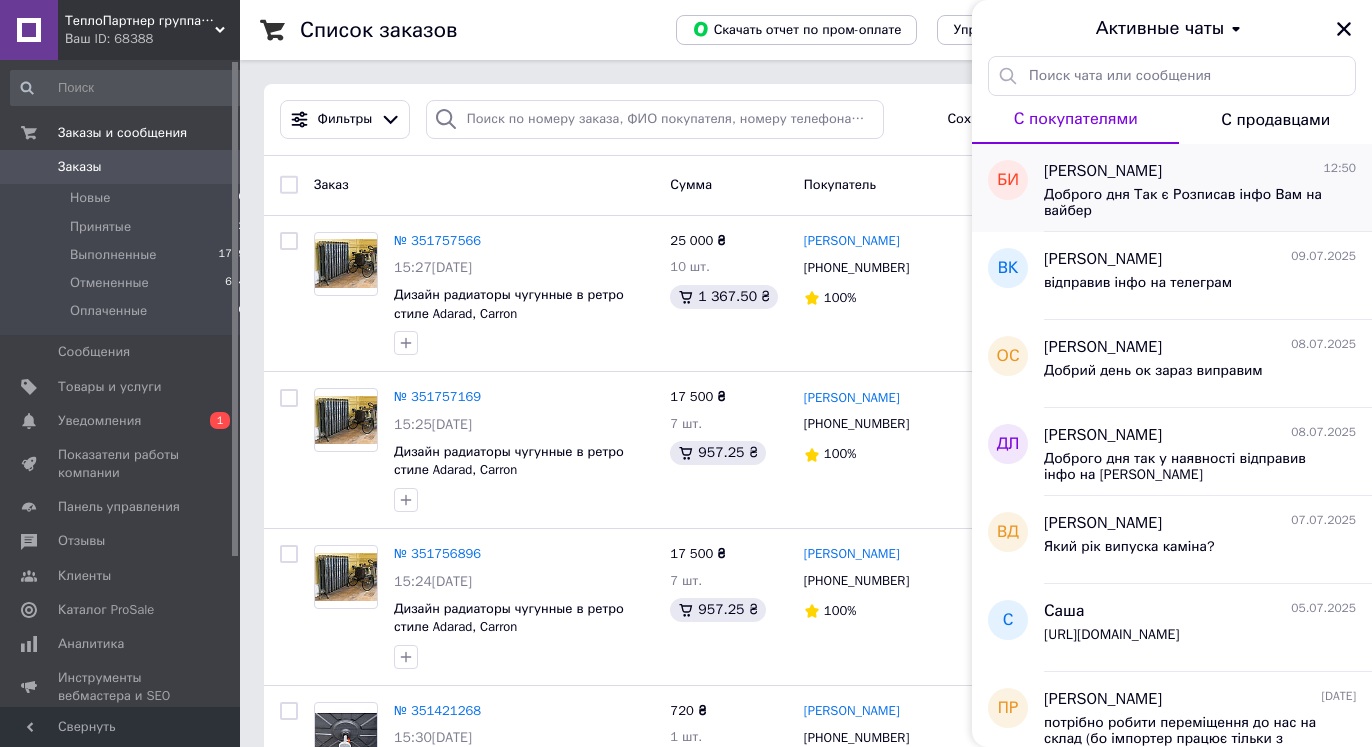 click on "Доброго дня
Так є
Розписав інфо Вам на вайбер" at bounding box center [1186, 203] 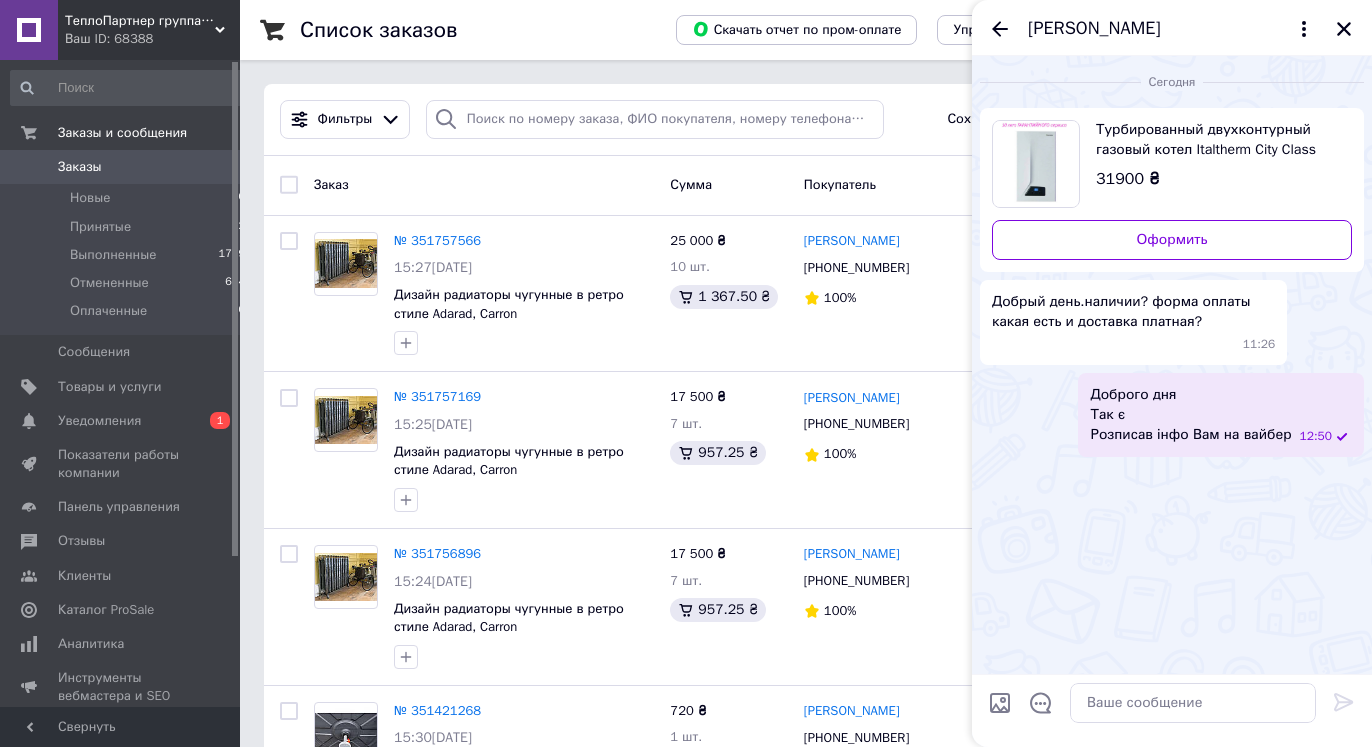 click on "ТеплоПартнер группа компаний" at bounding box center [140, 21] 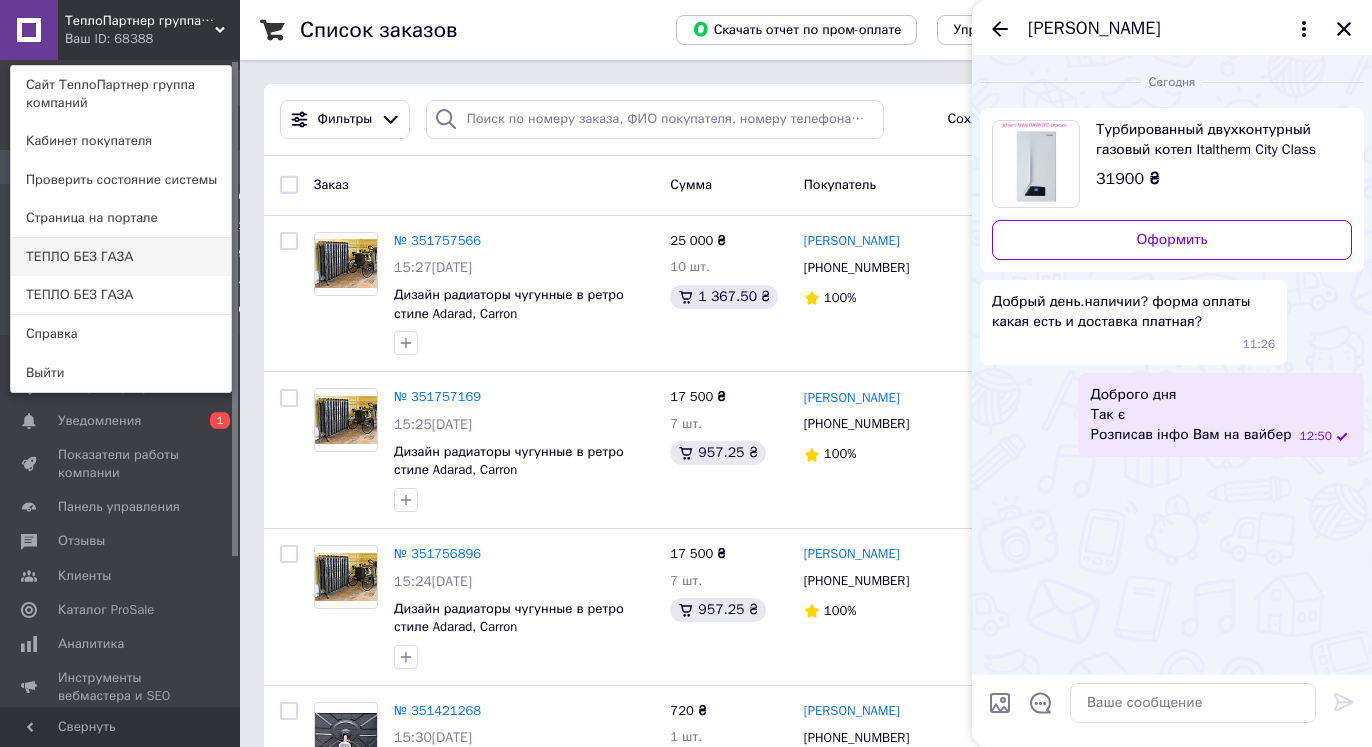 click on "ТЕПЛО БЕЗ ГАЗА" at bounding box center (121, 257) 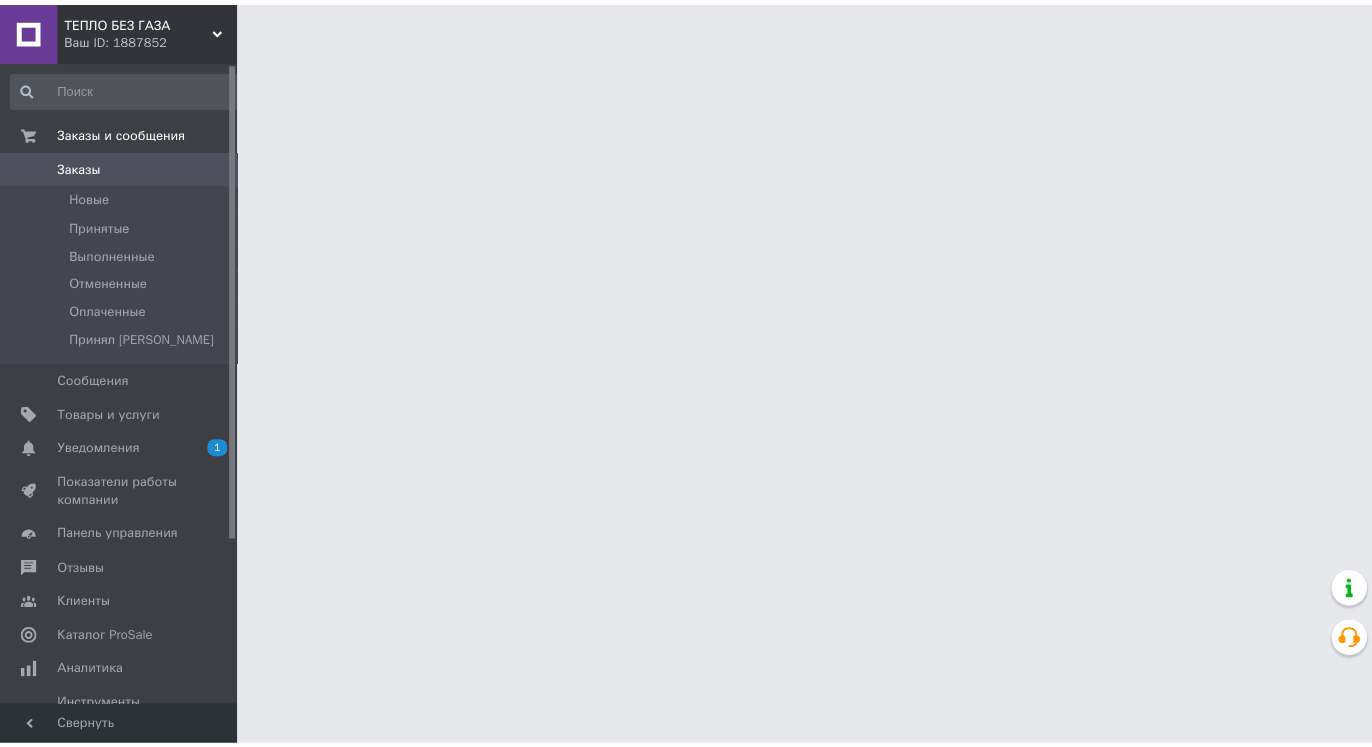 scroll, scrollTop: 0, scrollLeft: 0, axis: both 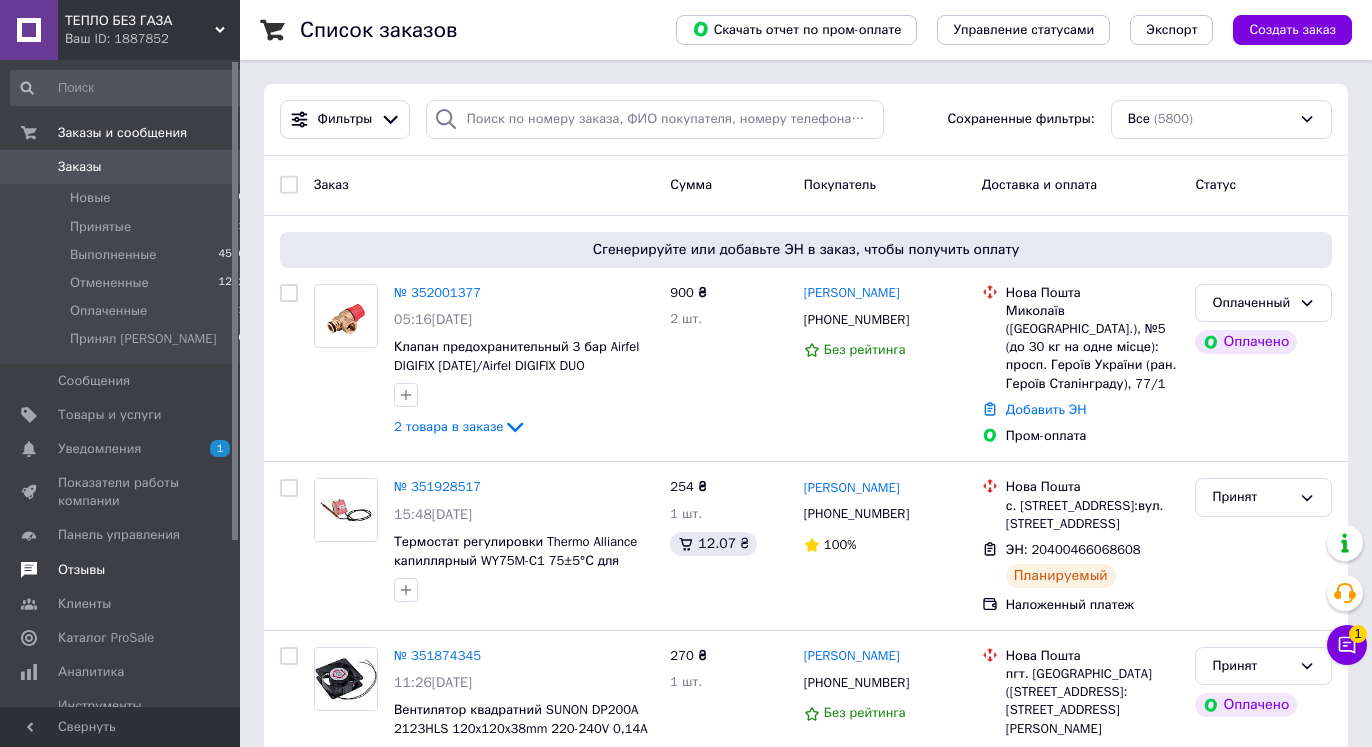 click on "Отзывы" at bounding box center (81, 570) 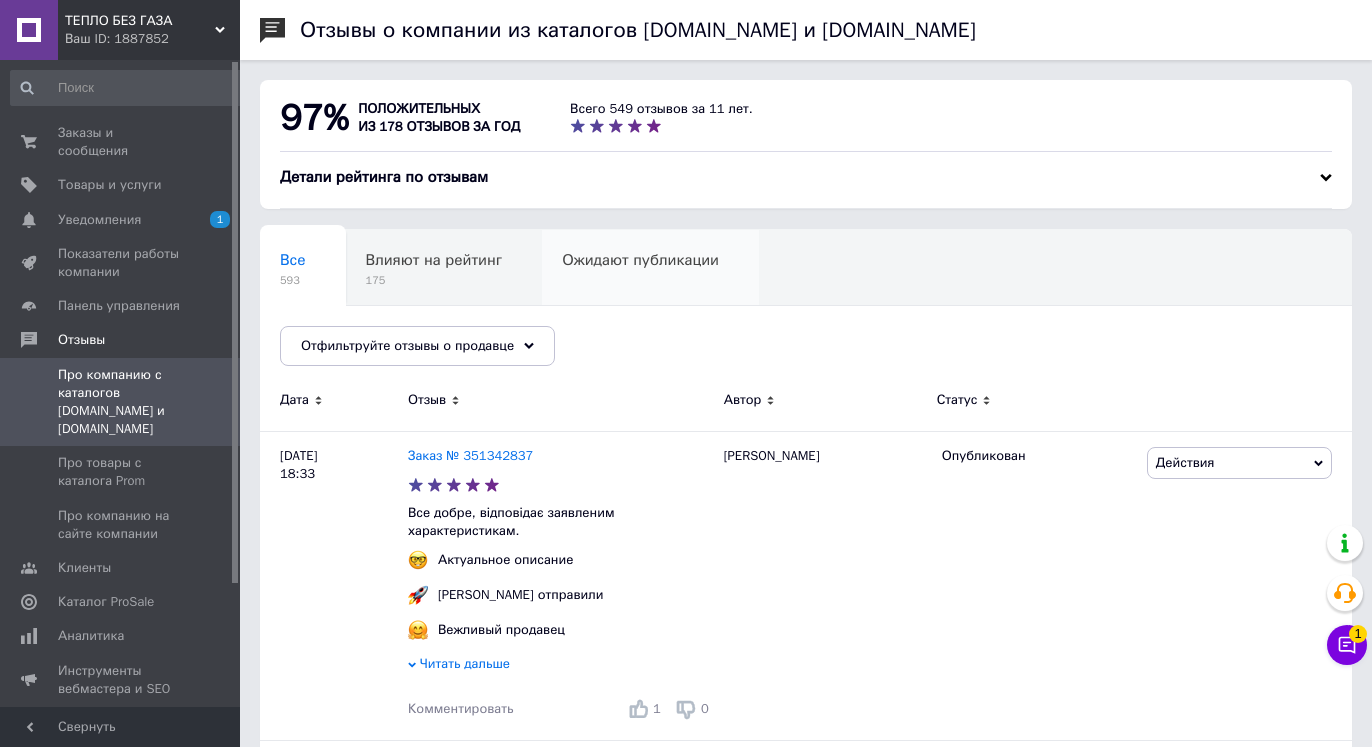 click on "Ожидают публикации" at bounding box center (640, 260) 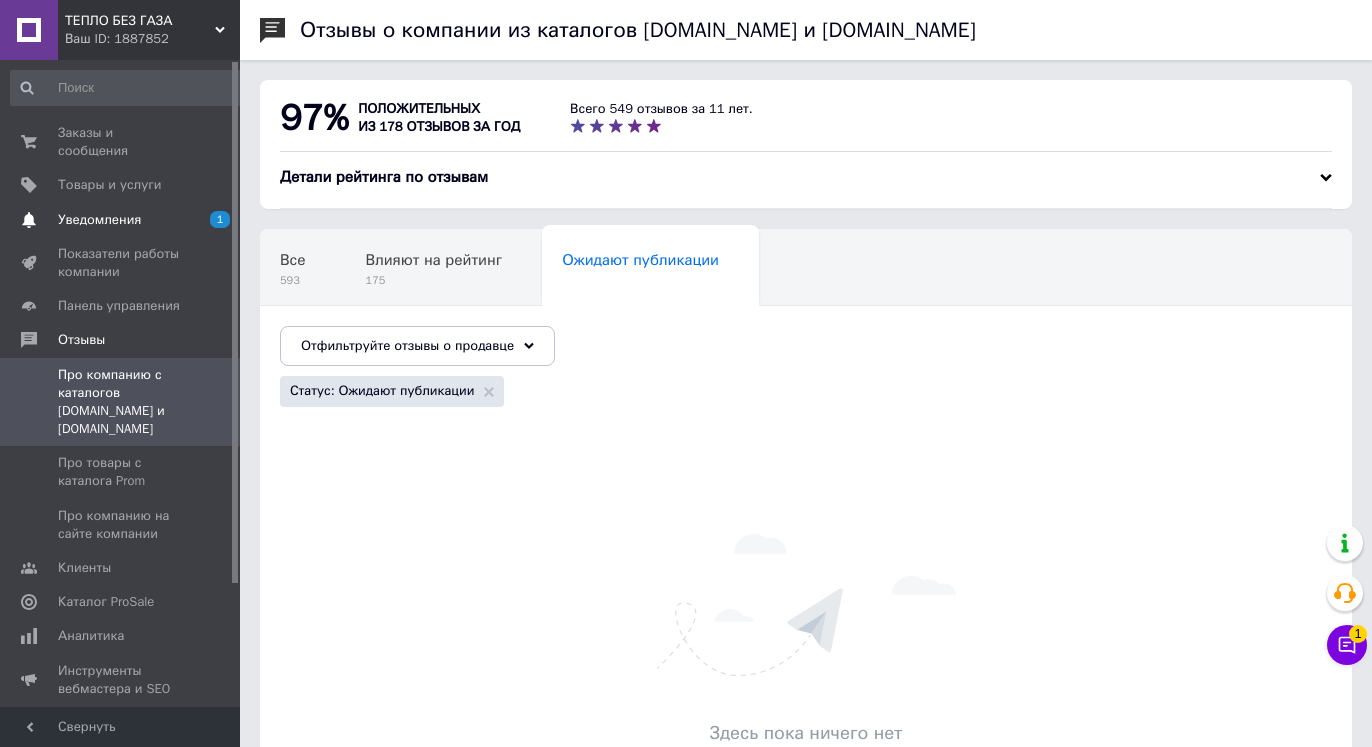click on "Уведомления" at bounding box center (99, 220) 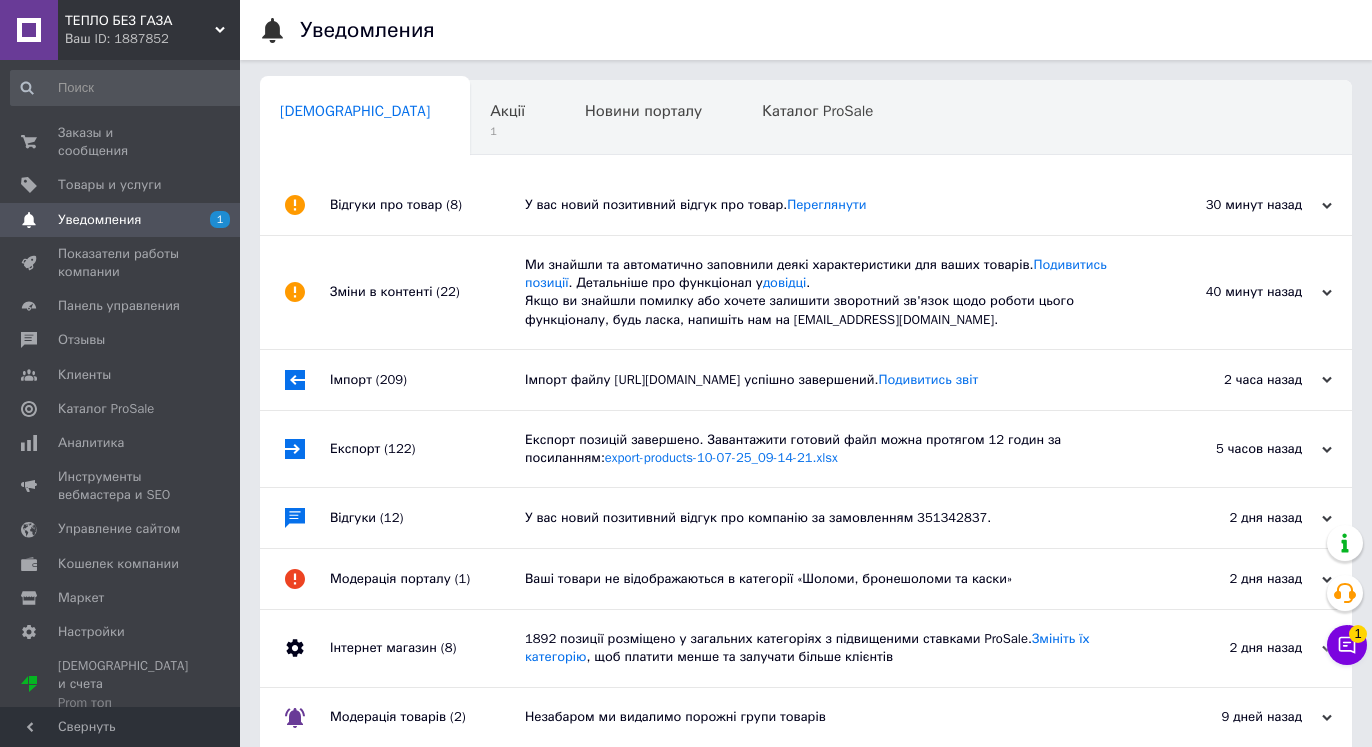 click 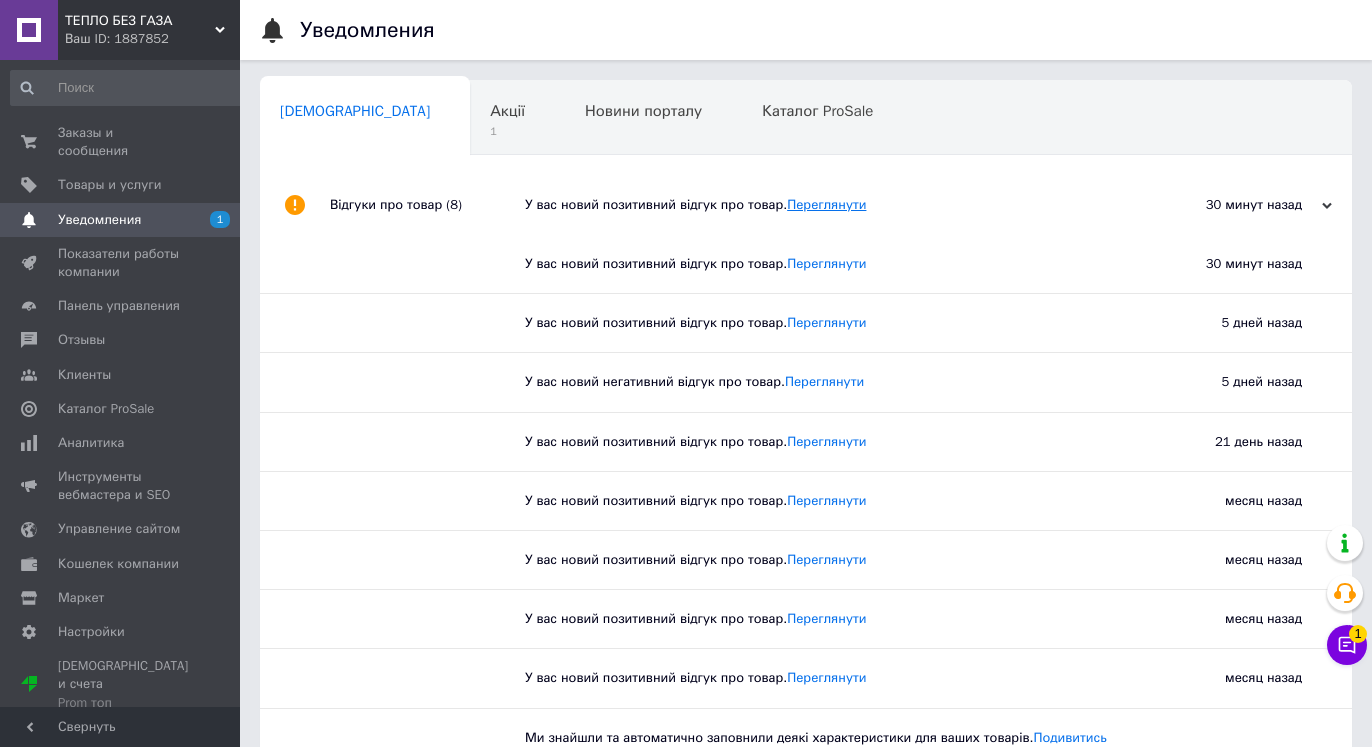 click on "Переглянути" at bounding box center [826, 204] 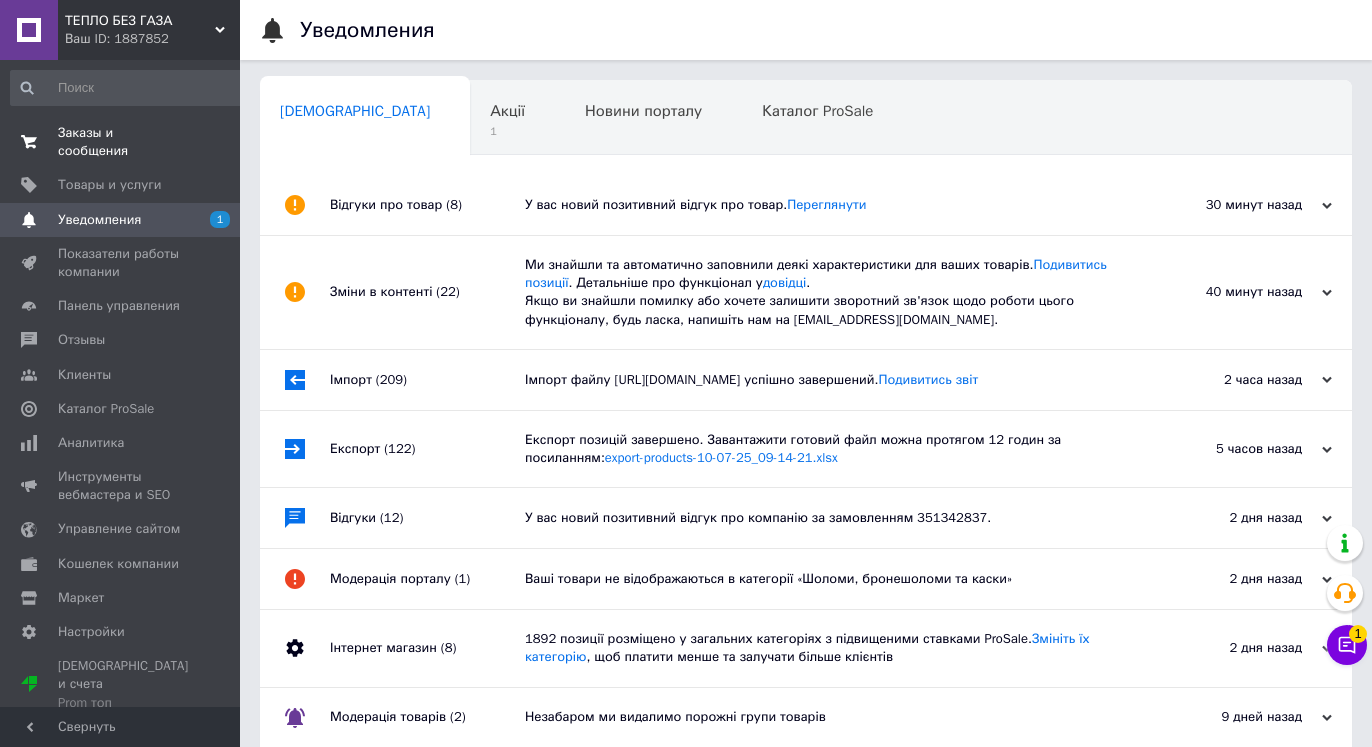 click on "Заказы и сообщения" at bounding box center (121, 142) 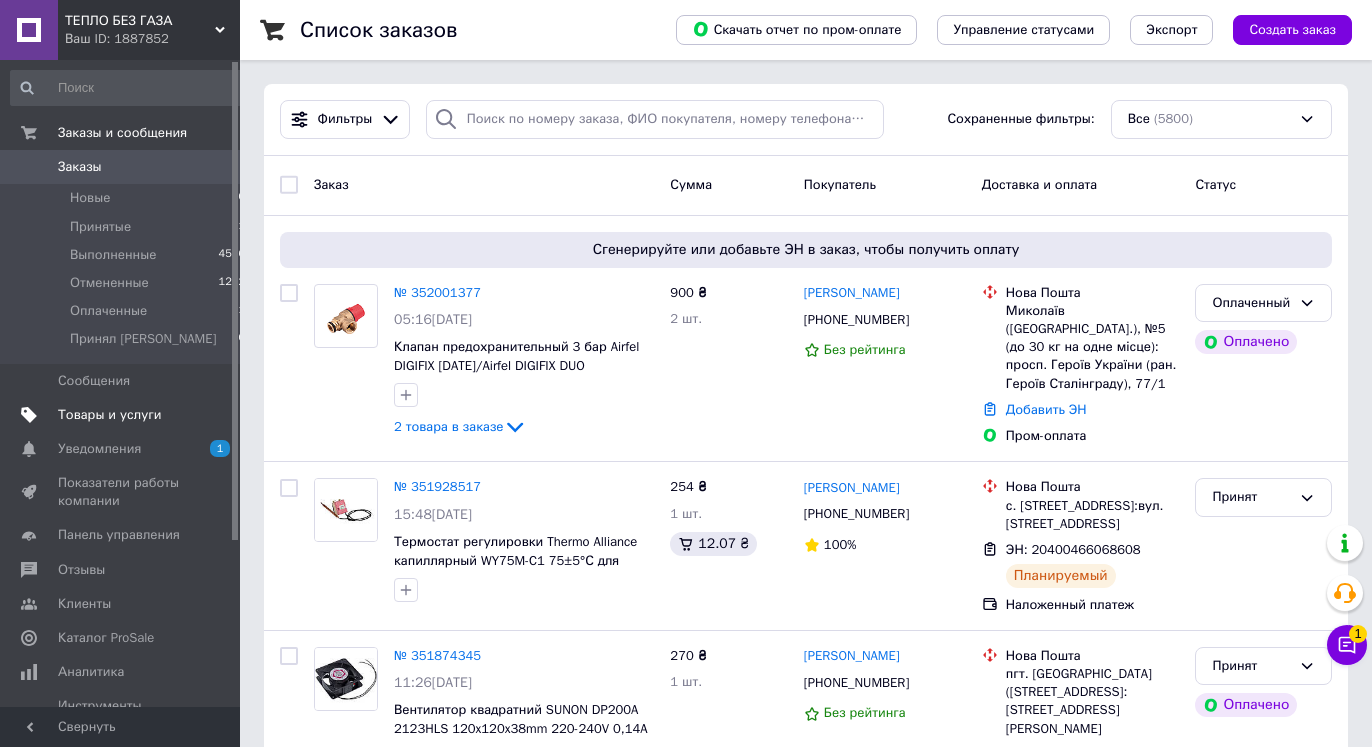 click on "Товары и услуги" at bounding box center (110, 415) 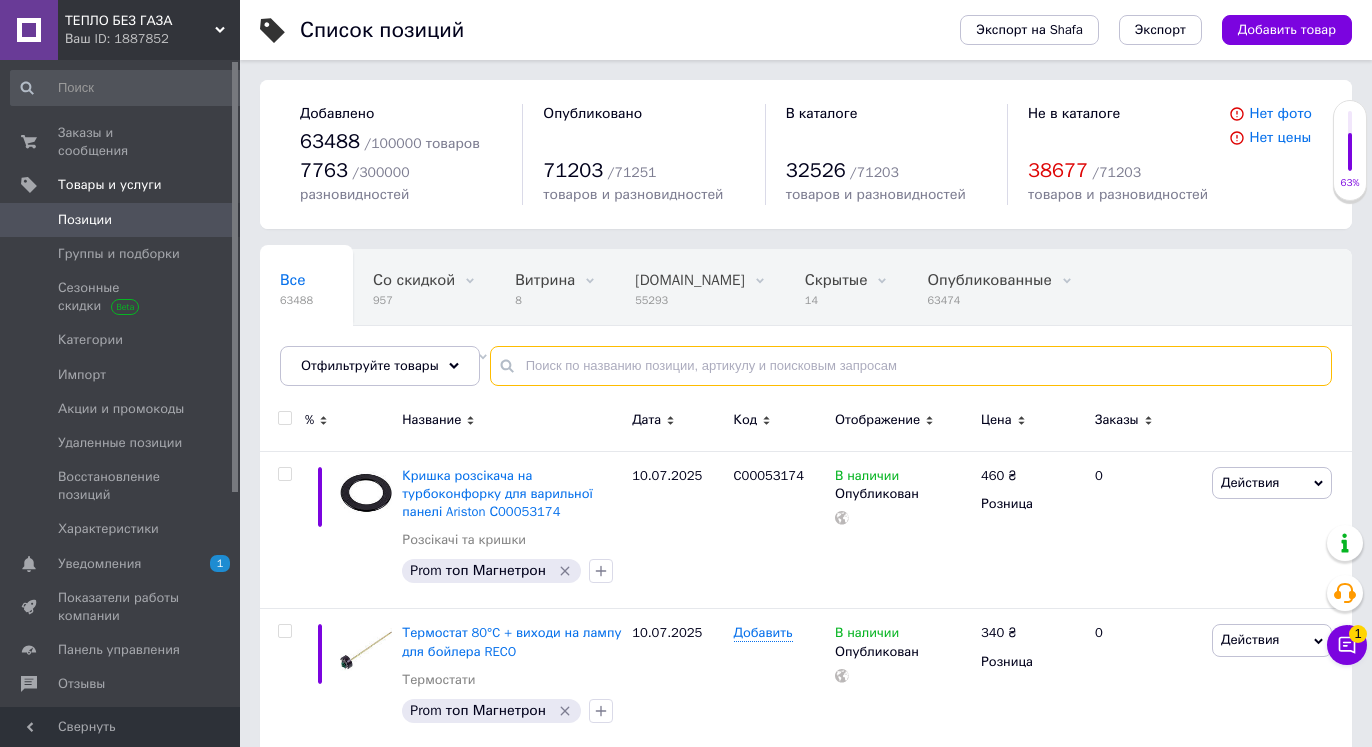 click at bounding box center (911, 366) 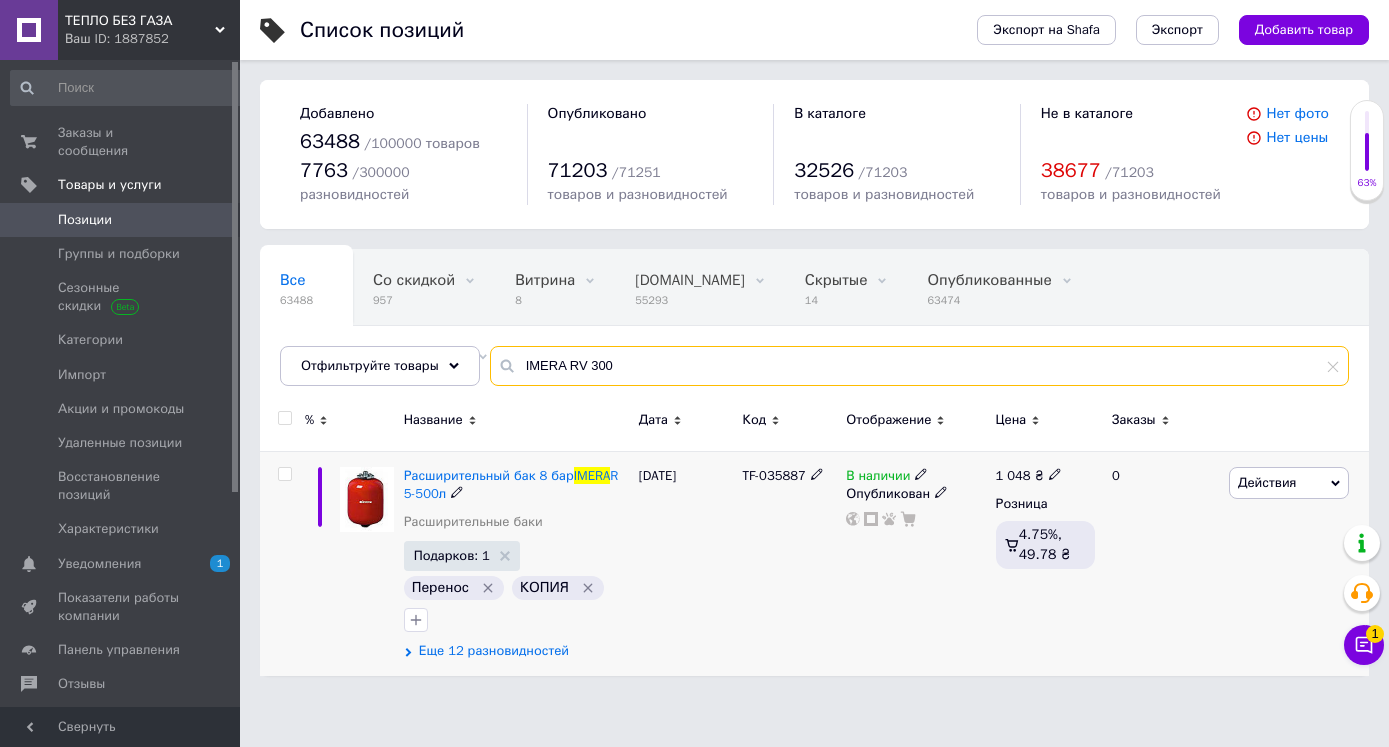 type on "IMERA RV 300" 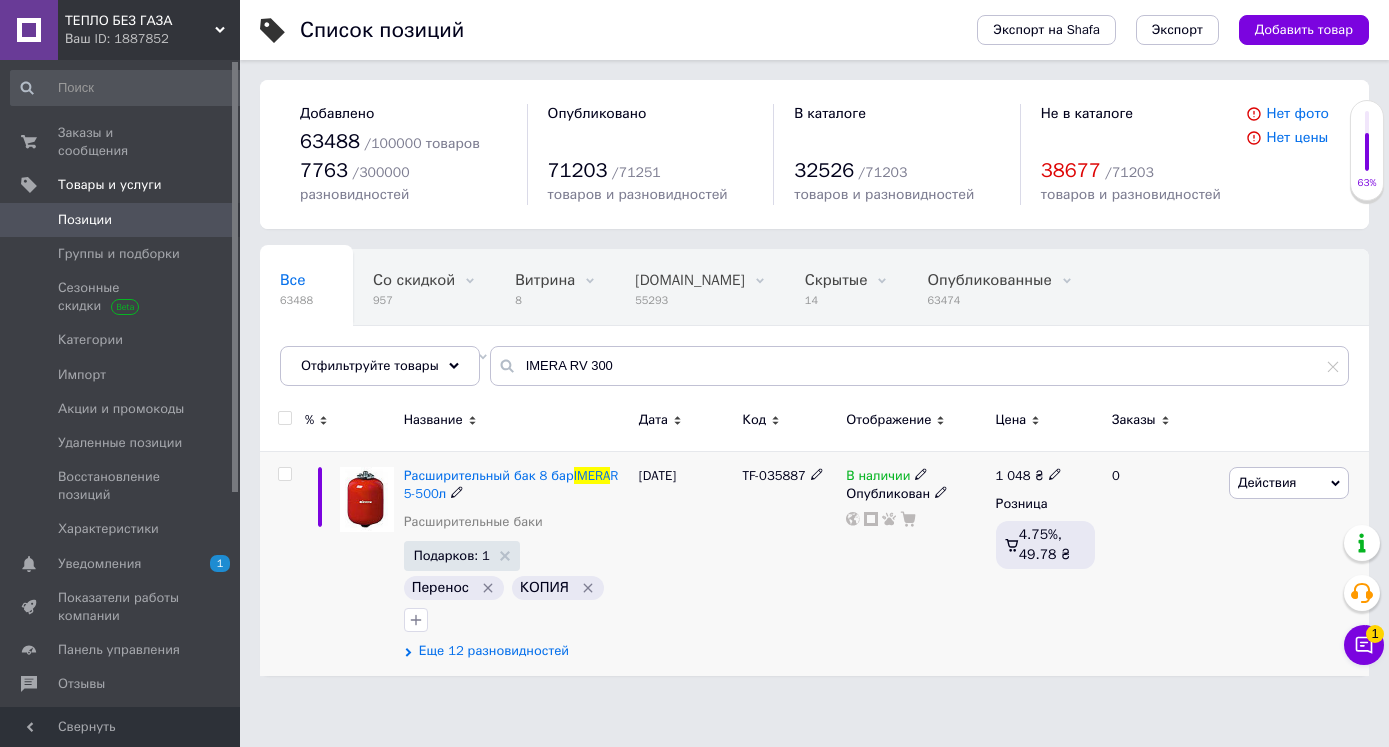 click on "Еще 12 разновидностей" at bounding box center [494, 651] 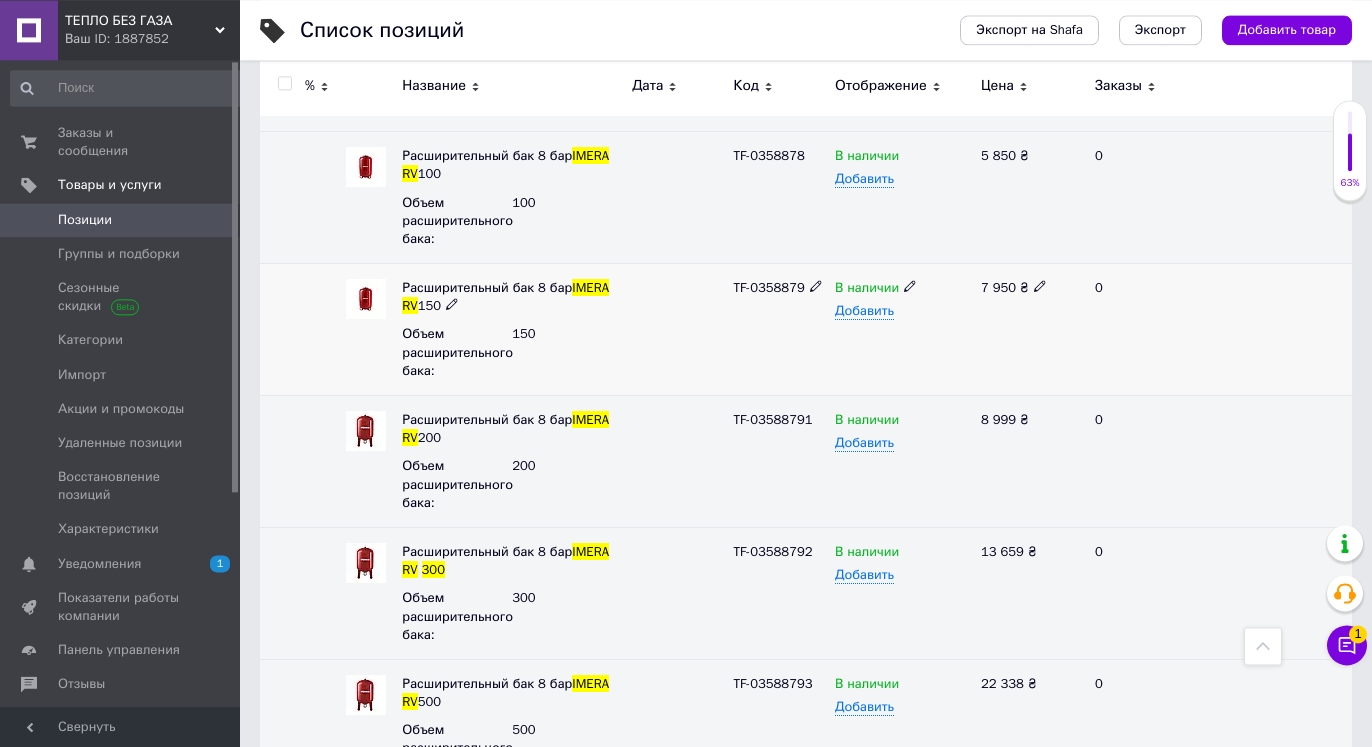scroll, scrollTop: 1534, scrollLeft: 0, axis: vertical 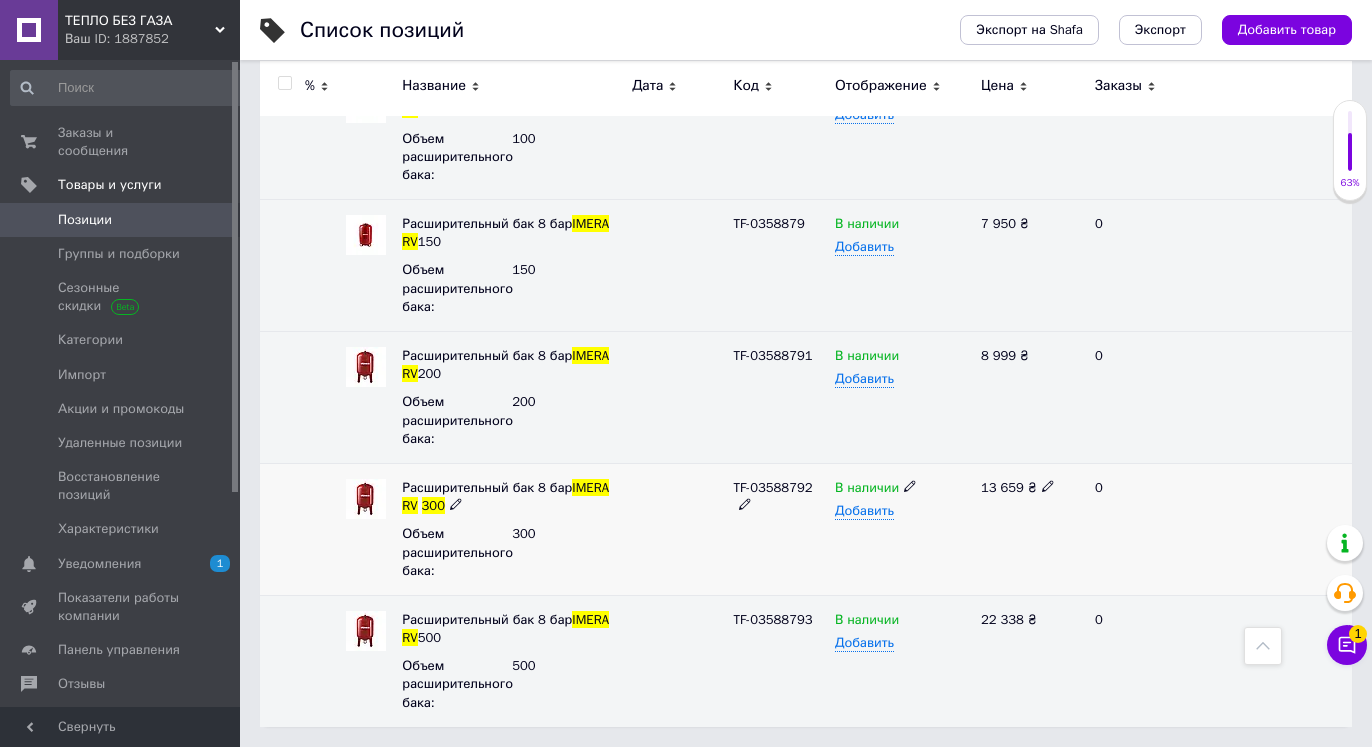 click 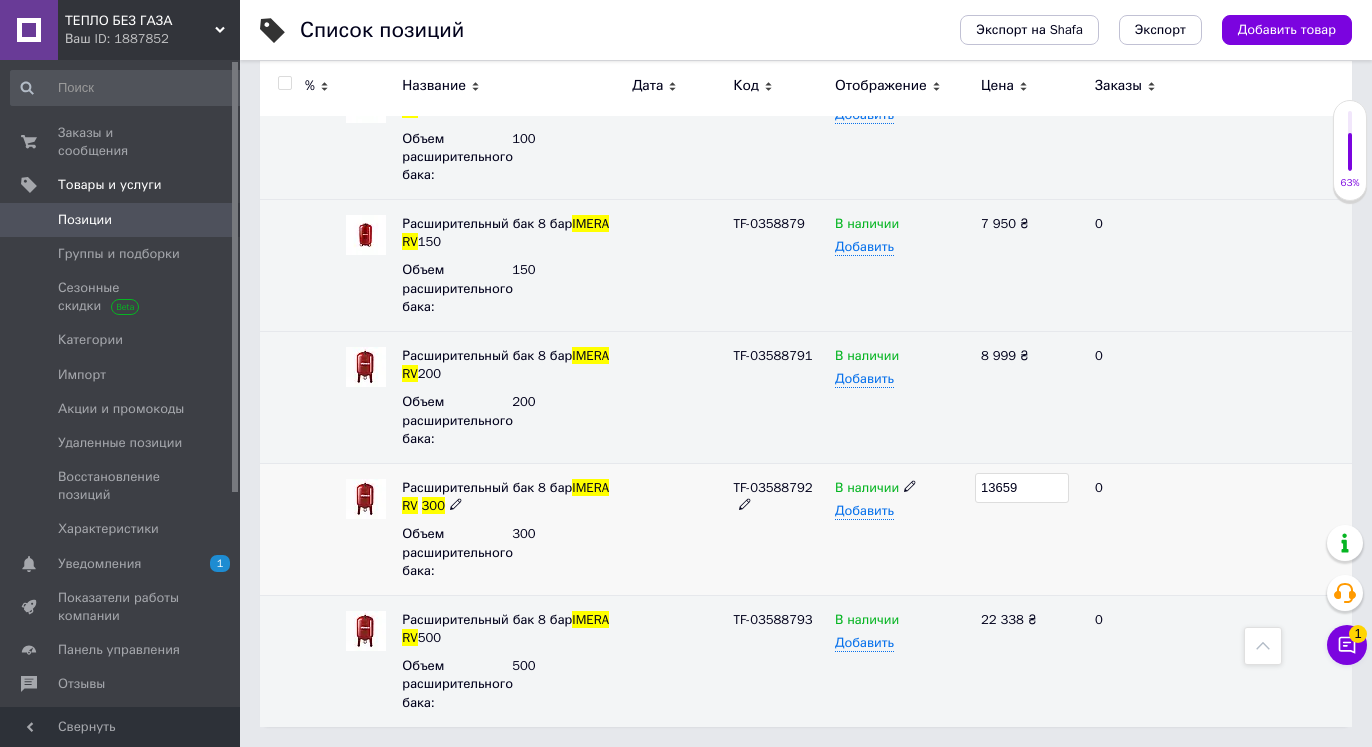drag, startPoint x: 1033, startPoint y: 481, endPoint x: 987, endPoint y: 483, distance: 46.043457 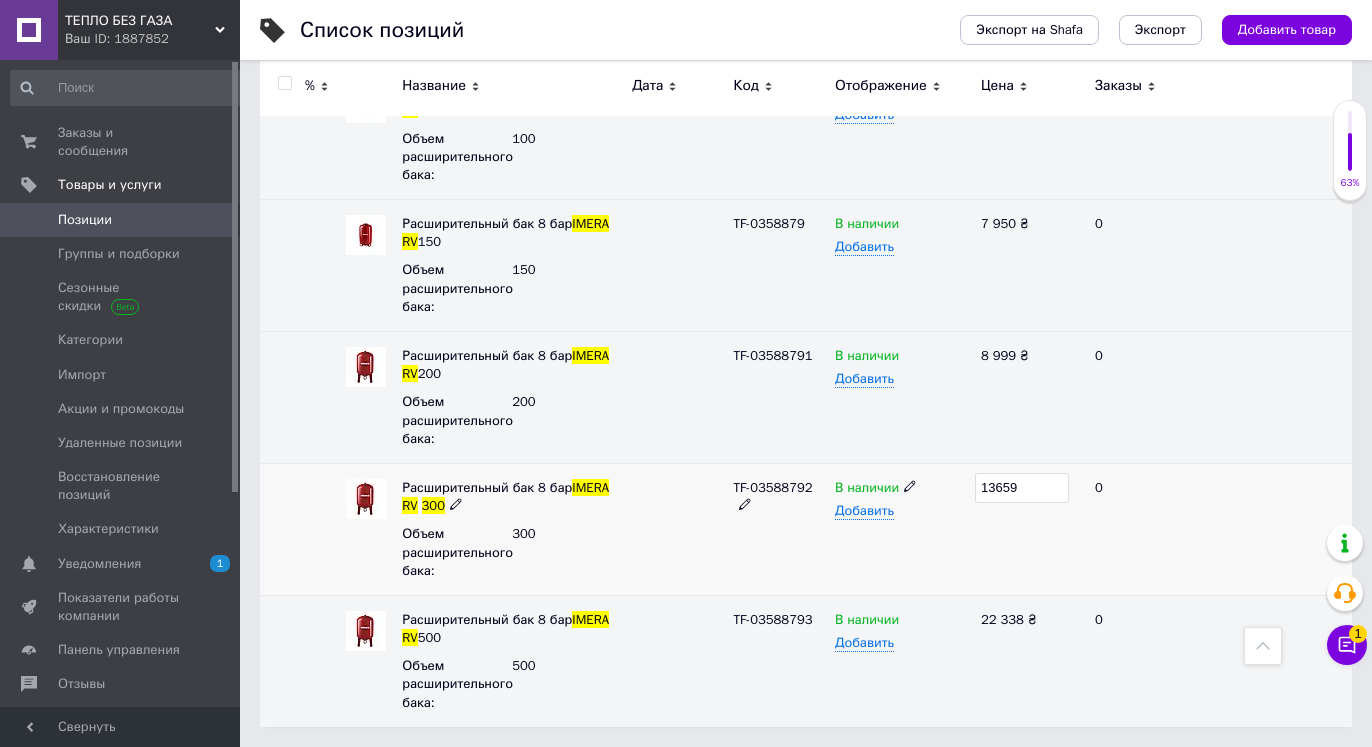 click on "13659" at bounding box center [1022, 488] 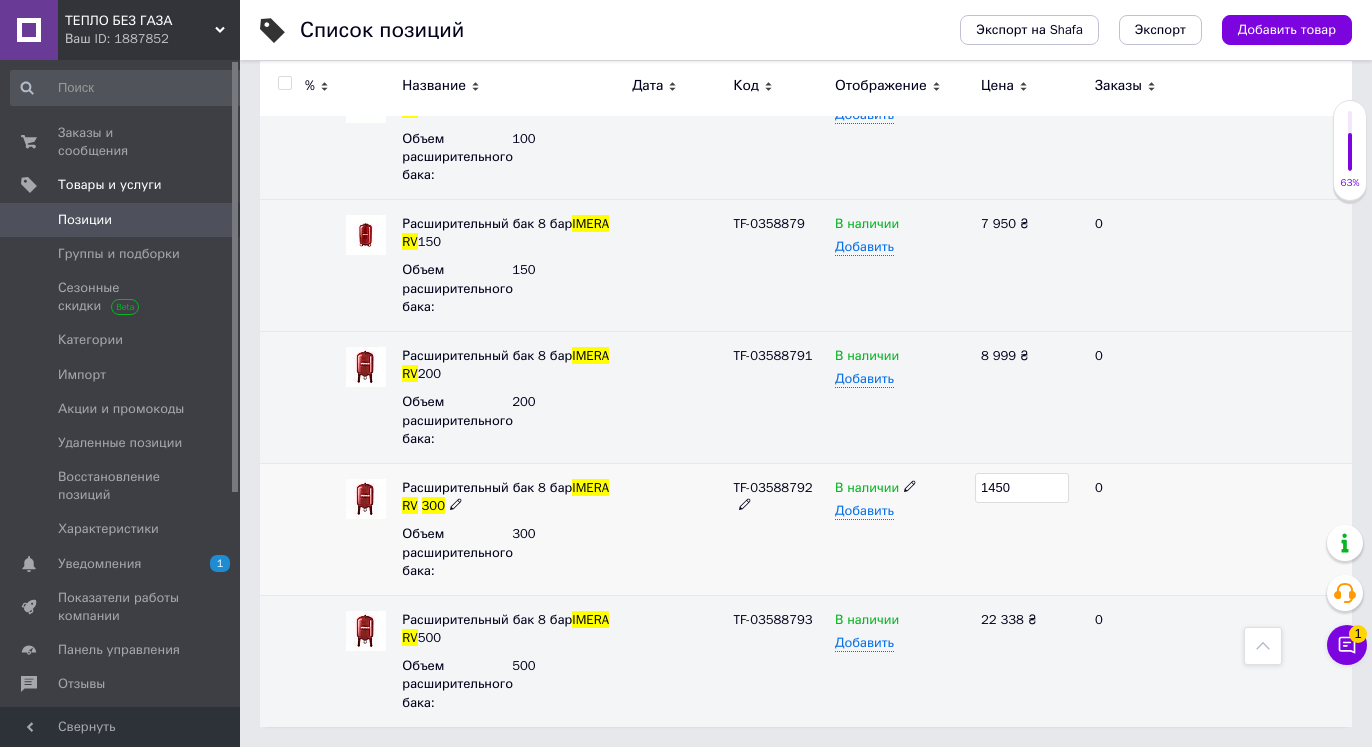 type on "14500" 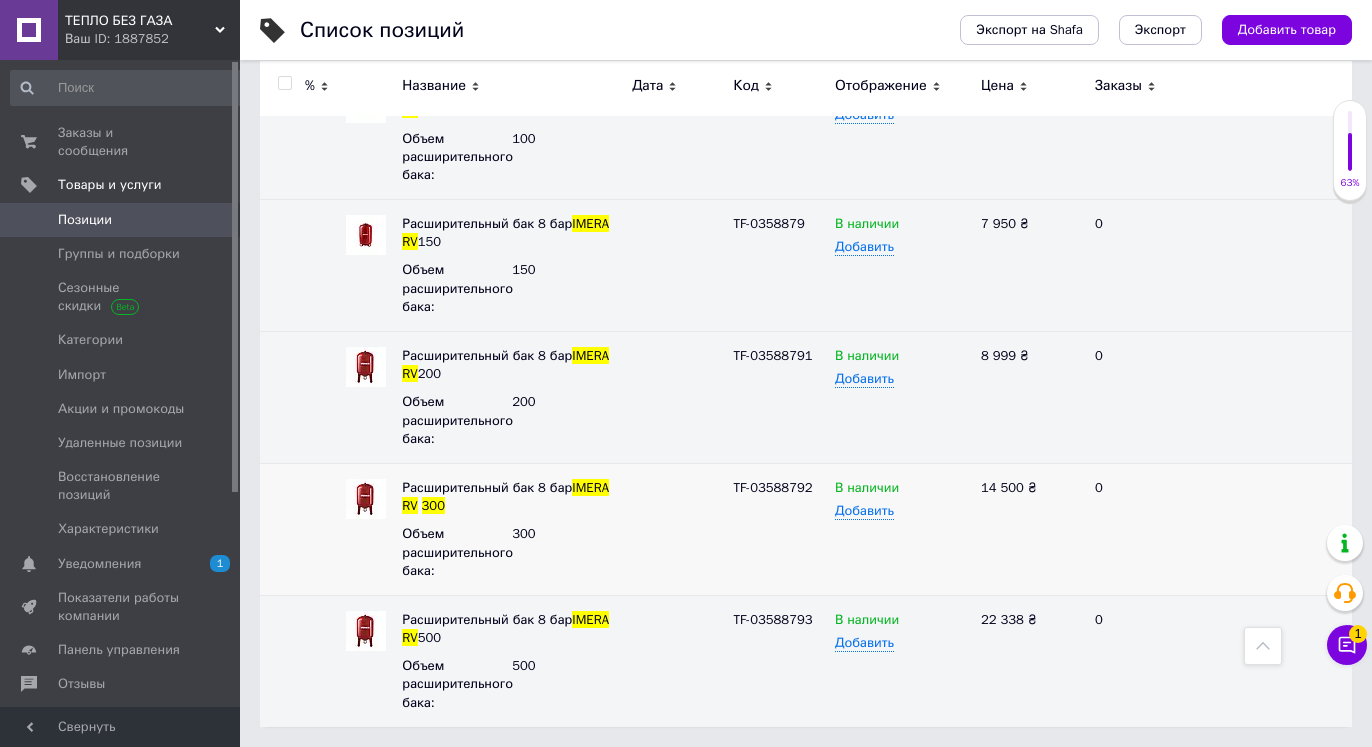 click on "ТЕПЛО БЕЗ ГАЗА Ваш ID: 1887852 Сайт ТЕПЛО БЕЗ ГАЗА Кабинет покупателя Проверить состояние системы Страница на портале ТеплоПартнер группа компаний ТЕПЛО БЕЗ ГАЗА Справка Выйти Заказы и сообщения 0 0 Товары и услуги Позиции Группы и подборки Сезонные скидки Категории Импорт Акции и промокоды Удаленные позиции Восстановление позиций Характеристики Уведомления 1 Показатели работы компании Панель управления Отзывы Клиенты Каталог ProSale Аналитика Инструменты вебмастера и SEO Управление сайтом Маркет Prom топ 63488" at bounding box center [686, -393] 